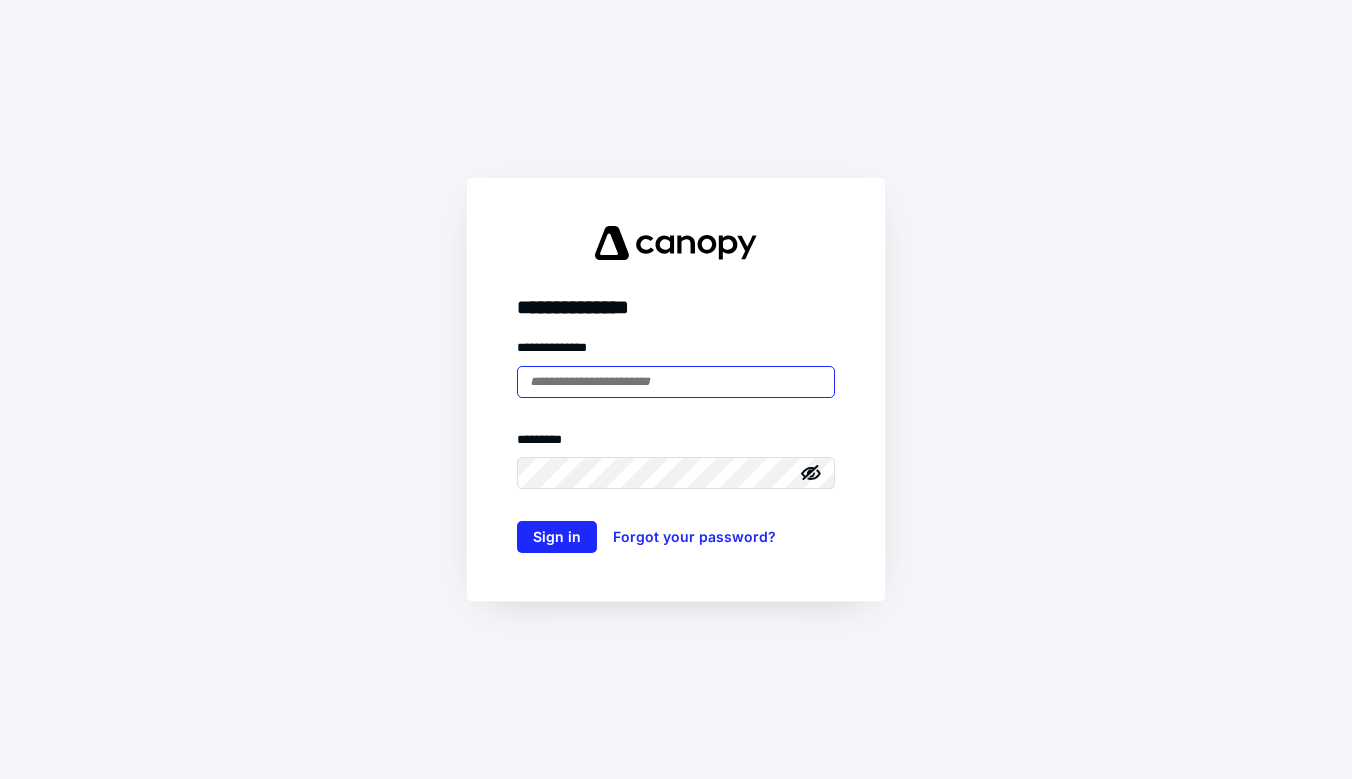 scroll, scrollTop: 0, scrollLeft: 0, axis: both 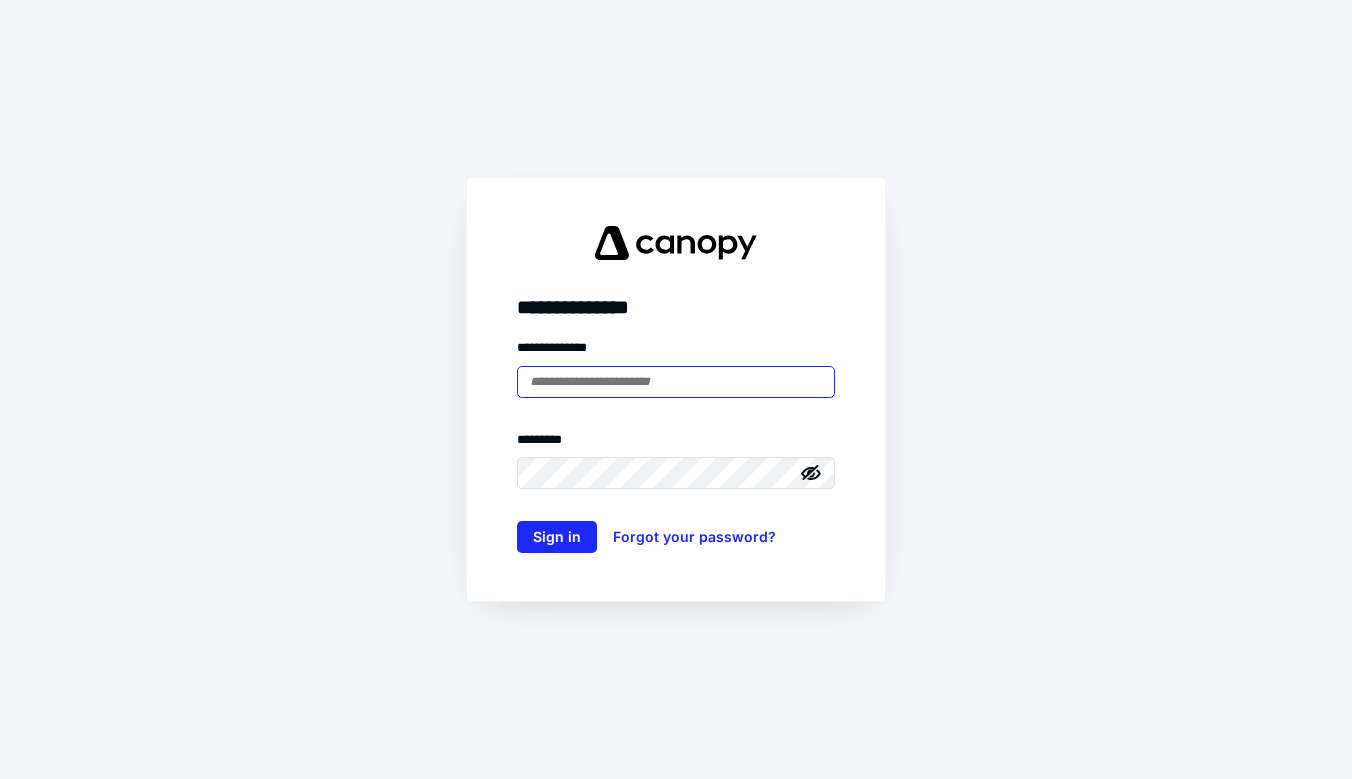 click at bounding box center [676, 382] 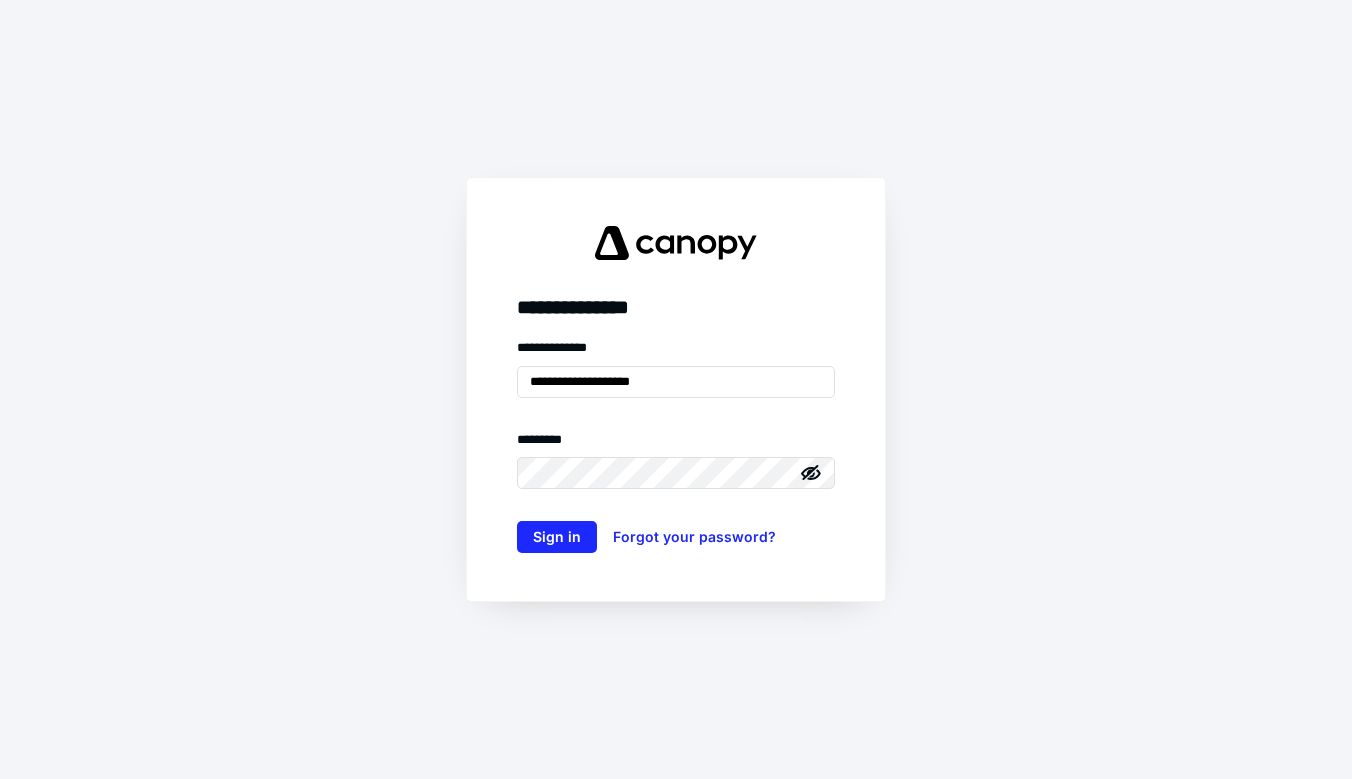 drag, startPoint x: 1010, startPoint y: 449, endPoint x: 858, endPoint y: 464, distance: 152.73834 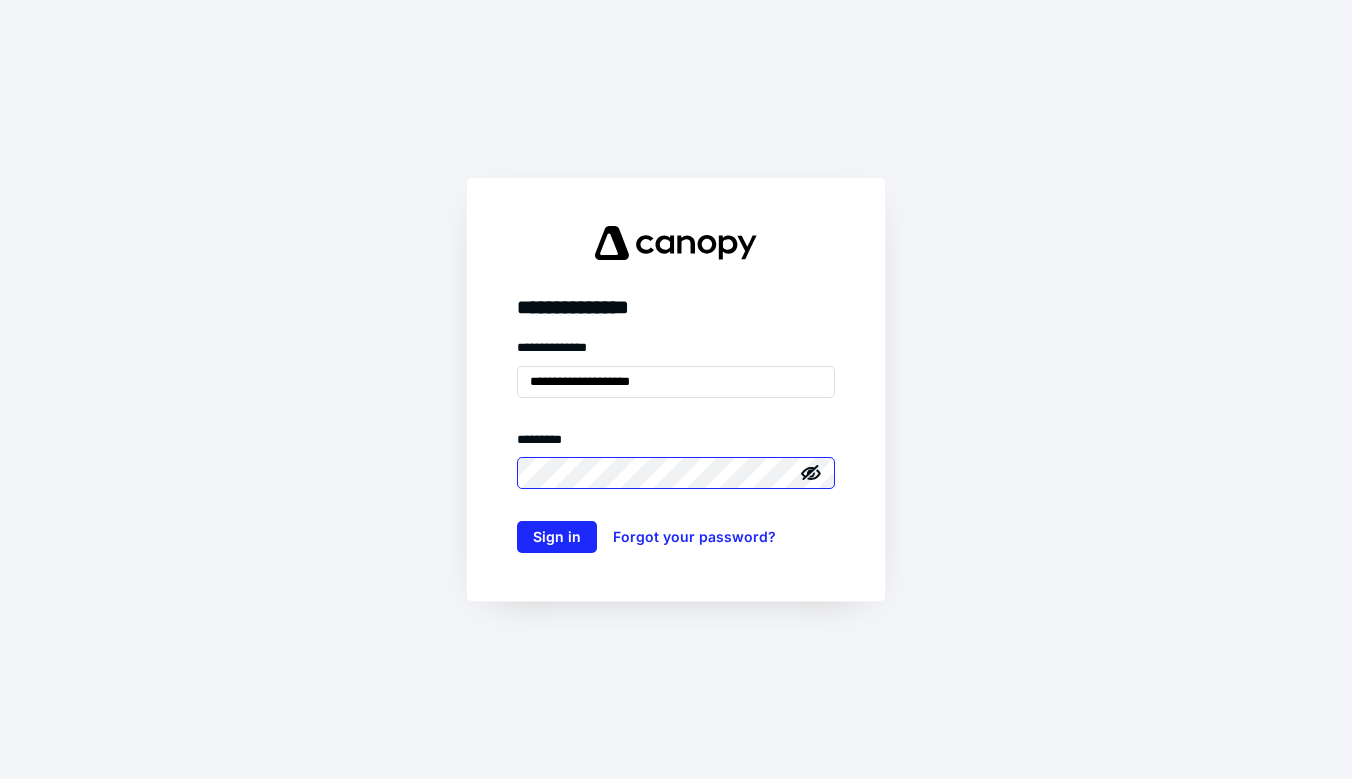 click at bounding box center (517, 398) 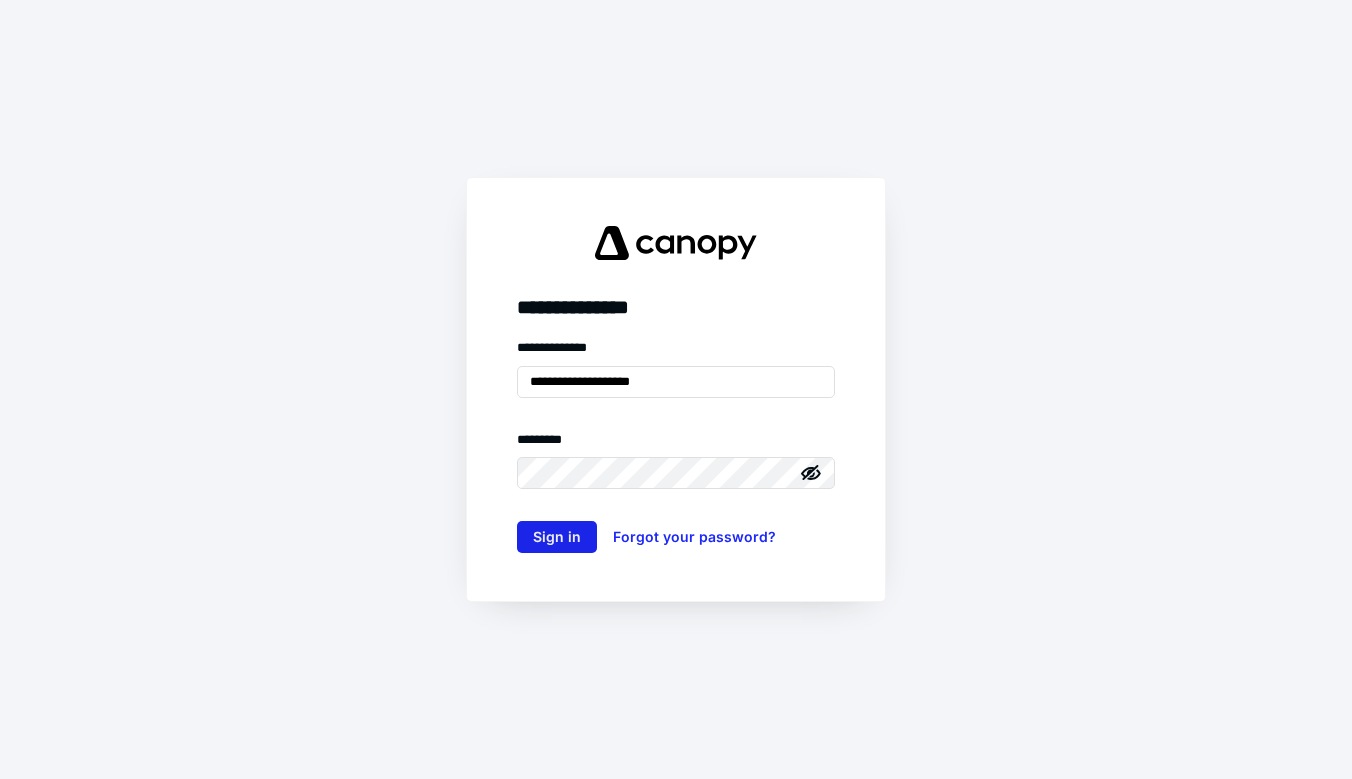 click on "Sign in" at bounding box center (557, 537) 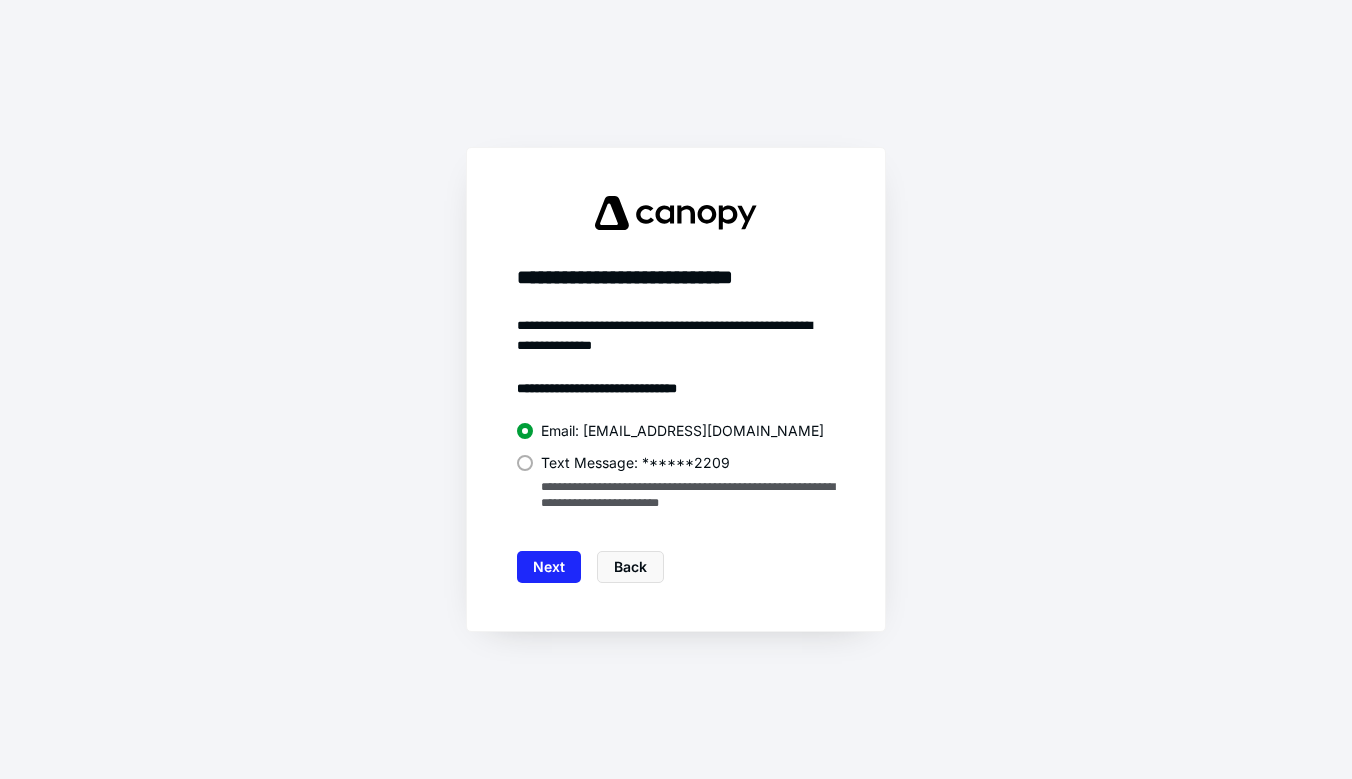 click at bounding box center (525, 463) 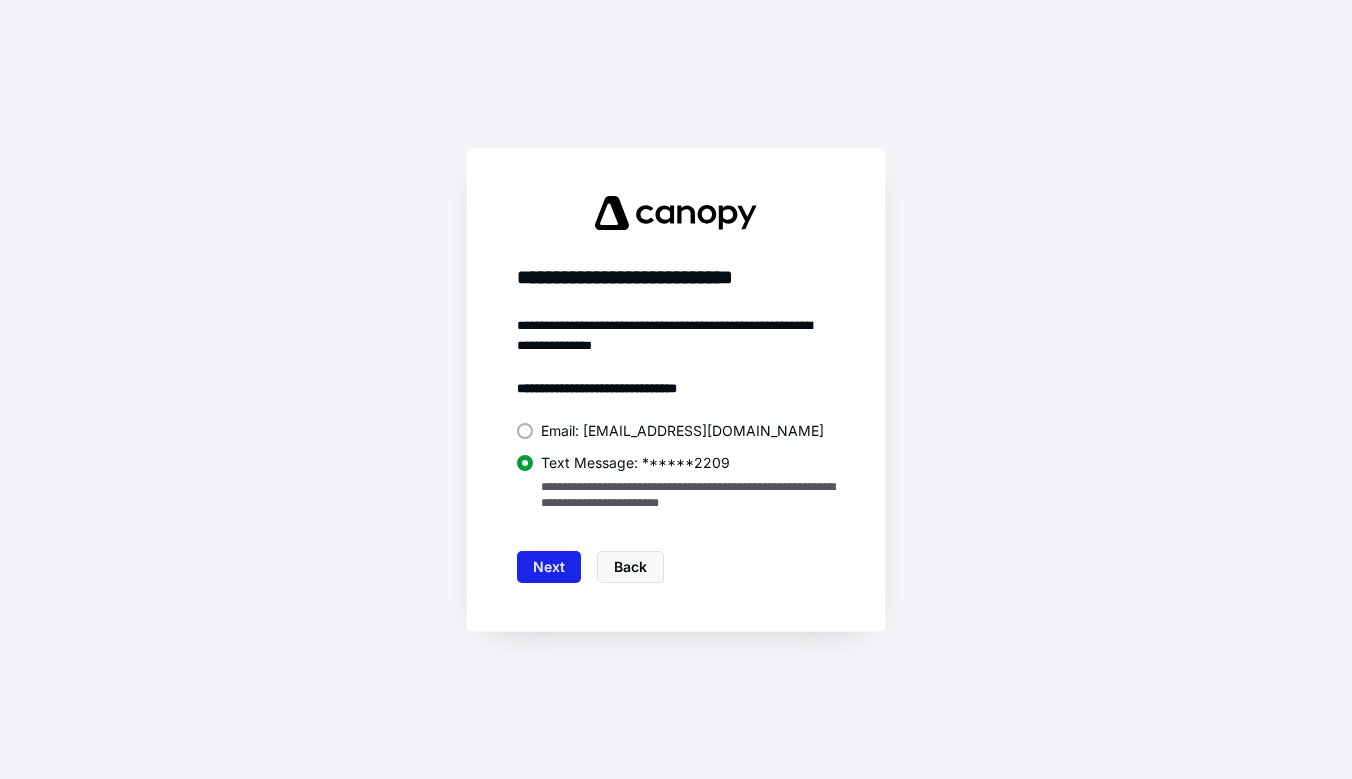 click on "Next" at bounding box center (549, 567) 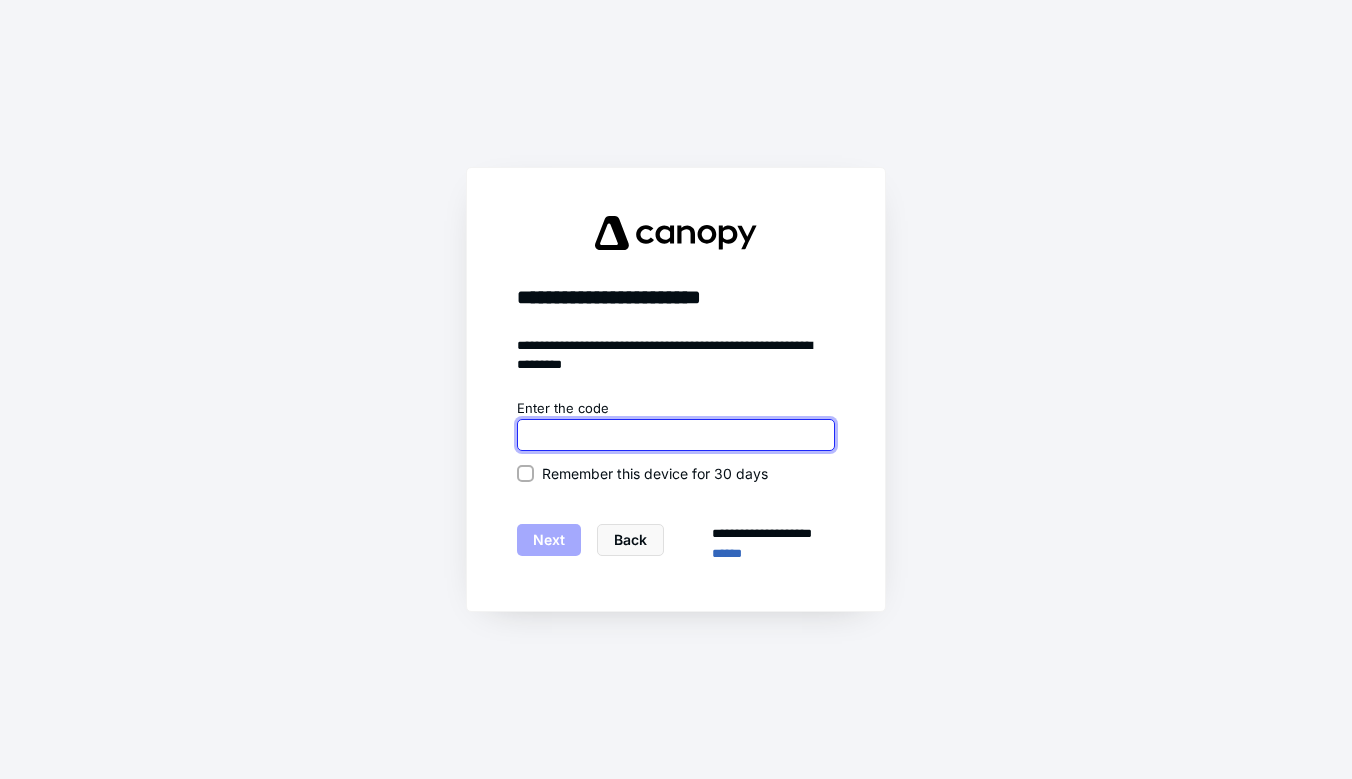 click at bounding box center (676, 435) 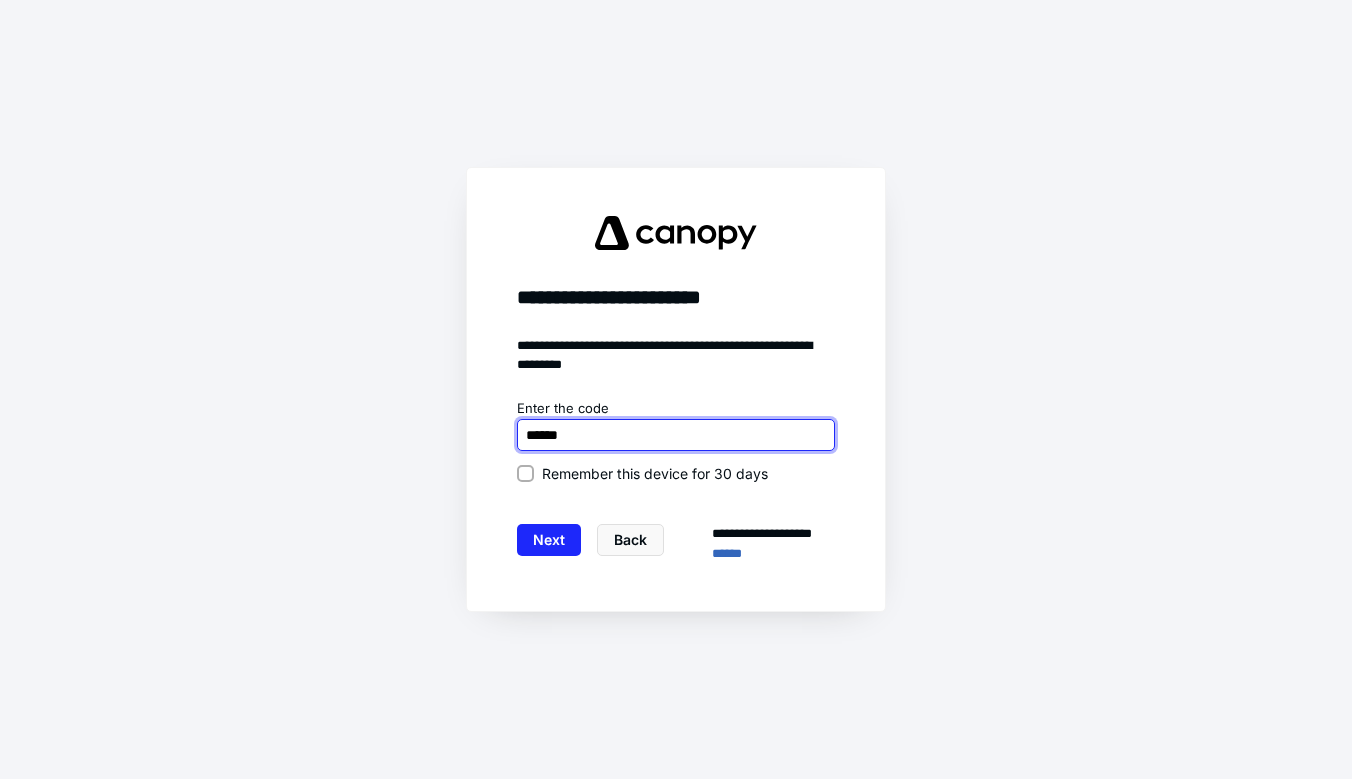 type on "******" 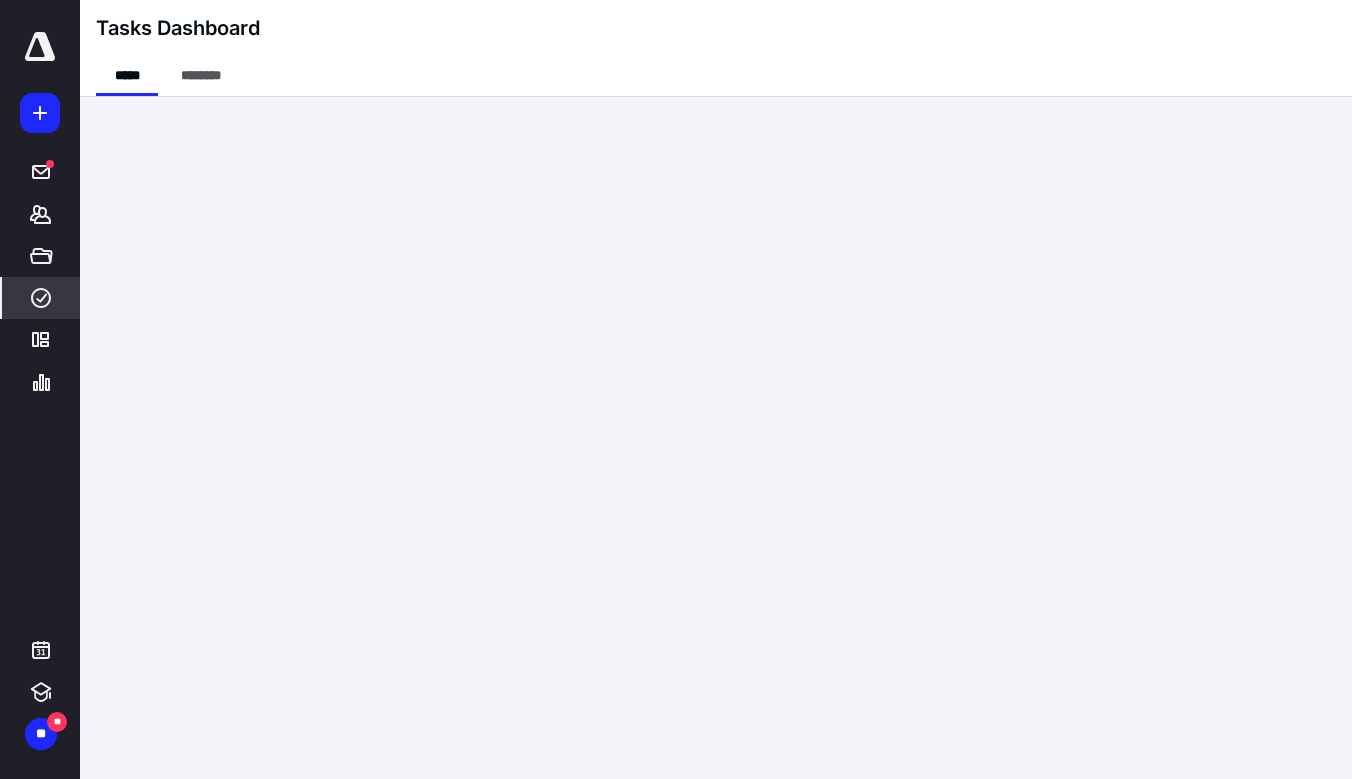 scroll, scrollTop: 0, scrollLeft: 0, axis: both 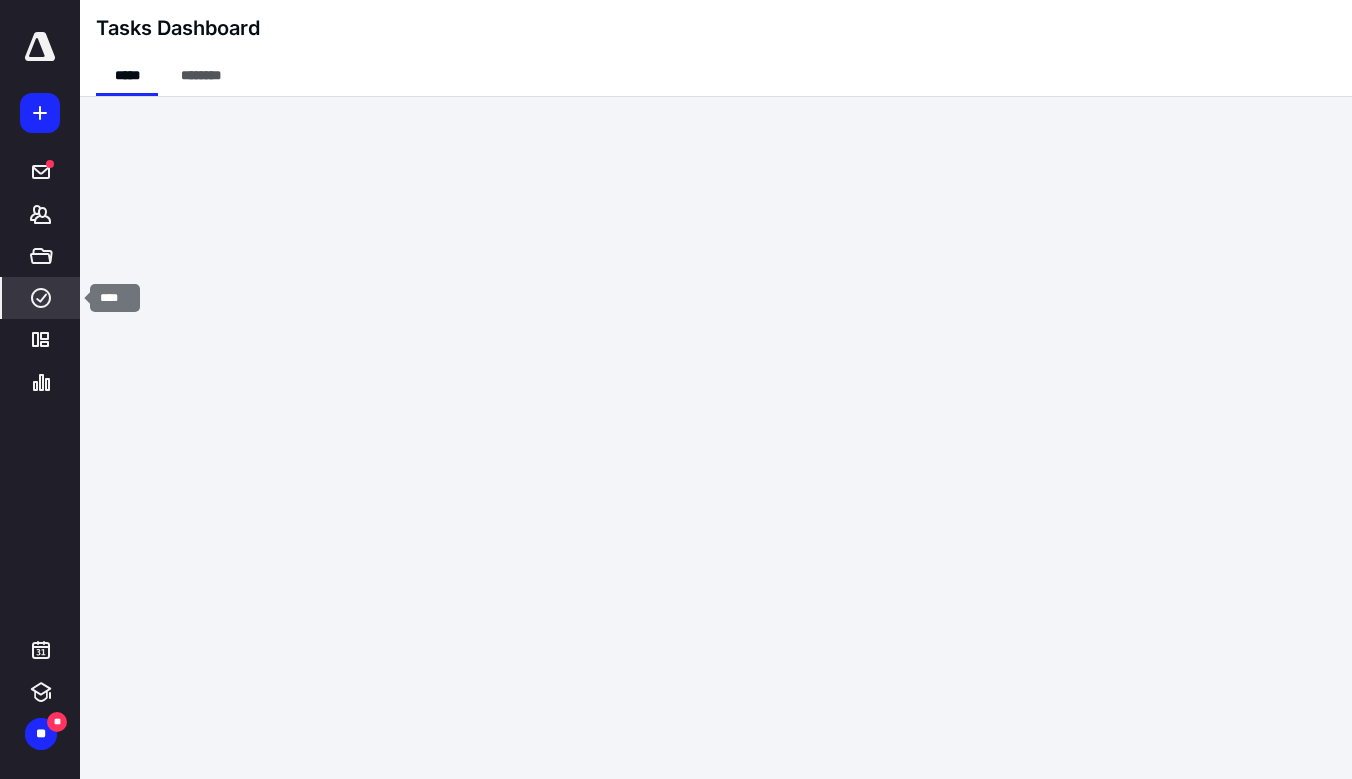 click 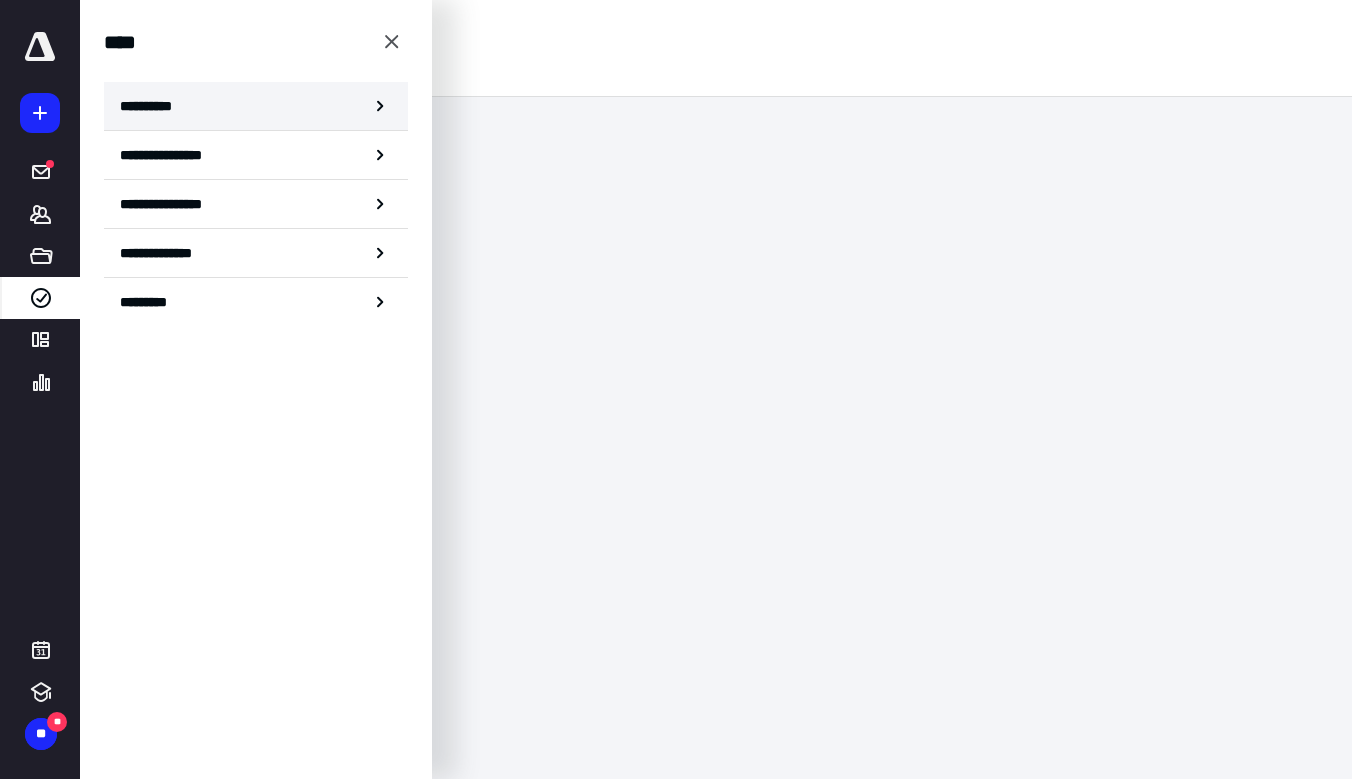 click on "**********" at bounding box center [153, 106] 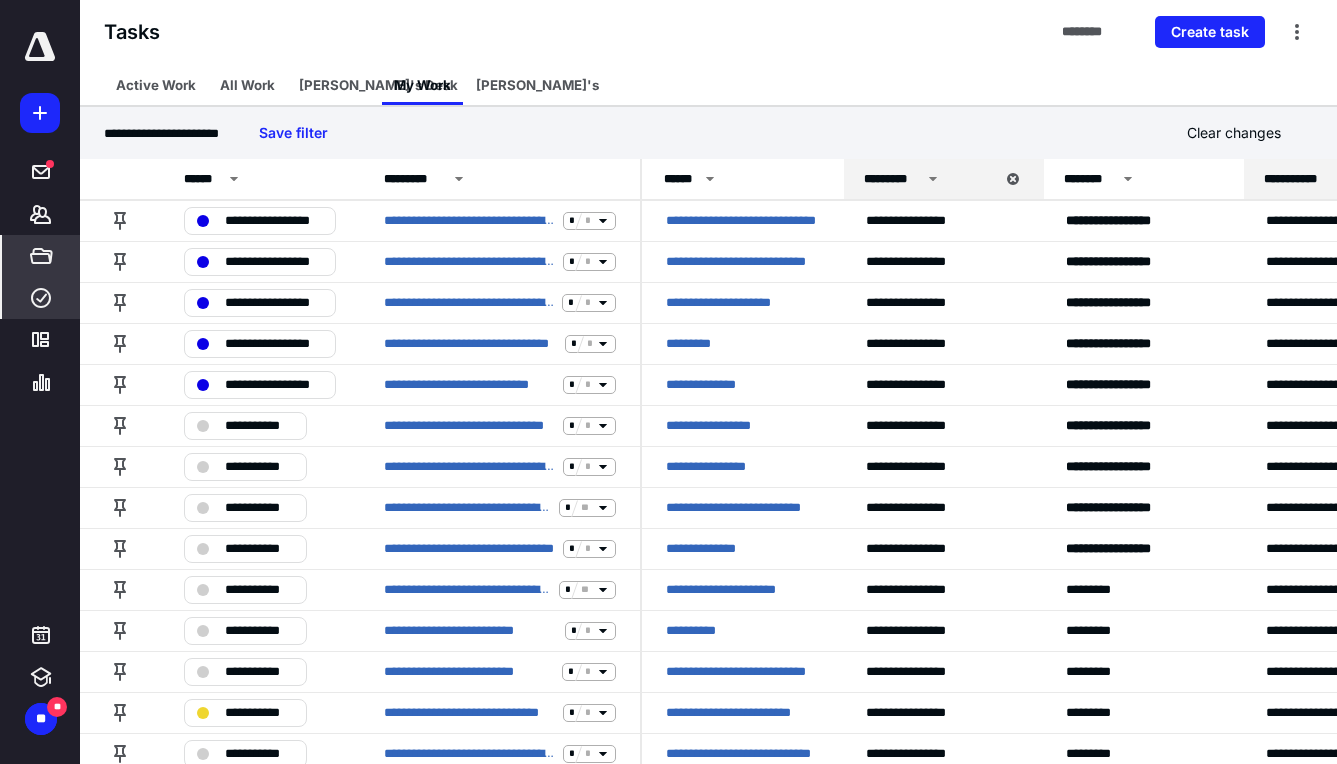 click 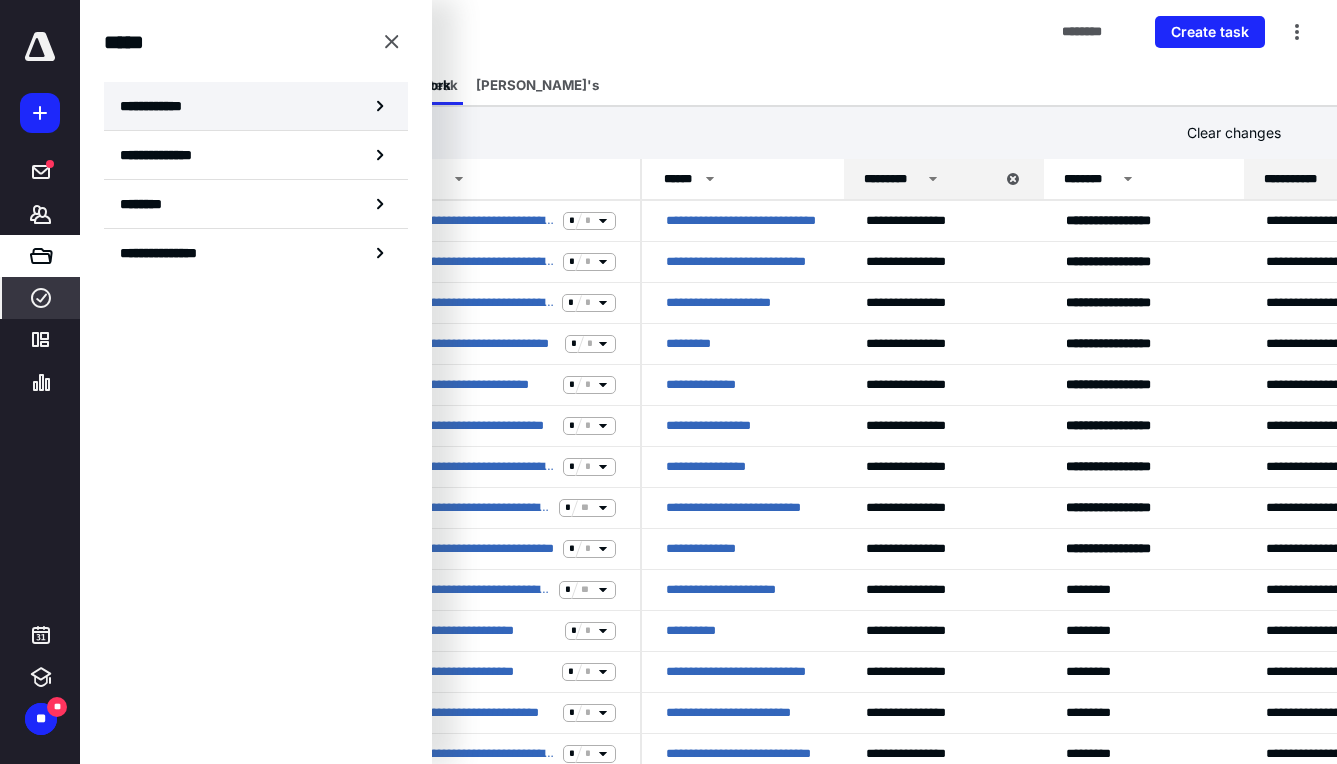 click on "**********" at bounding box center (256, 106) 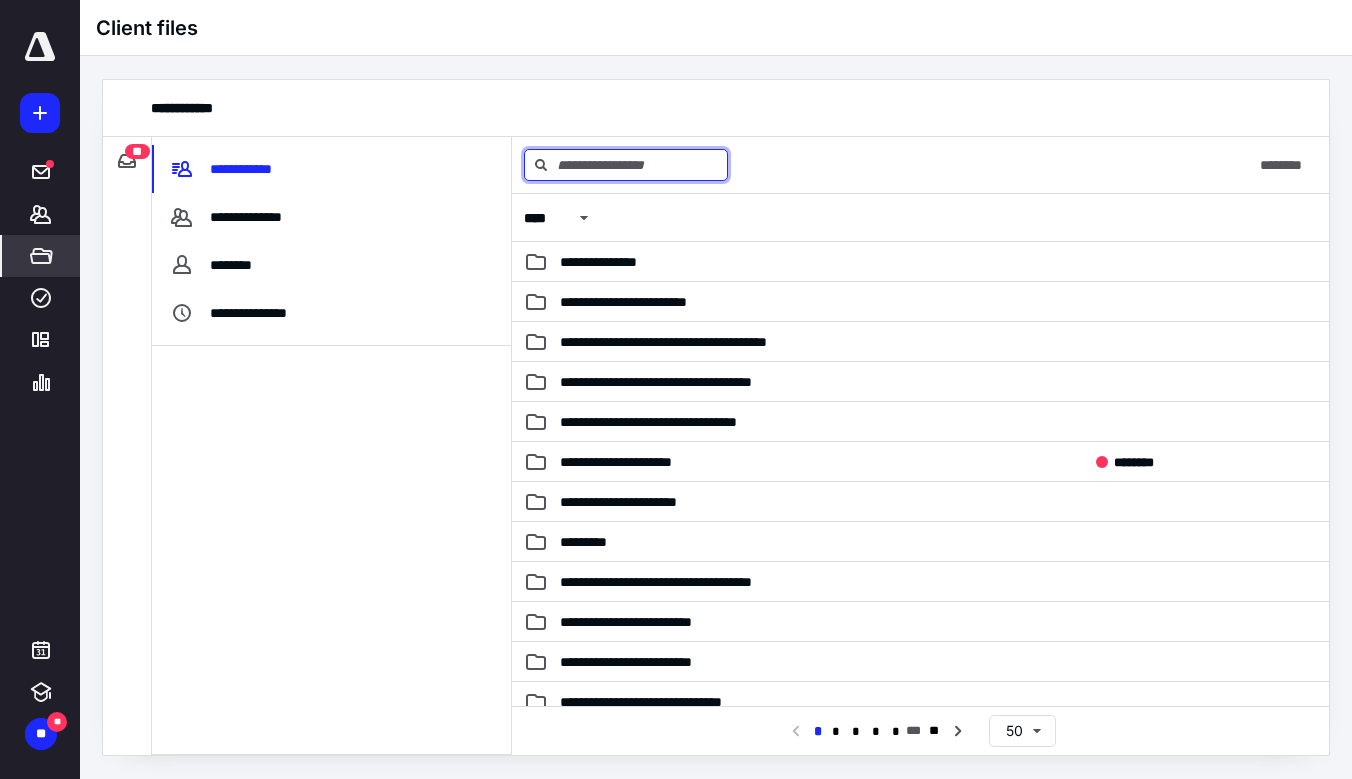 click at bounding box center (626, 165) 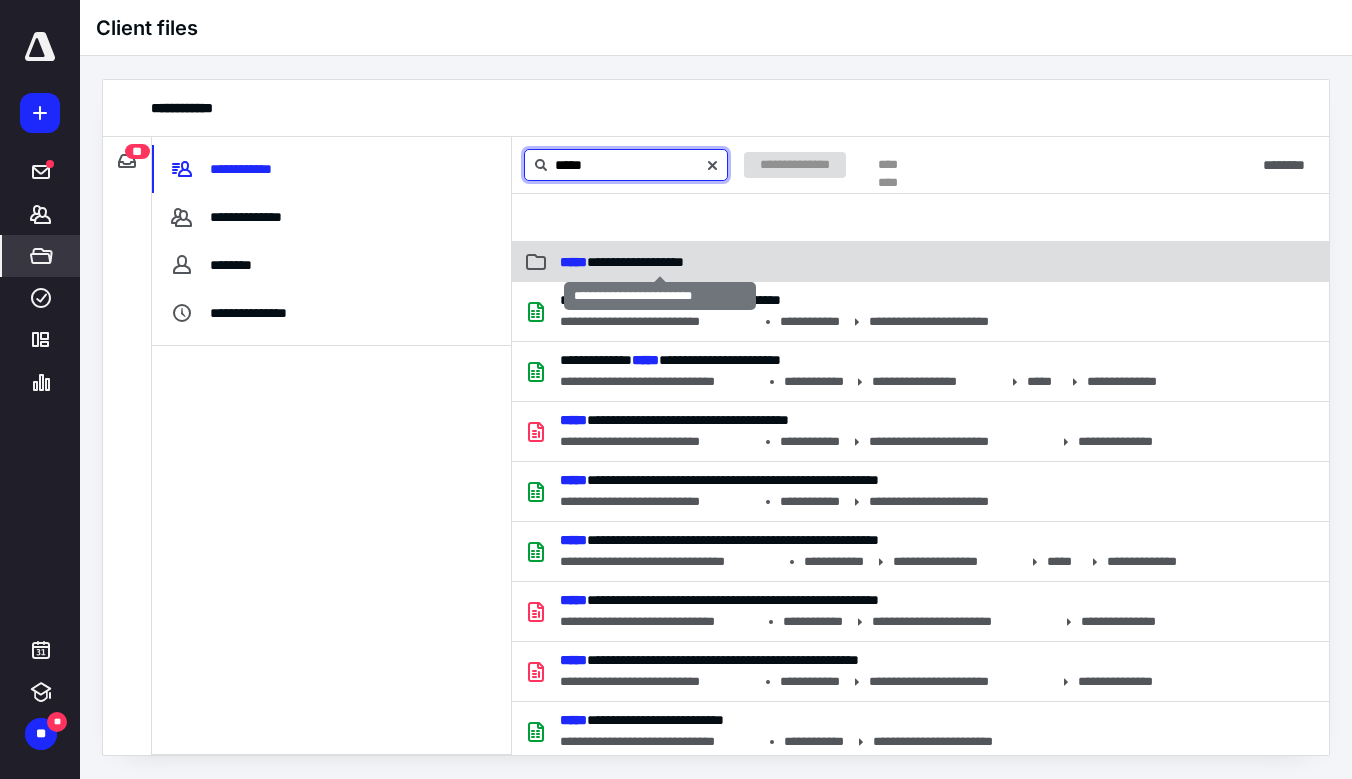 type on "*****" 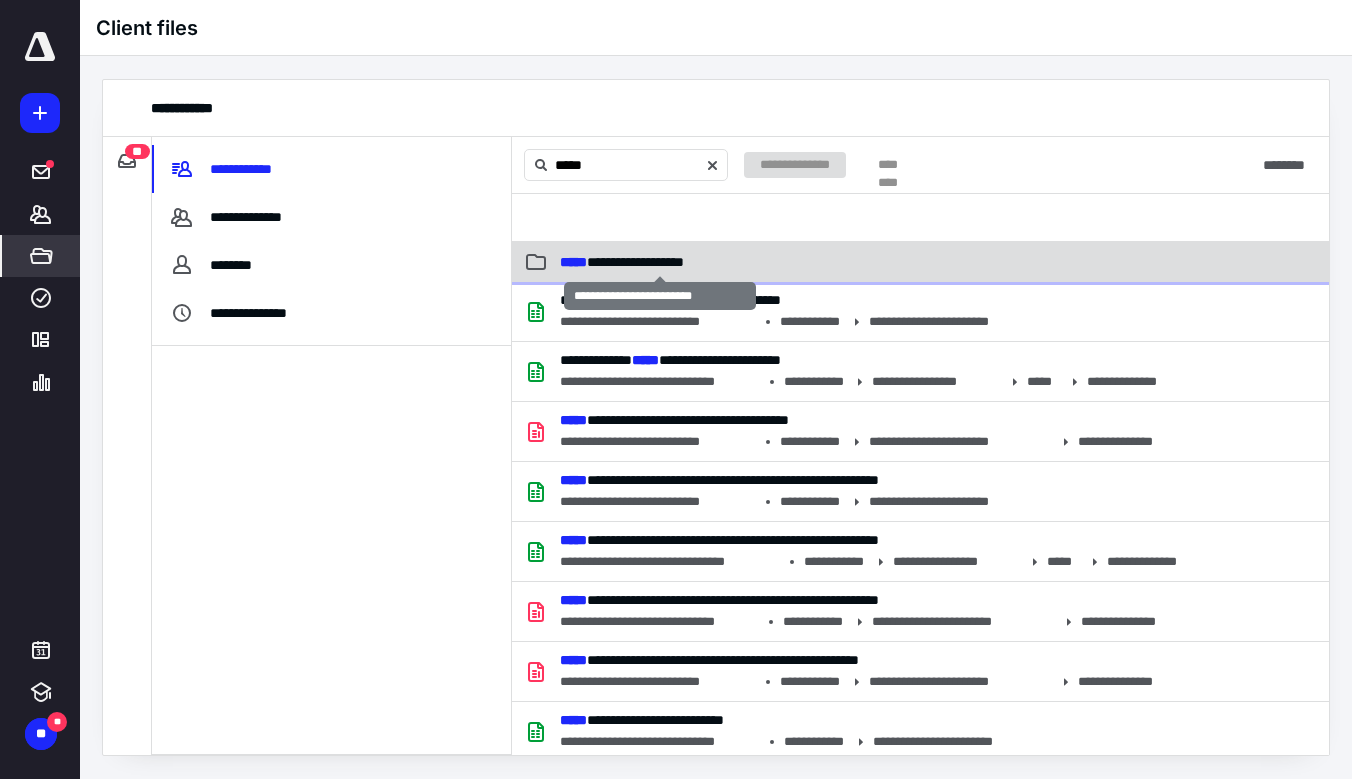 click on "**********" at bounding box center (622, 262) 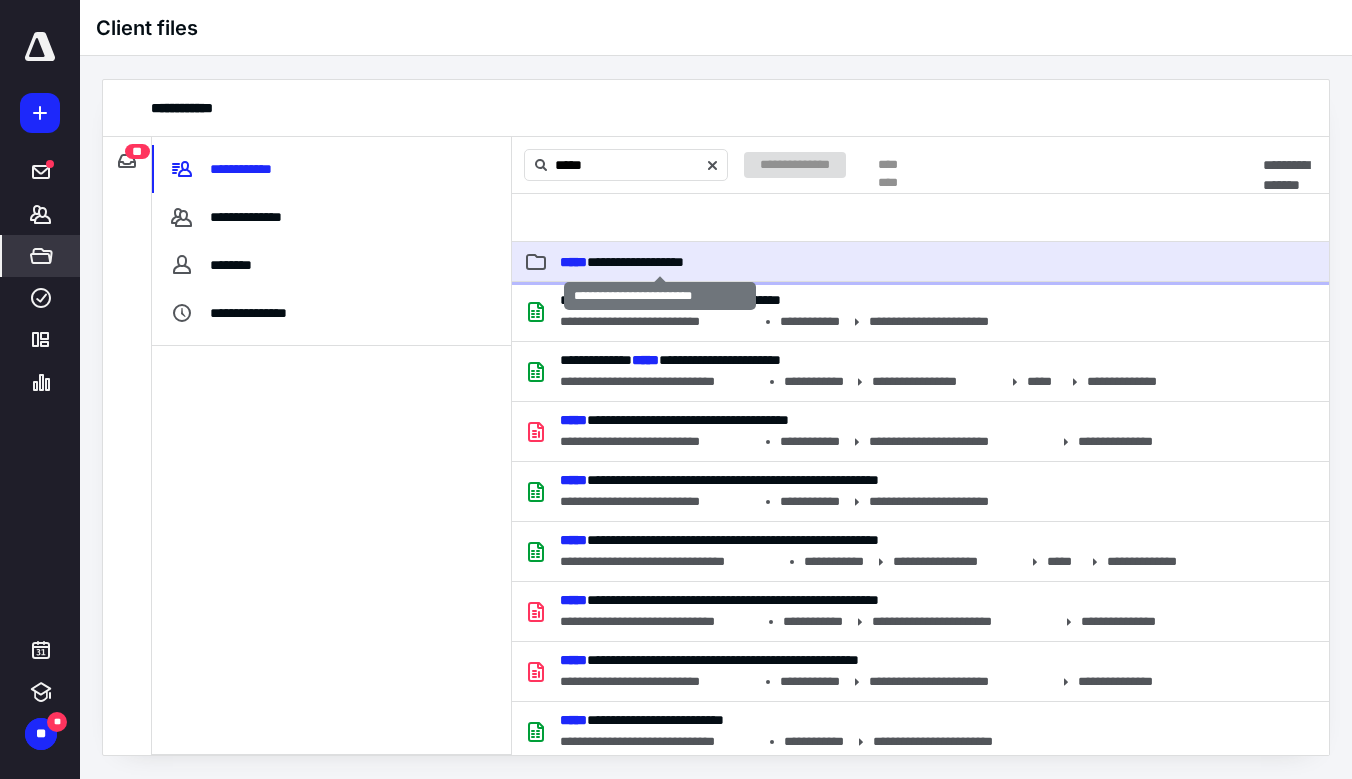 click on "**********" at bounding box center [622, 262] 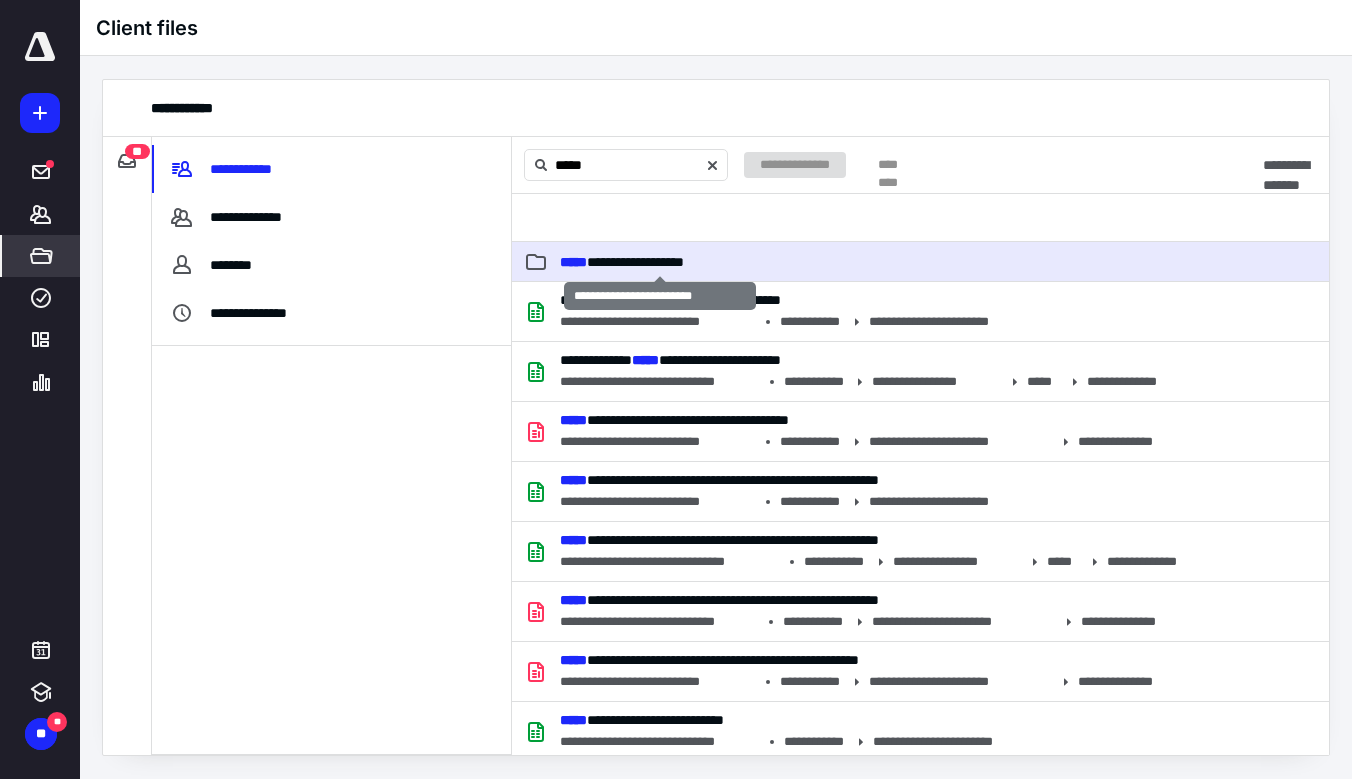 type 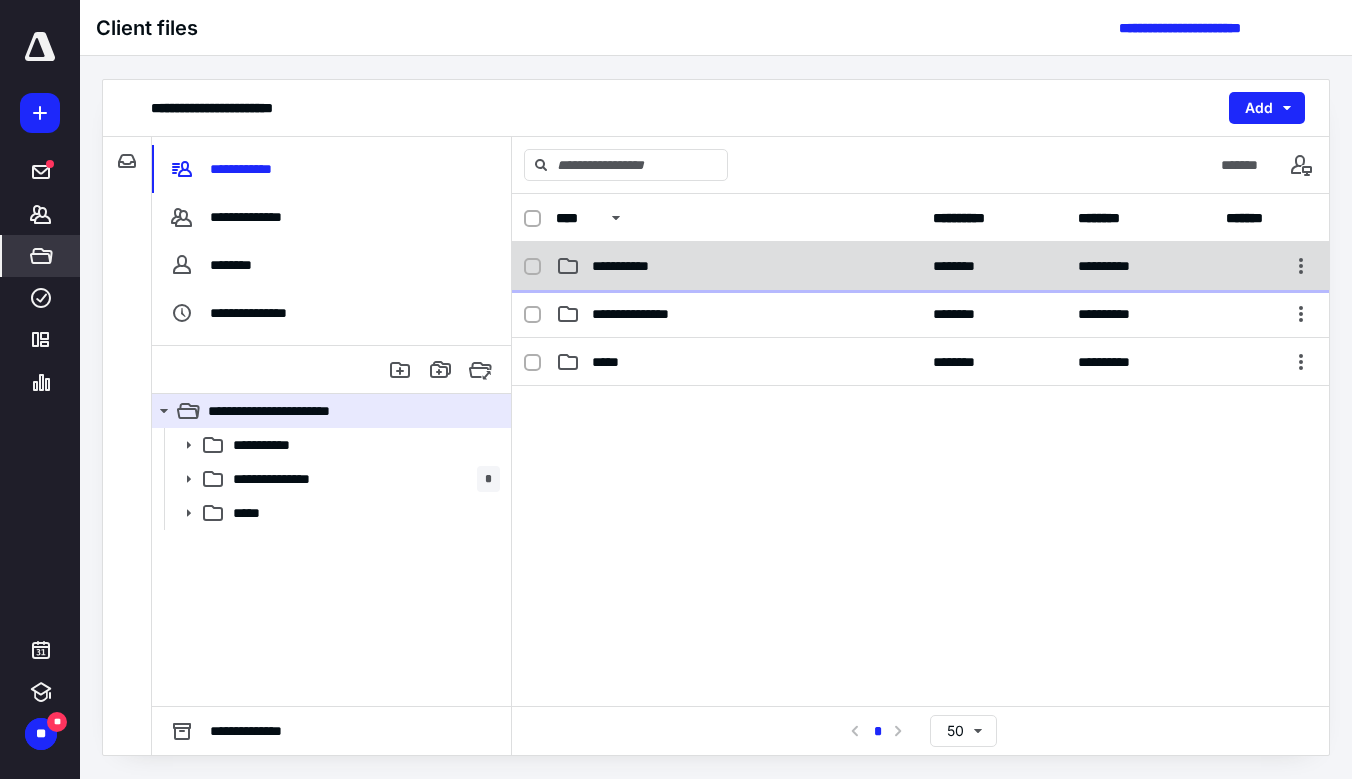 click on "**********" at bounding box center [635, 266] 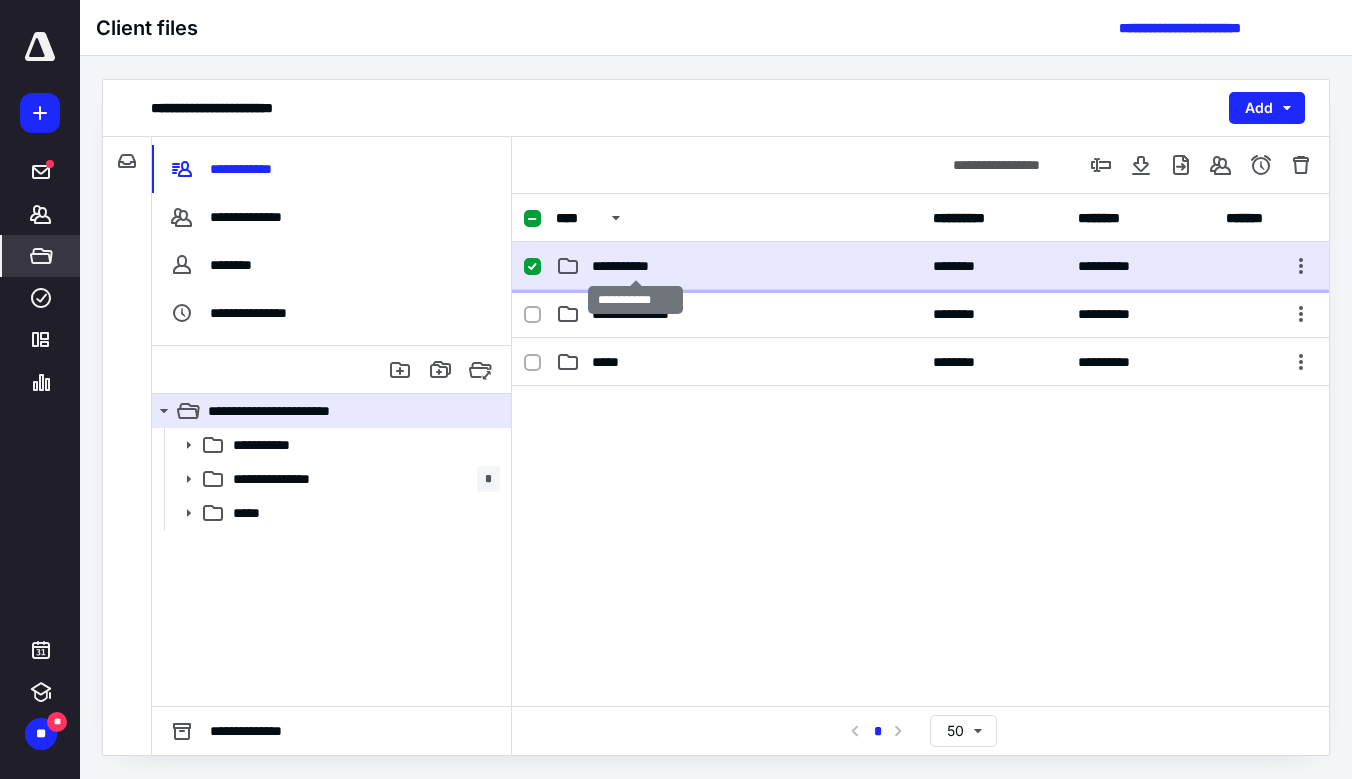 click on "**********" at bounding box center (635, 266) 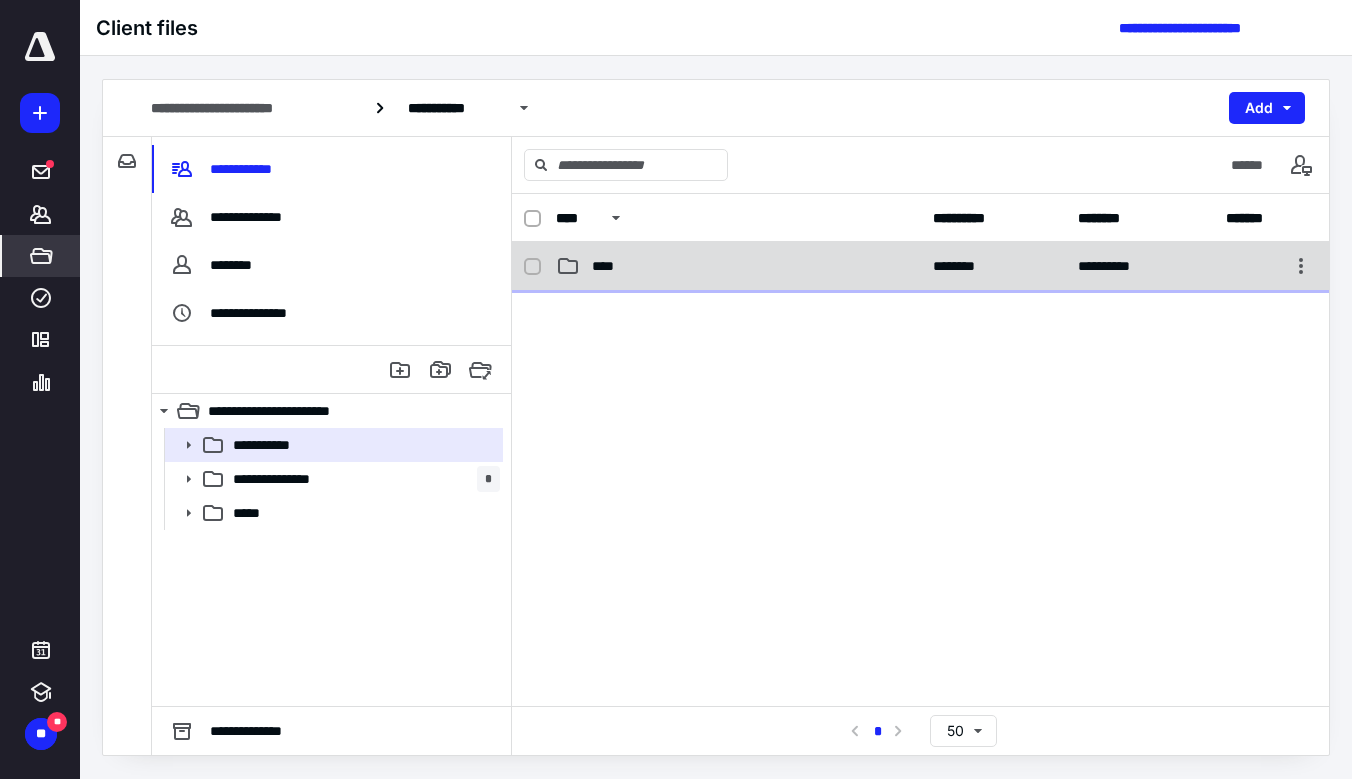 click on "****" at bounding box center [738, 266] 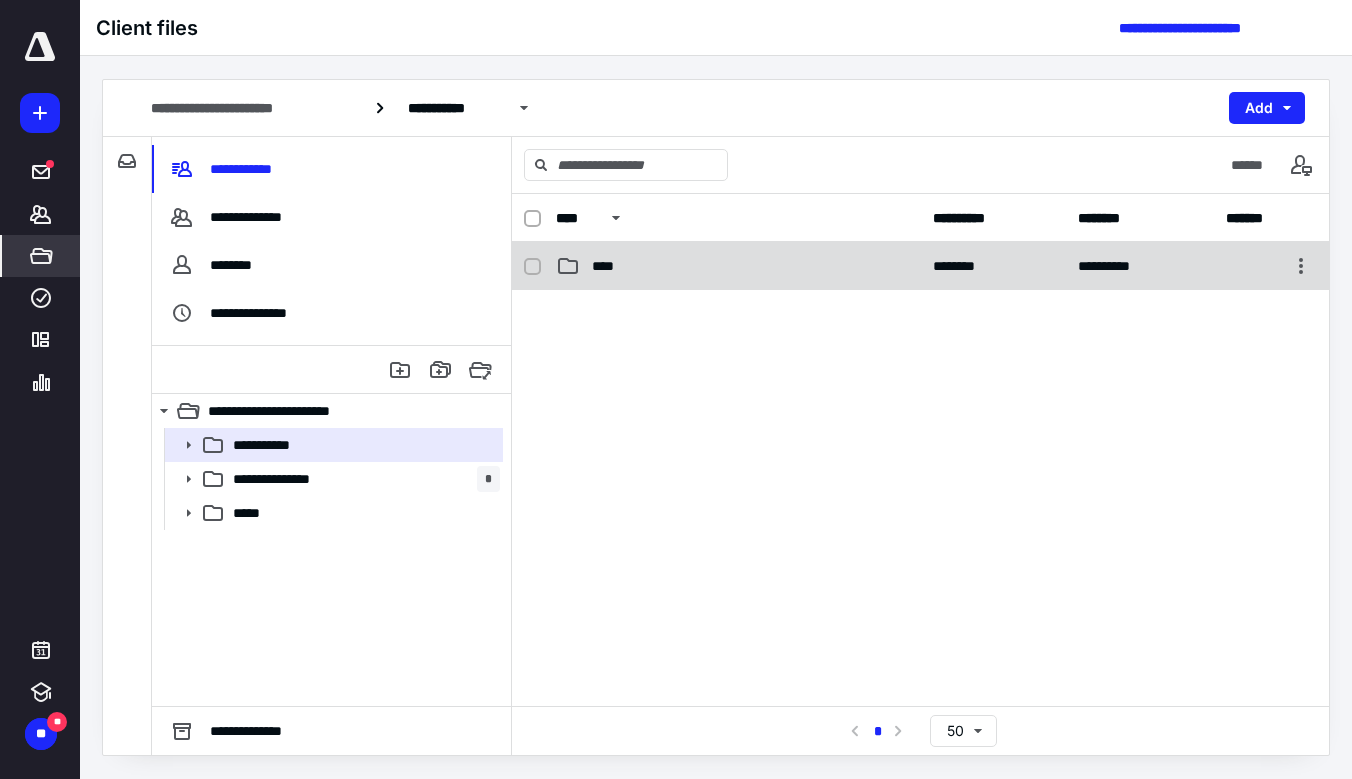 checkbox on "false" 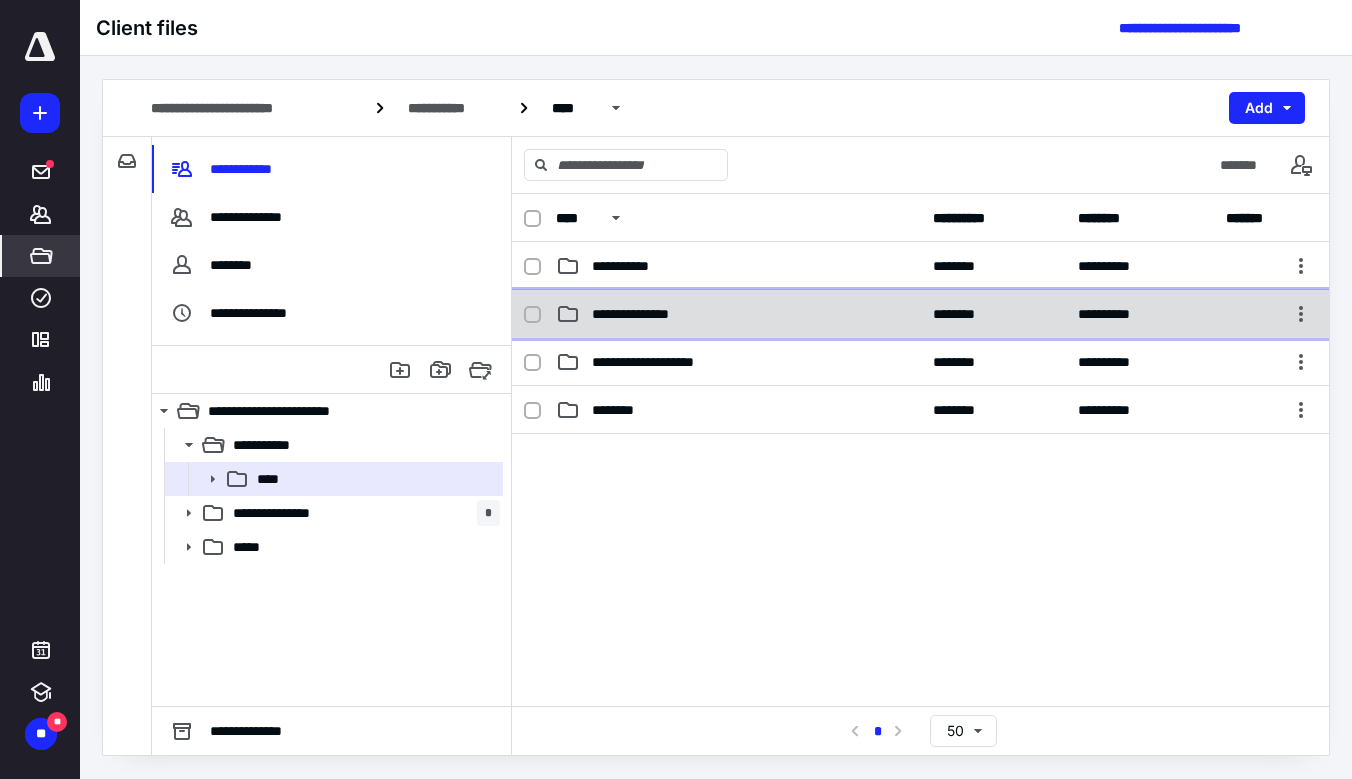 click on "**********" at bounding box center (652, 314) 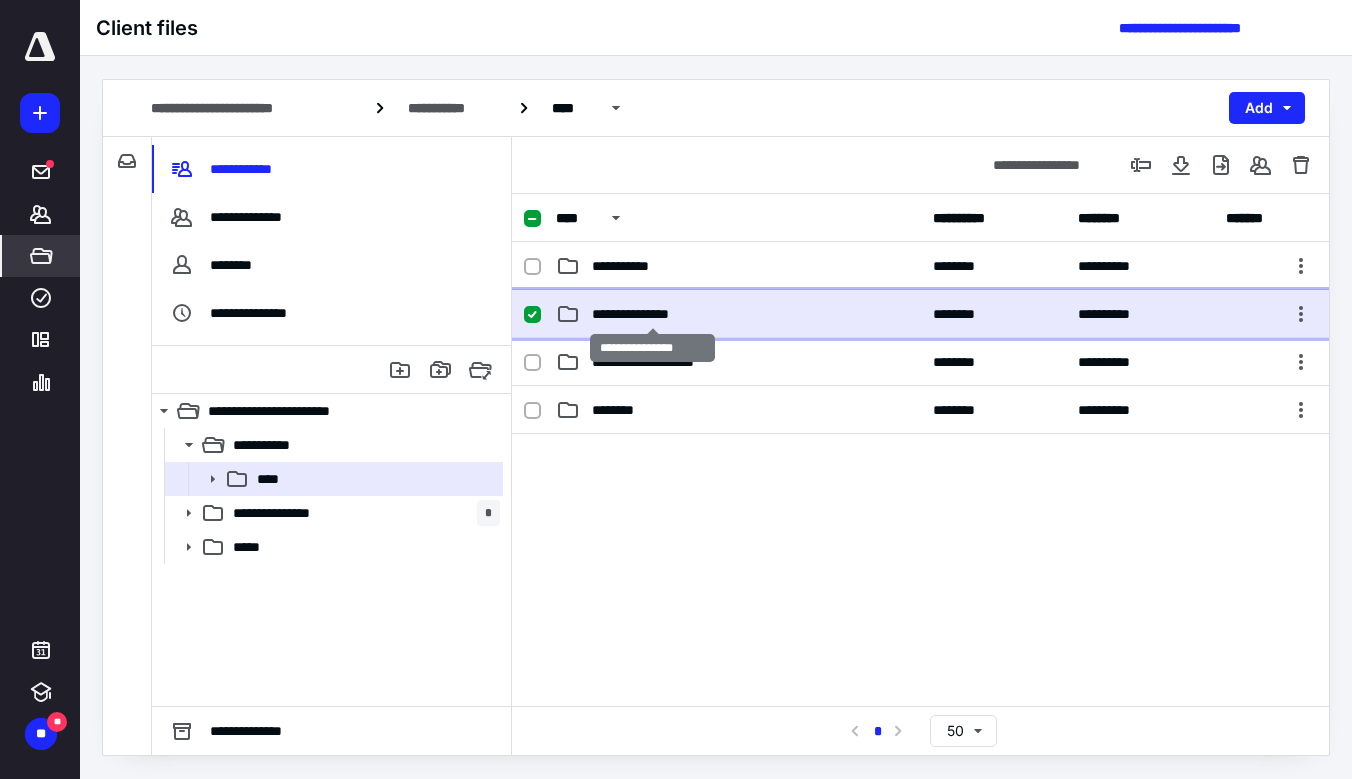 click on "**********" at bounding box center (652, 314) 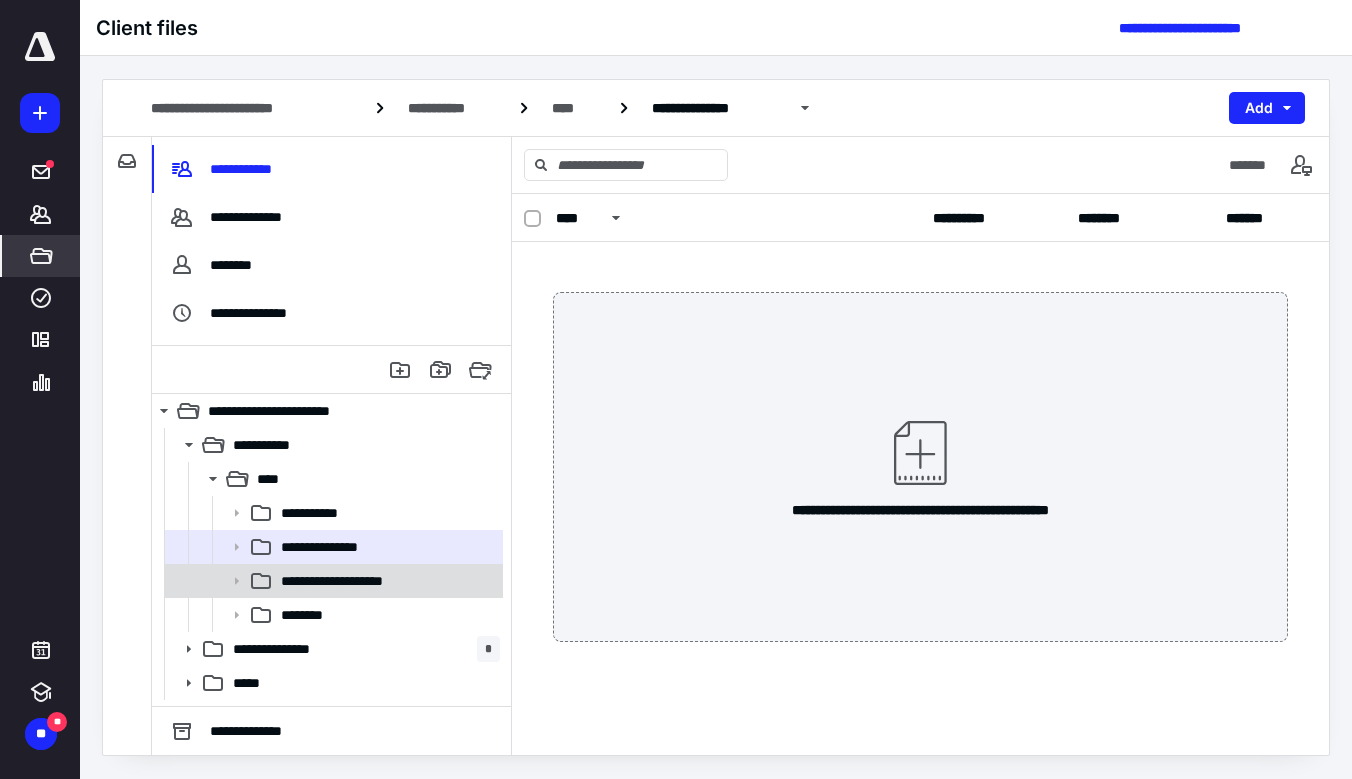 click on "**********" at bounding box center [349, 581] 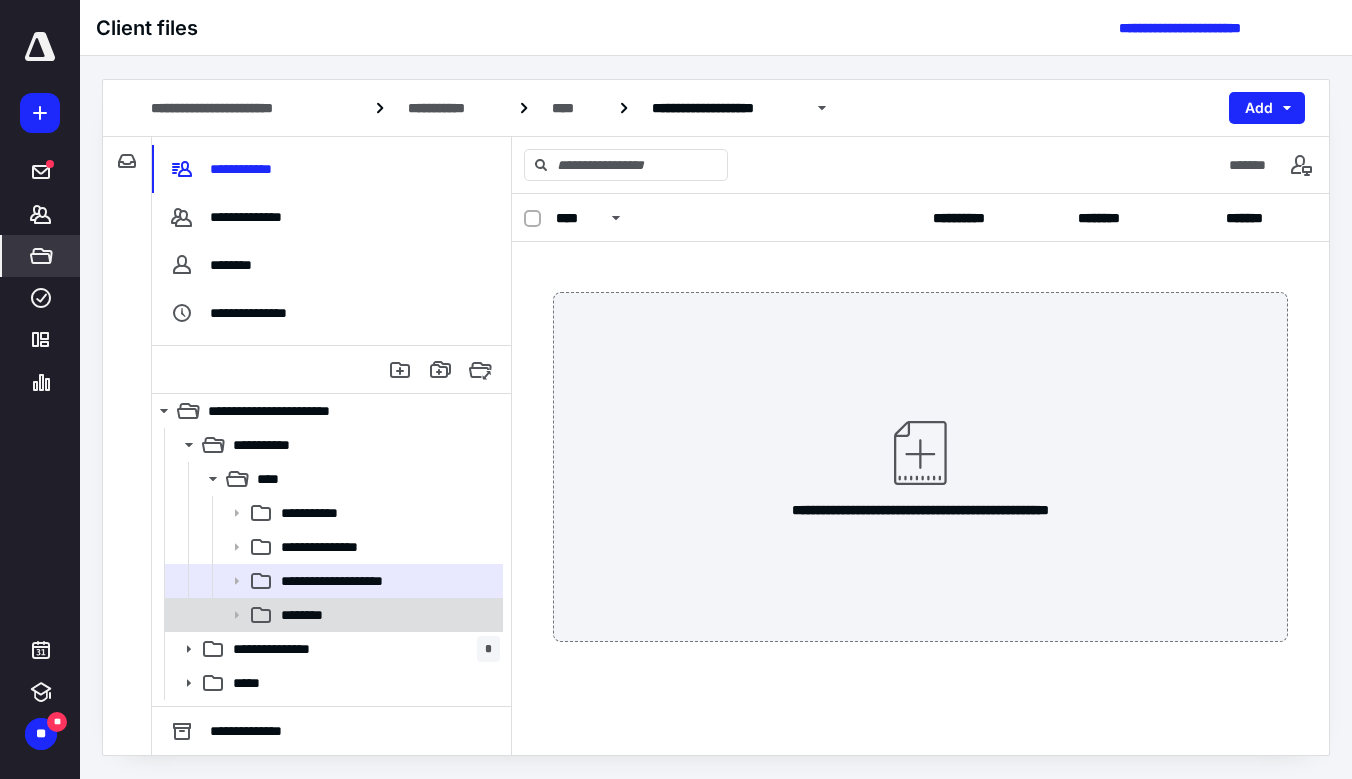 click on "********" at bounding box center [386, 615] 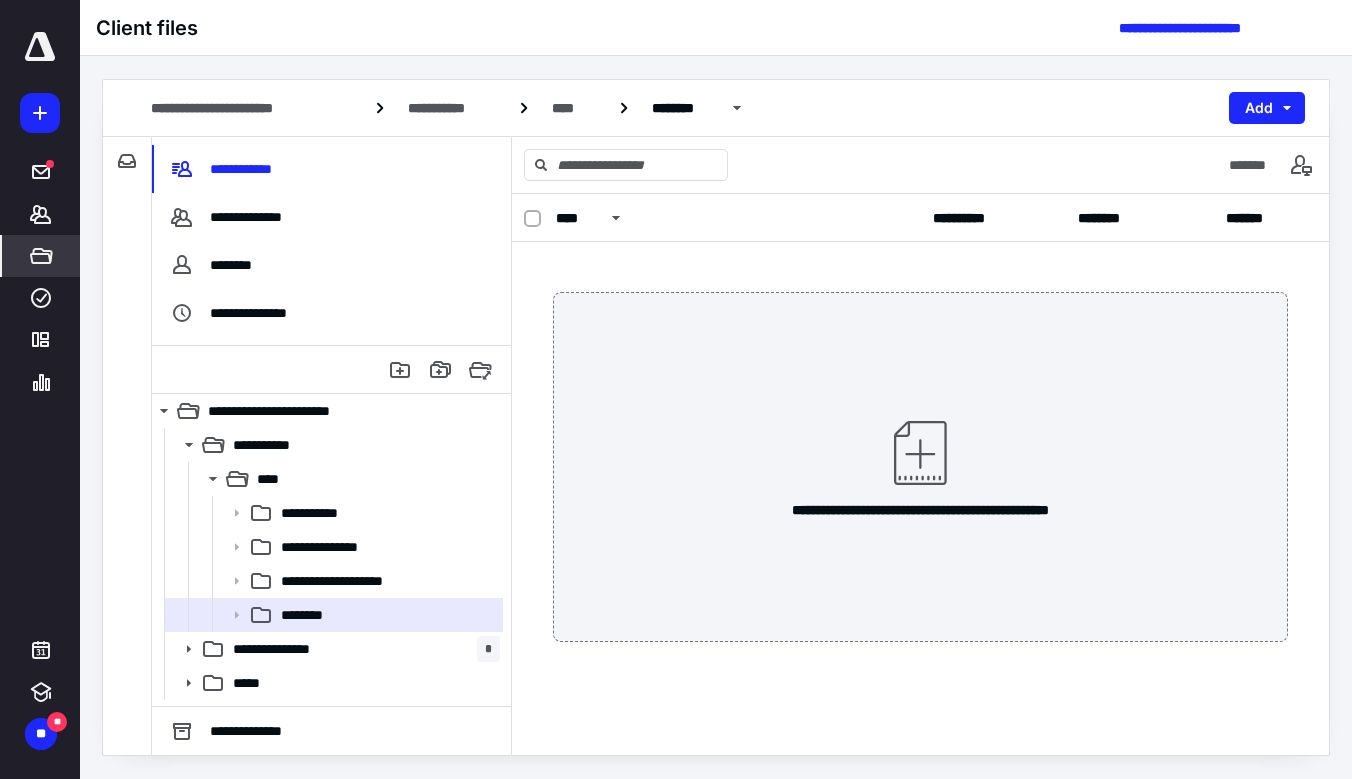 click on "**********" at bounding box center (920, 467) 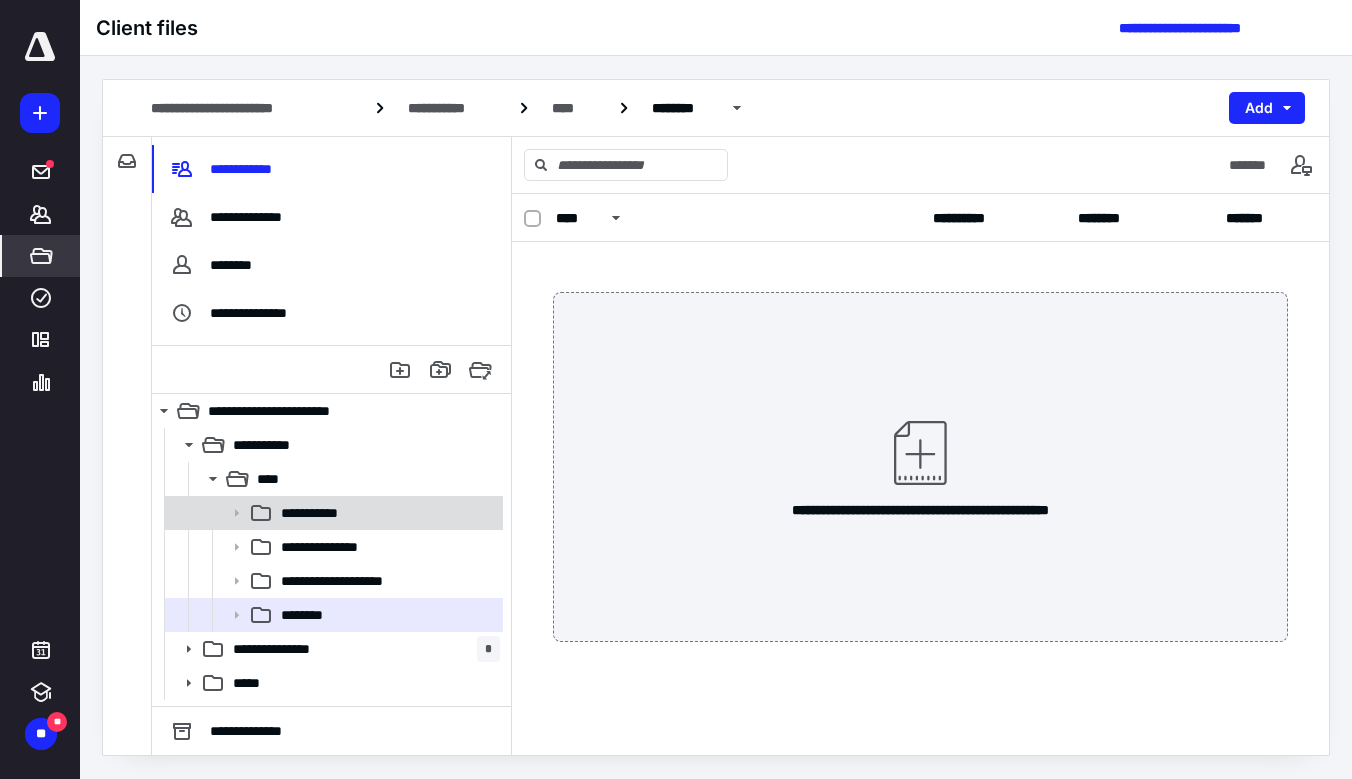 click on "**********" at bounding box center [324, 513] 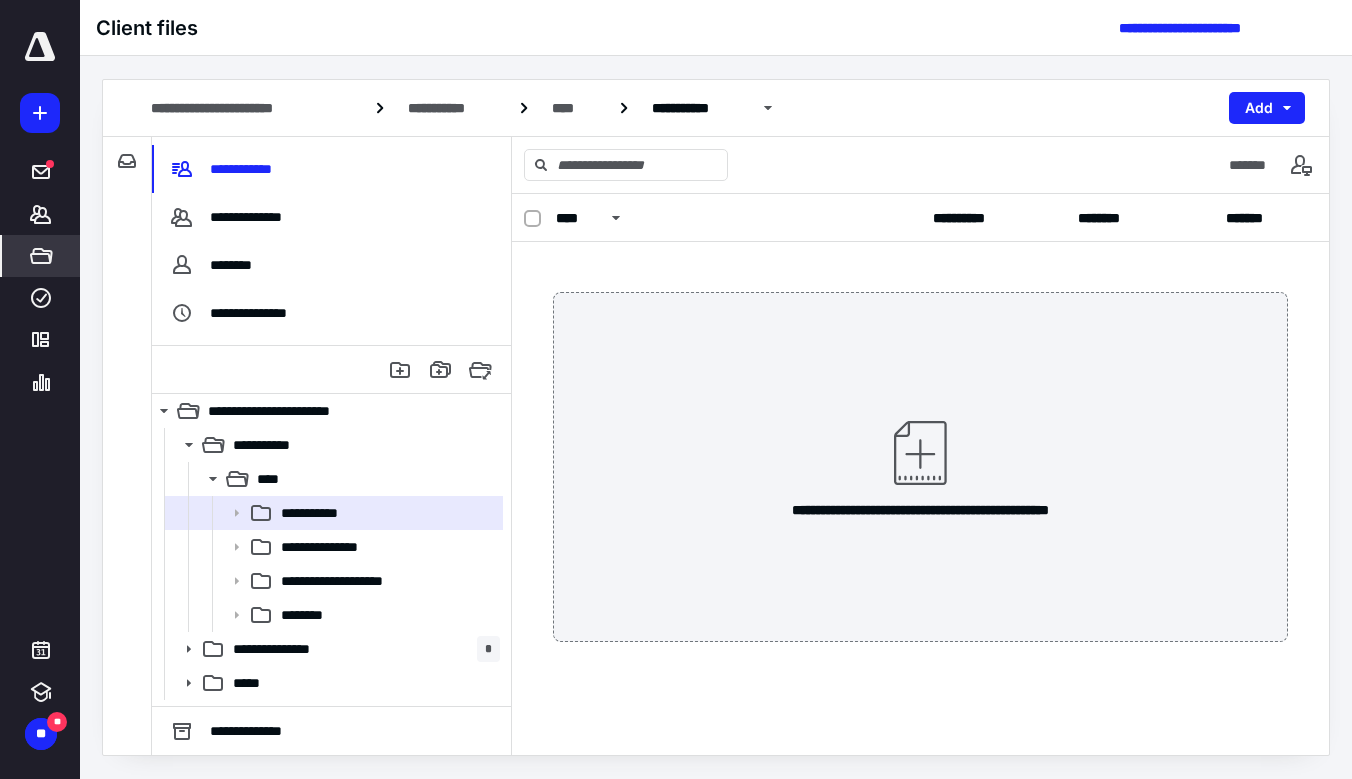 click on "**********" at bounding box center [920, 467] 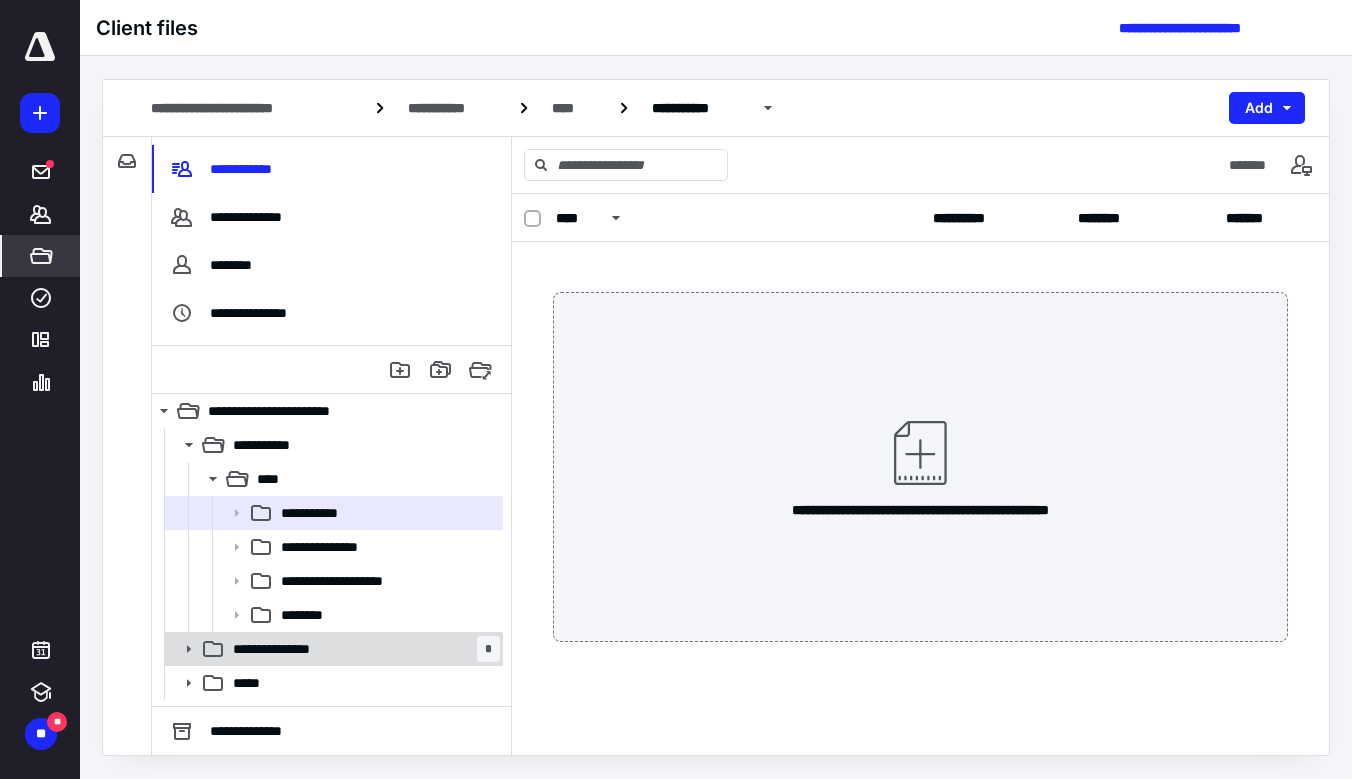 click on "**********" at bounding box center (332, 649) 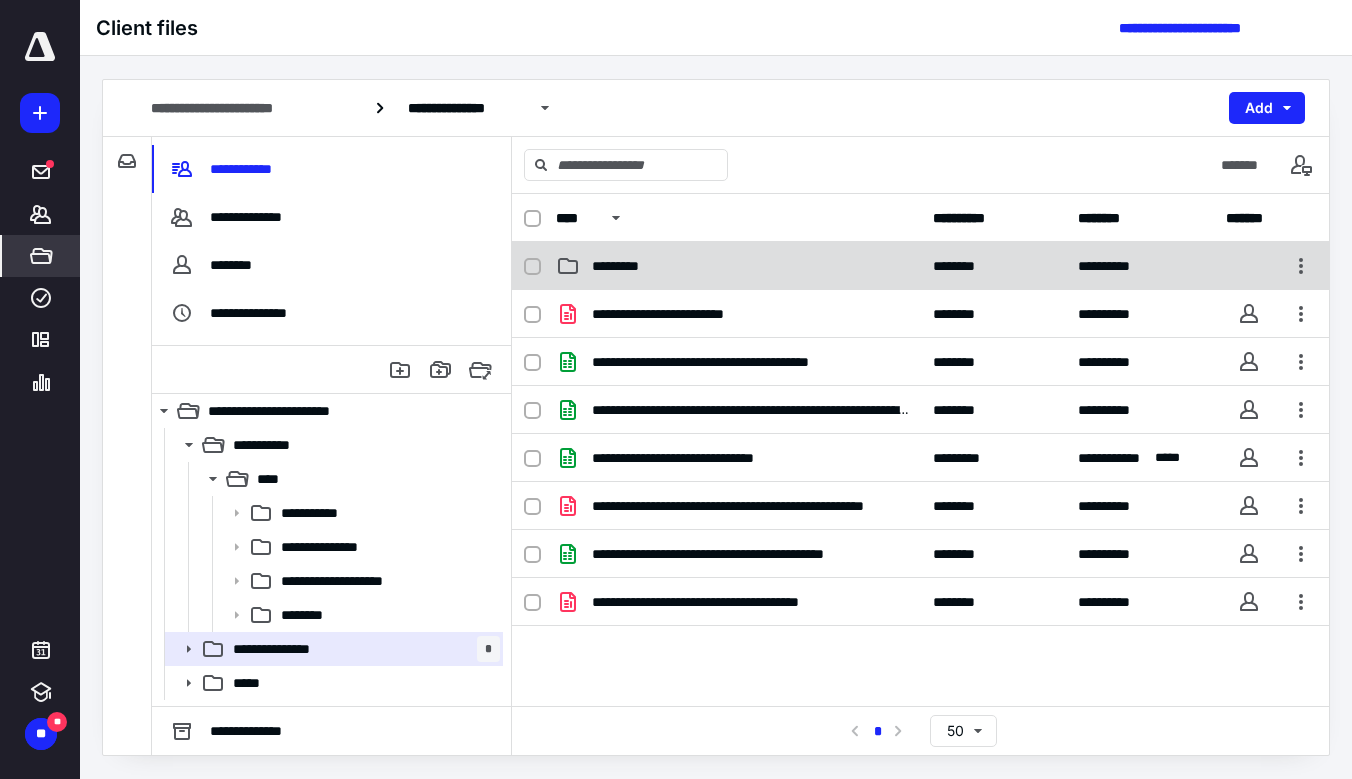 click on "*********" at bounding box center [738, 266] 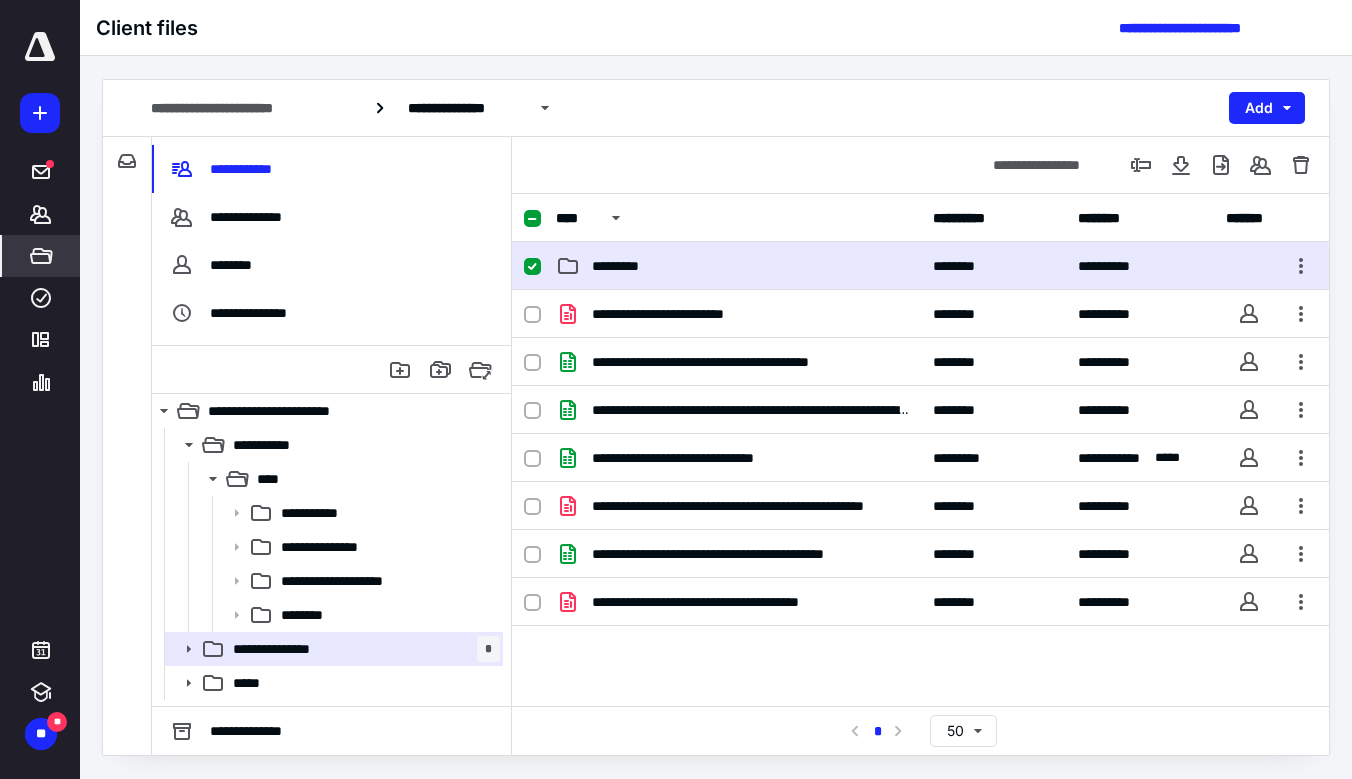 click on "*********" at bounding box center [738, 266] 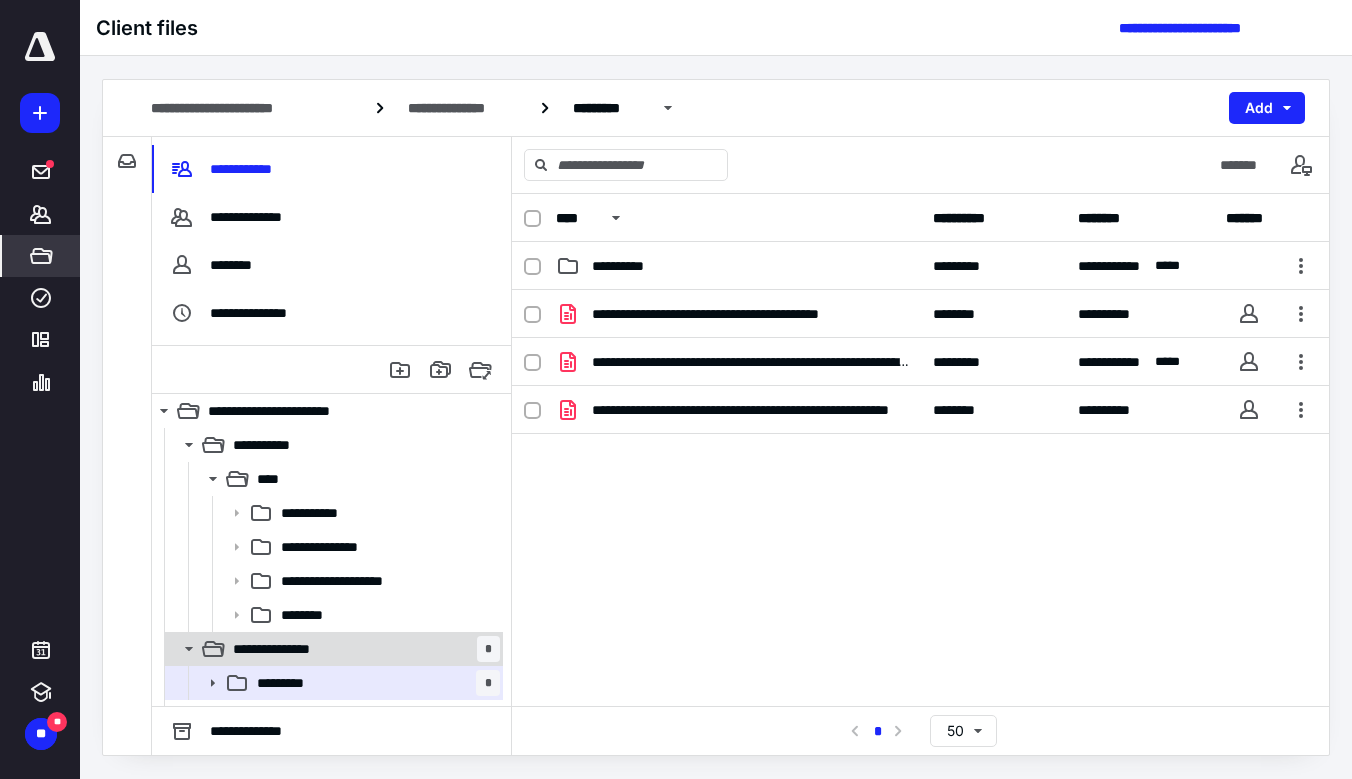 click on "**********" at bounding box center [362, 649] 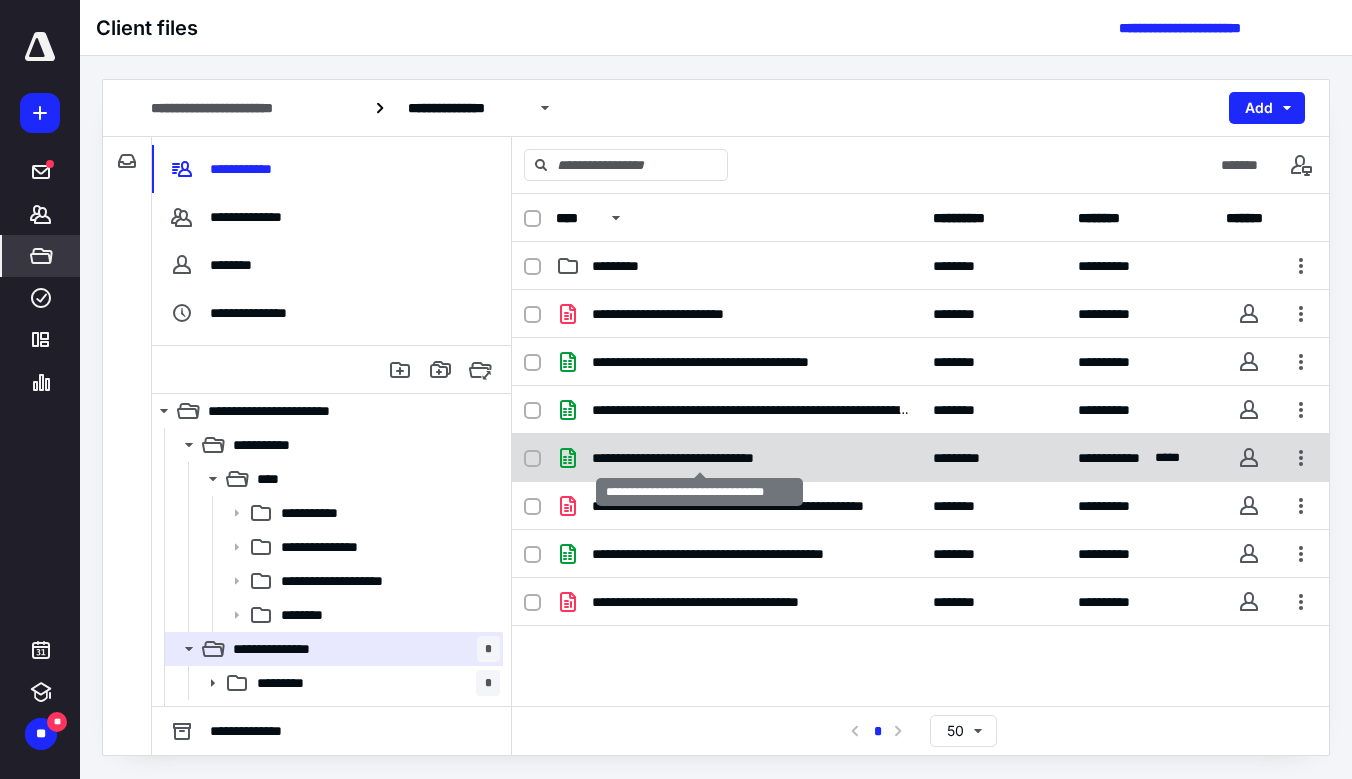 click on "**********" at bounding box center [699, 458] 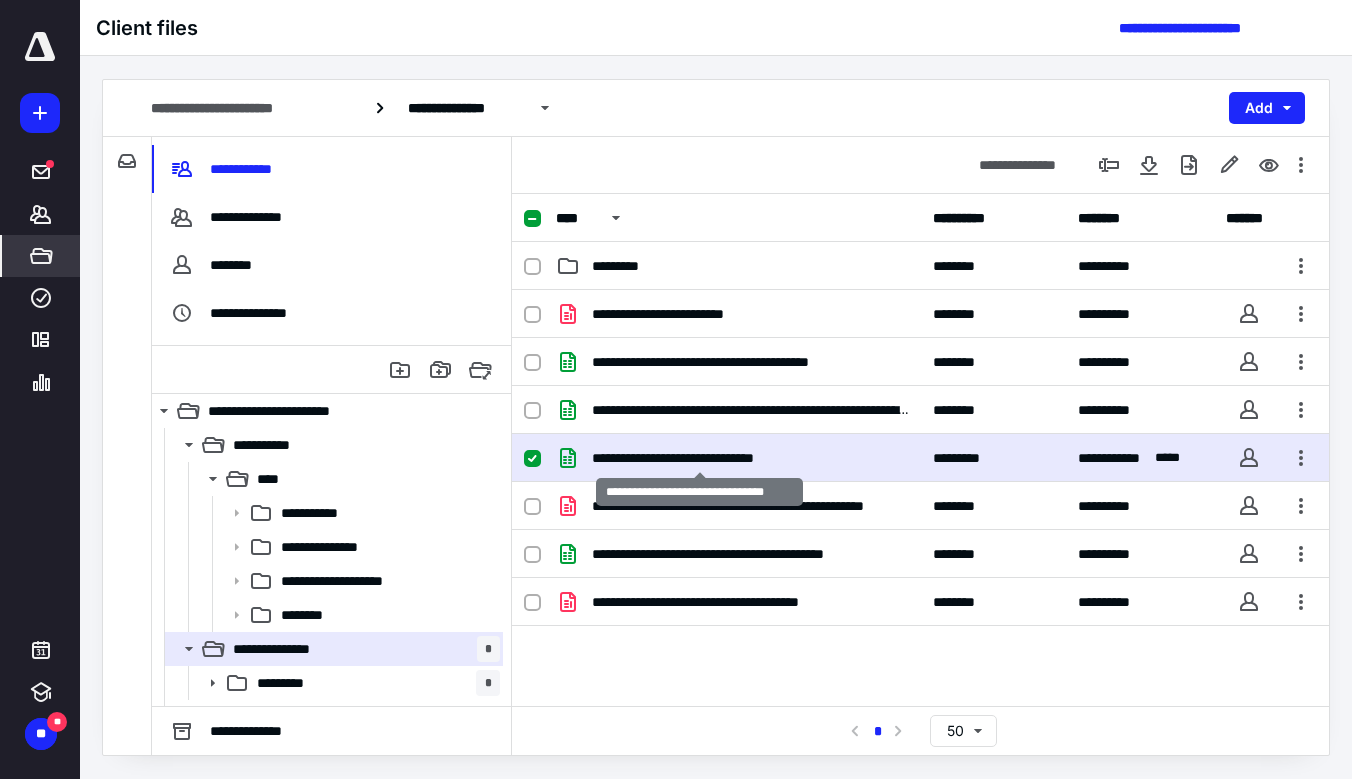 click on "**********" at bounding box center [699, 458] 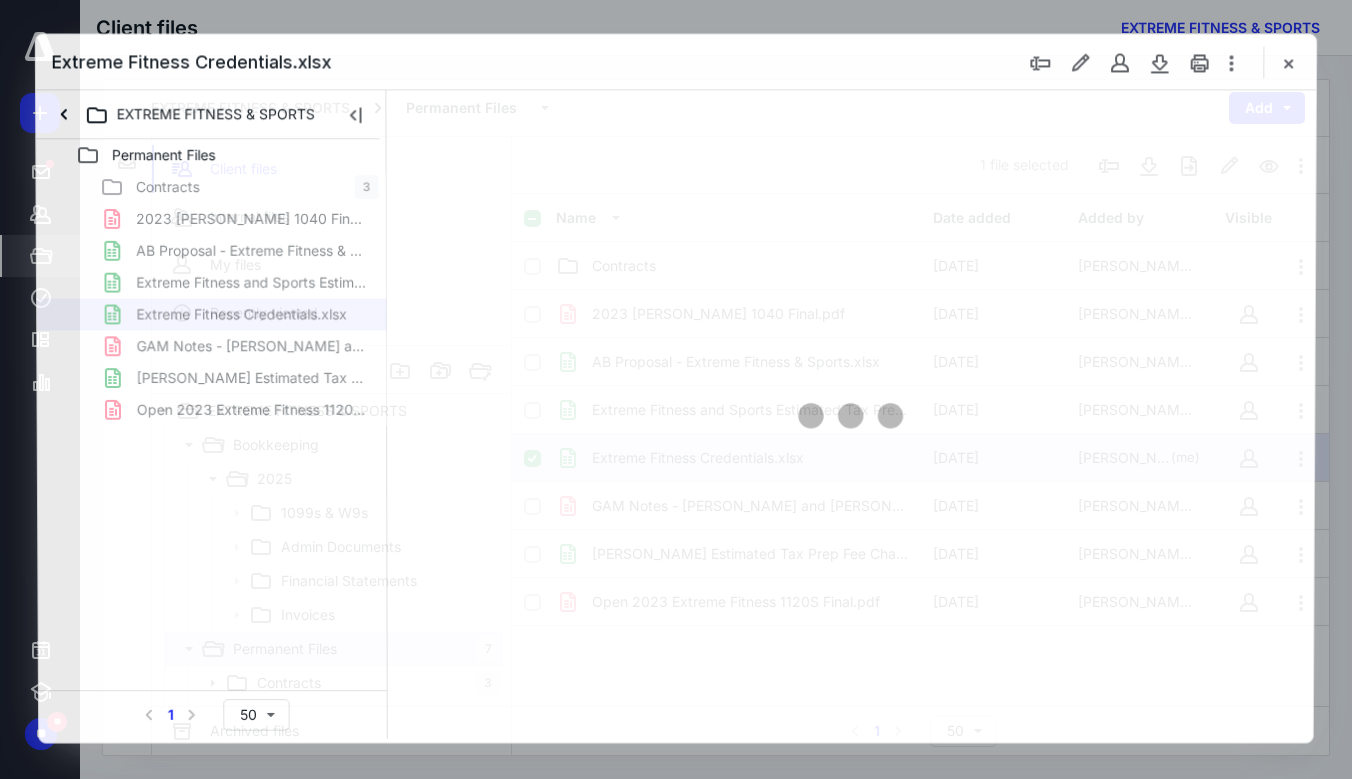 scroll, scrollTop: 0, scrollLeft: 0, axis: both 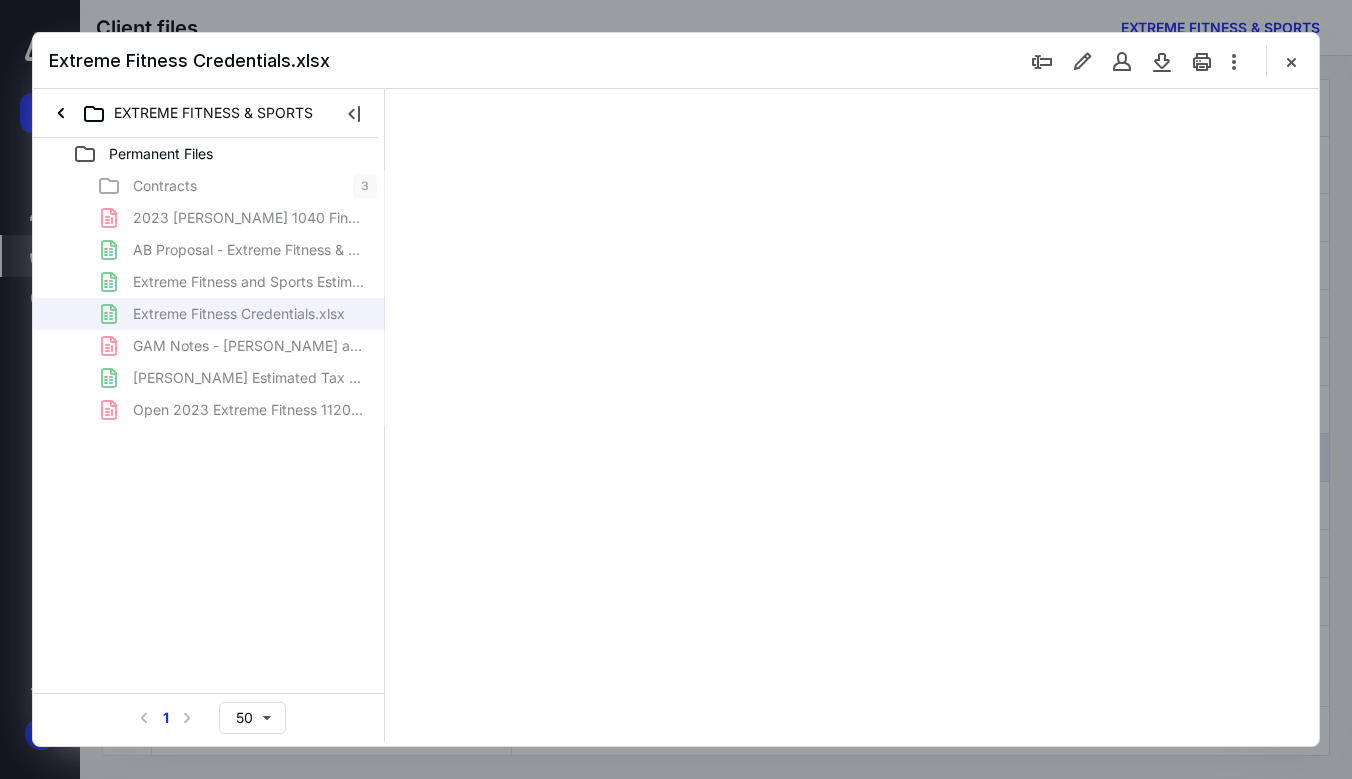 type on "232" 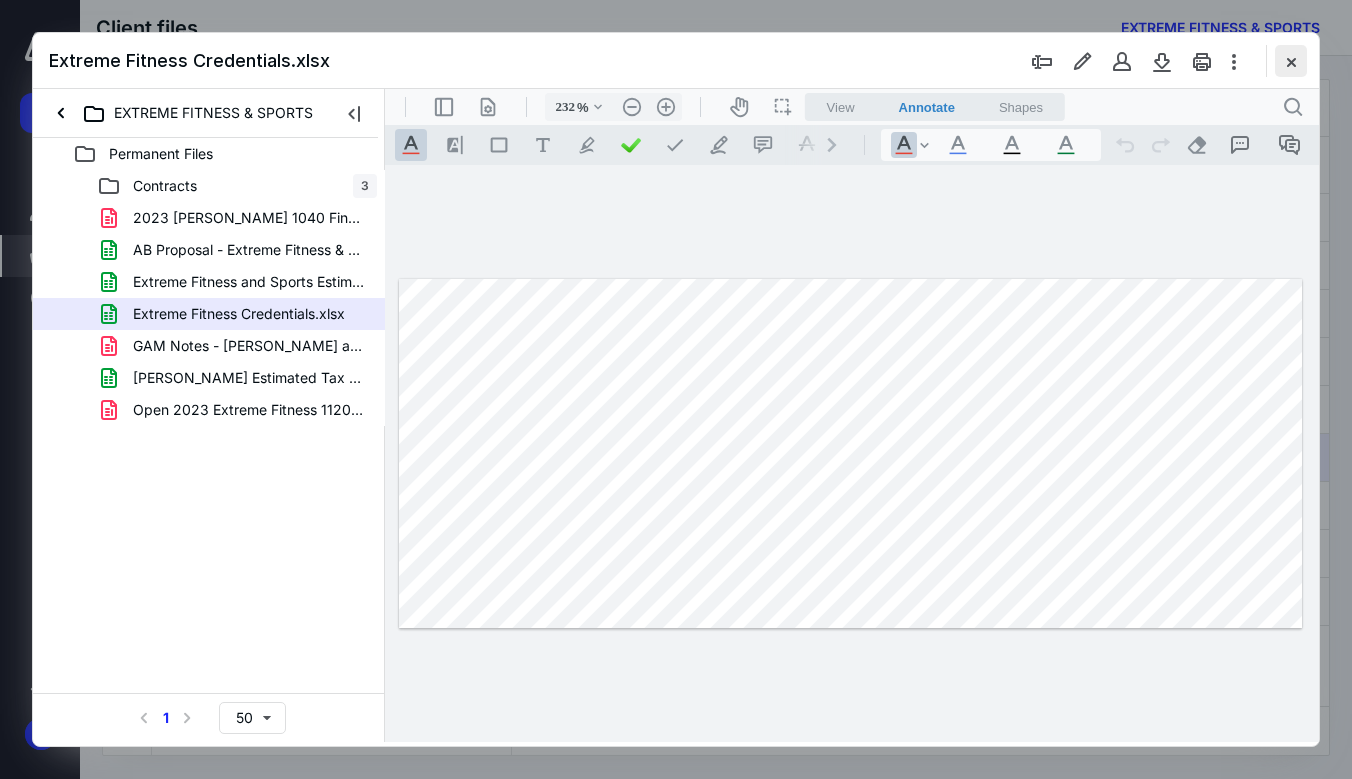 click at bounding box center [1291, 61] 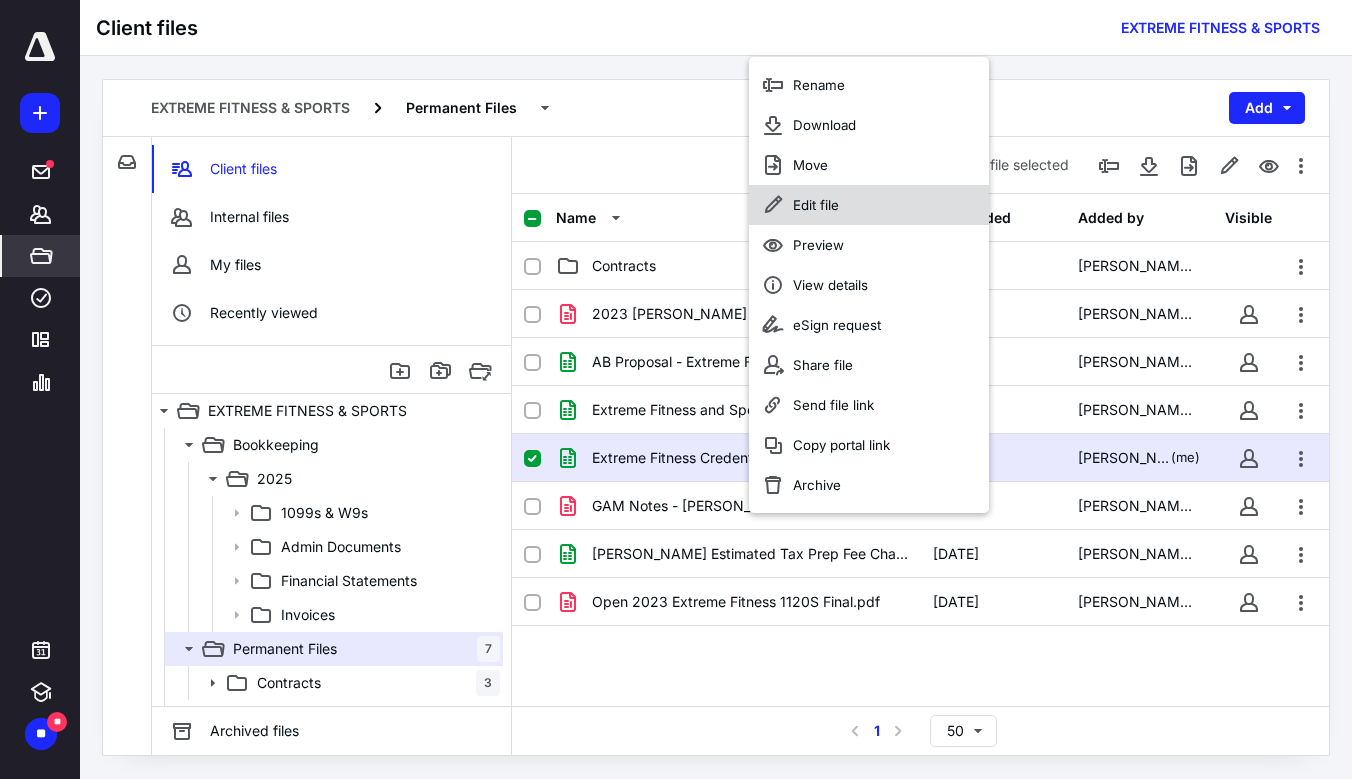 click on "Edit file" at bounding box center (869, 205) 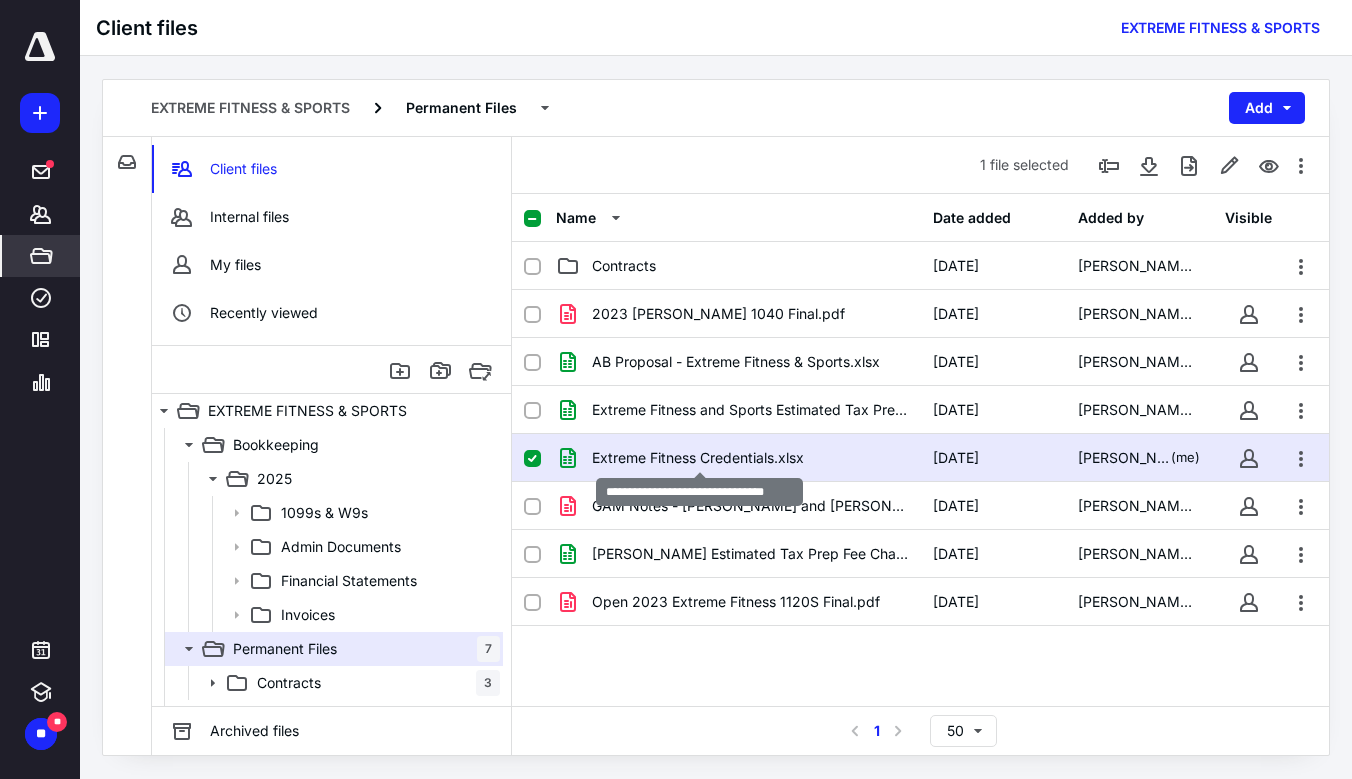 click on "Extreme Fitness Credentials.xlsx" at bounding box center [698, 458] 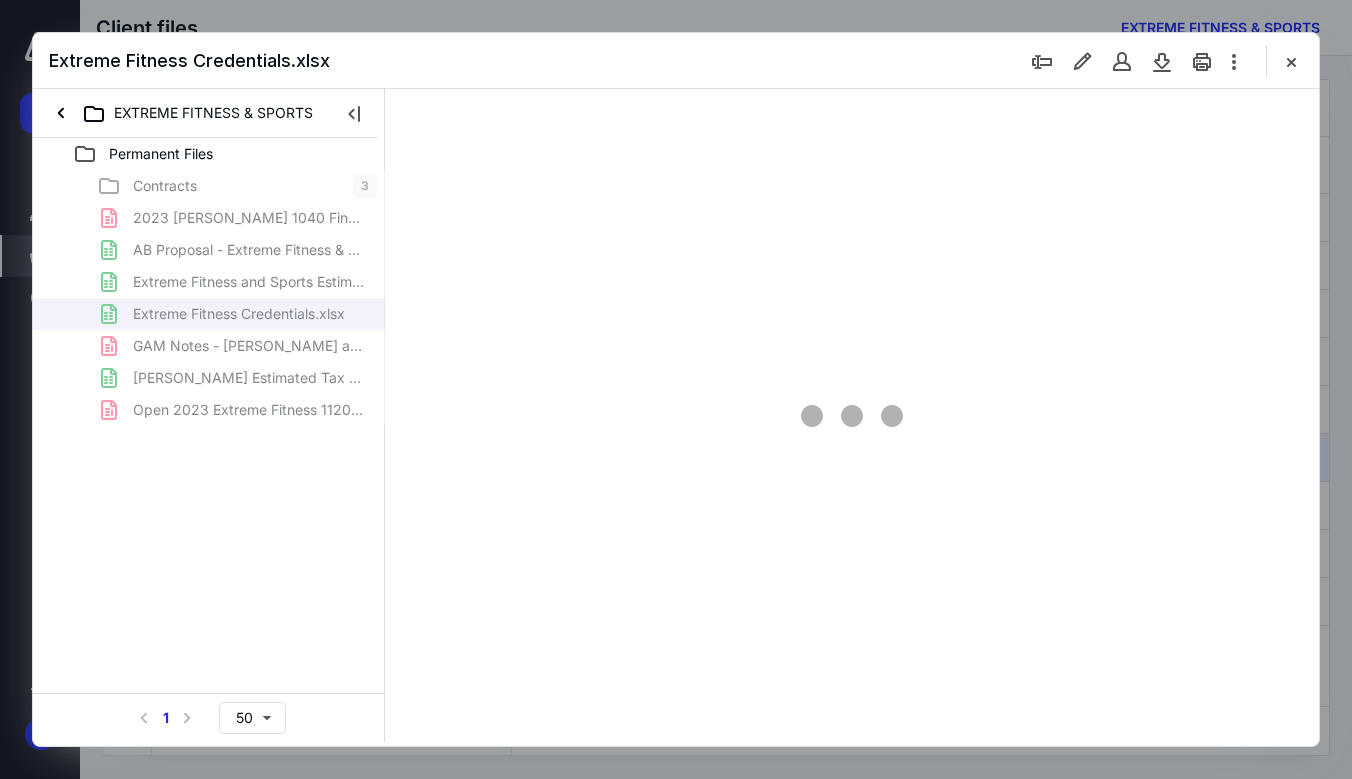 scroll, scrollTop: 0, scrollLeft: 0, axis: both 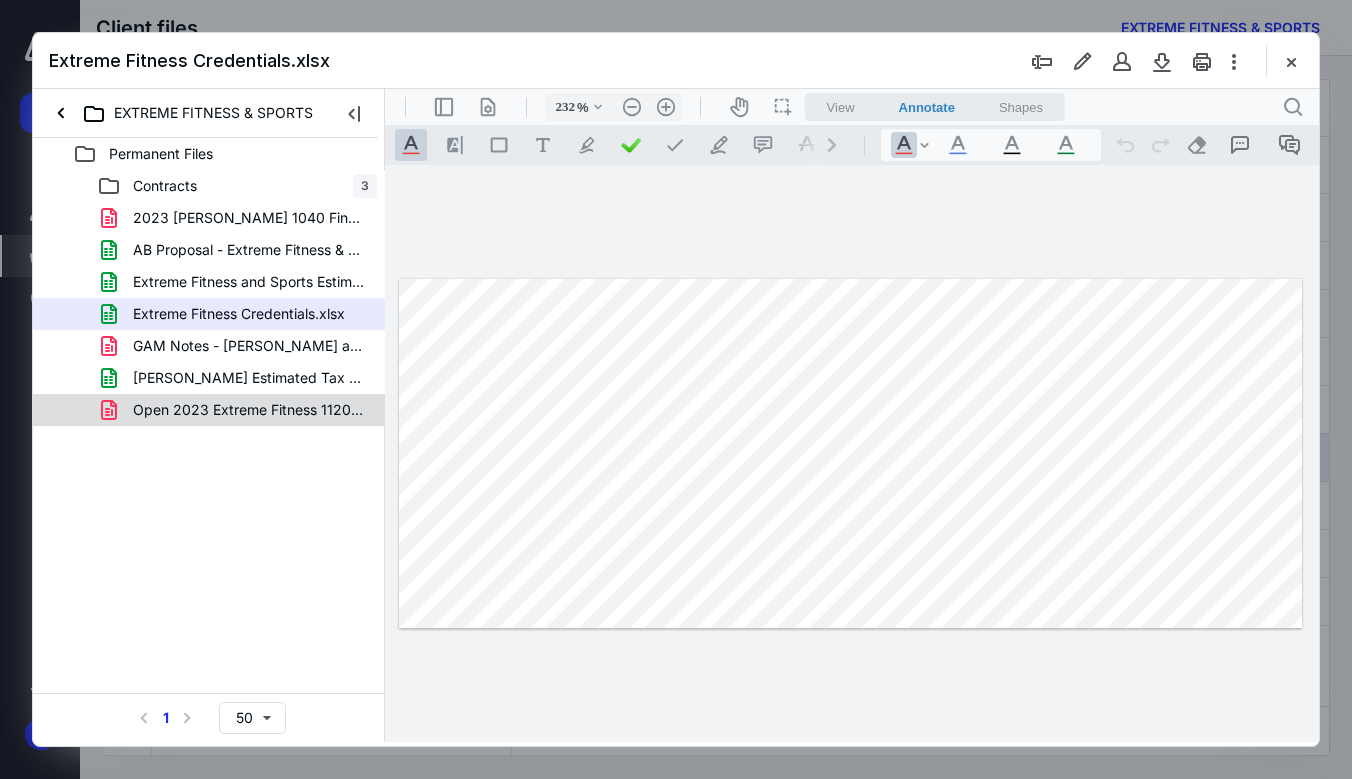 click on "Open 2023 Extreme Fitness 1120S Final.pdf" at bounding box center (249, 410) 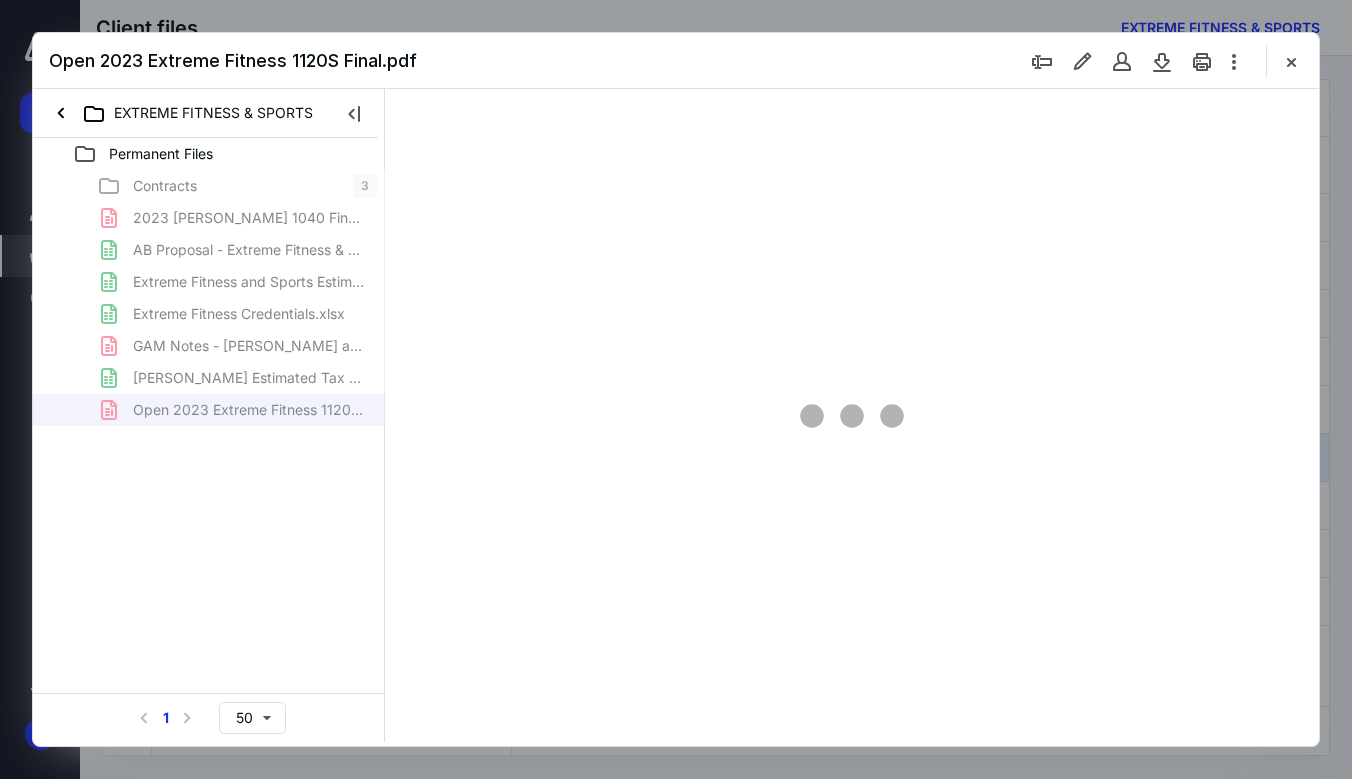 scroll, scrollTop: 79, scrollLeft: 0, axis: vertical 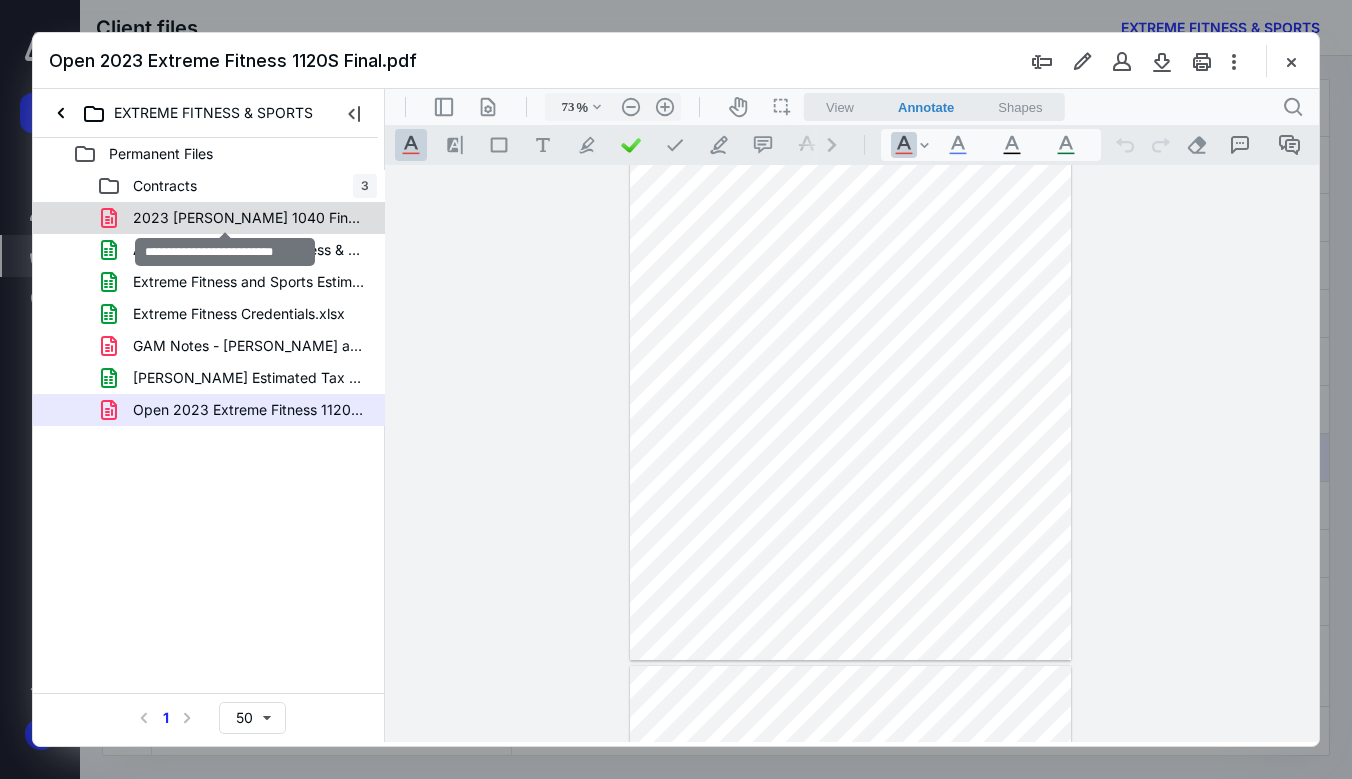 click on "2023 [PERSON_NAME] 1040 Final.pdf" at bounding box center (249, 218) 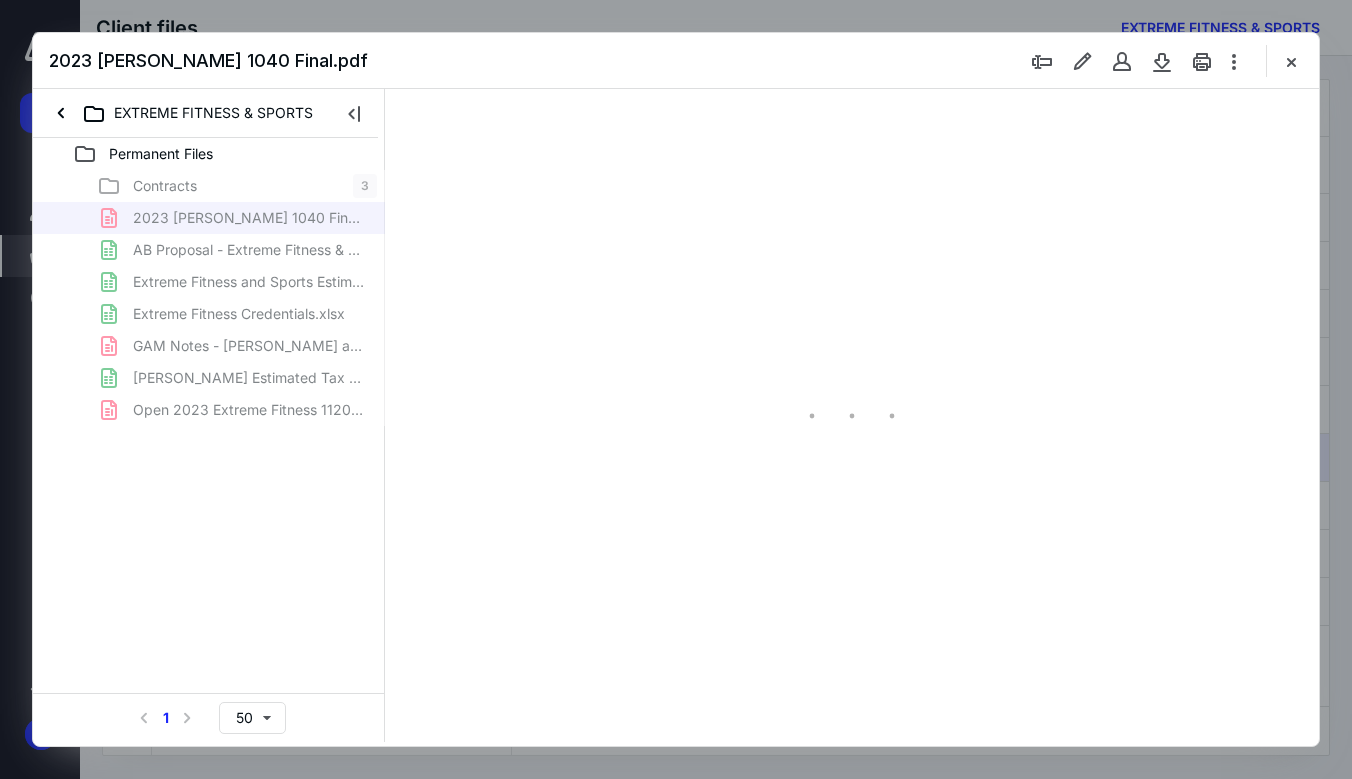 type on "73" 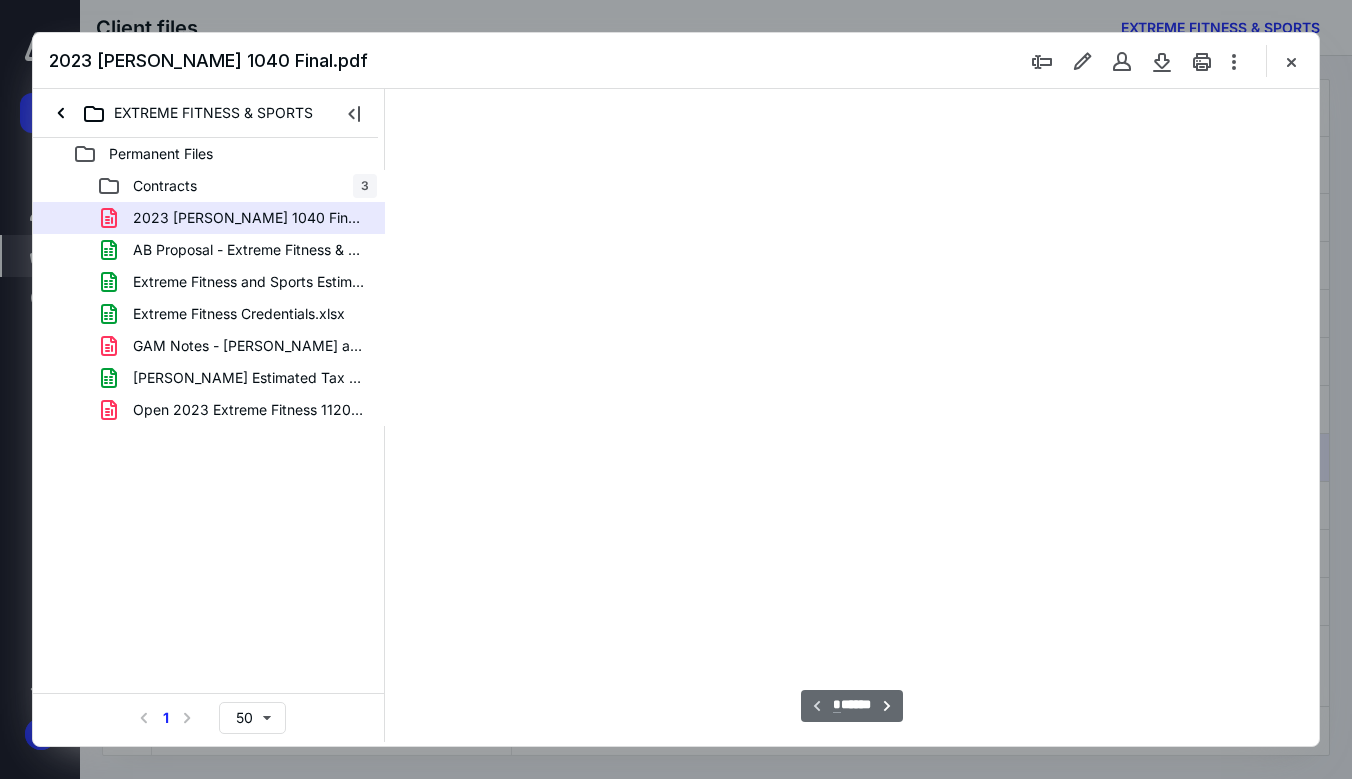 scroll, scrollTop: 79, scrollLeft: 0, axis: vertical 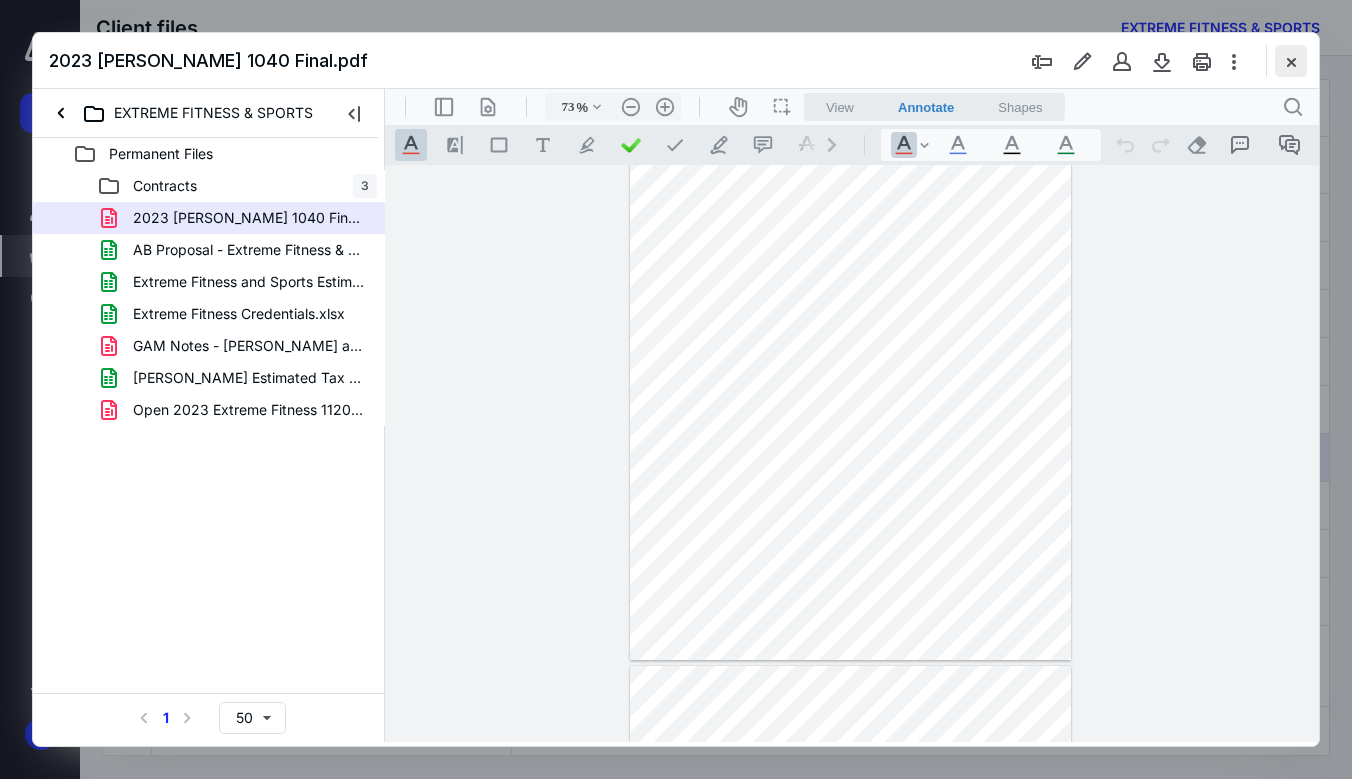 click at bounding box center (1291, 61) 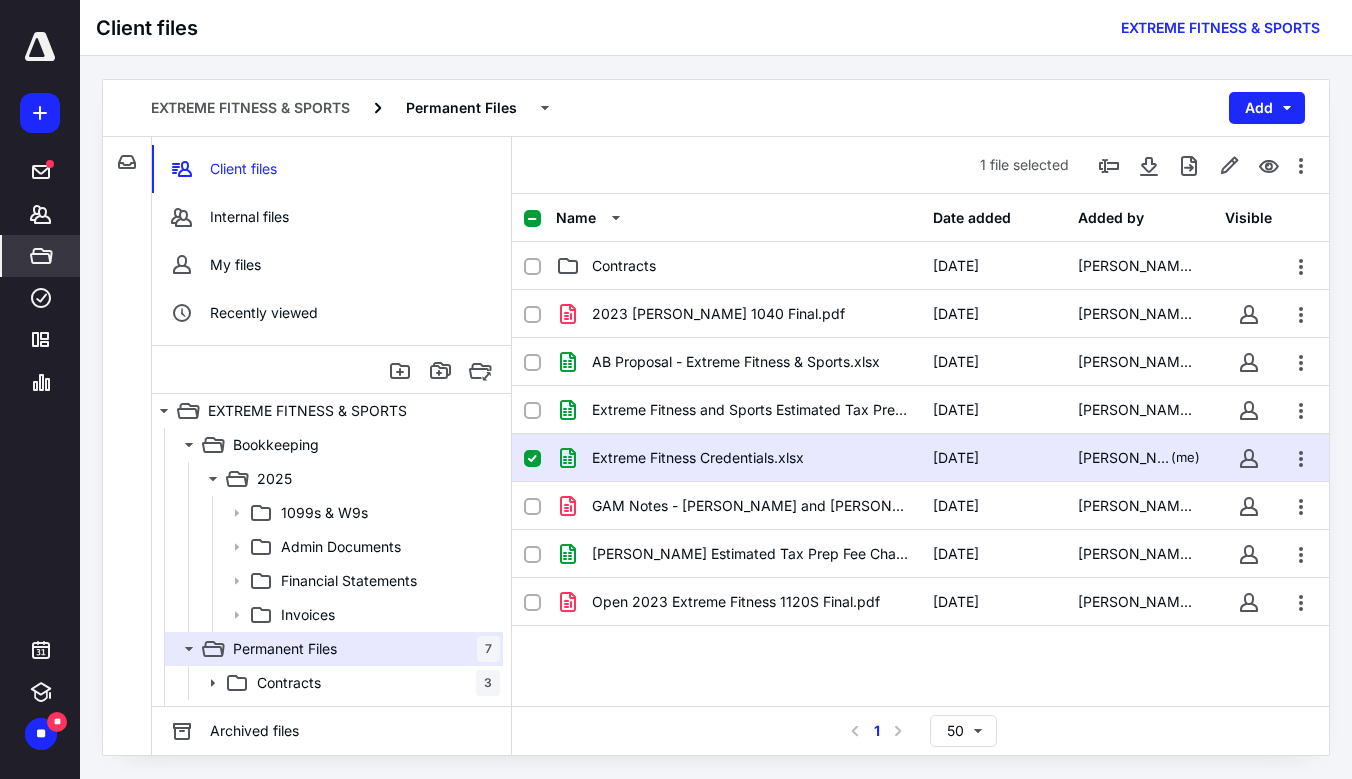 click on "Name Date added Added by Visible Contracts [DATE] [PERSON_NAME] 2023 [PERSON_NAME] 1040 Final.pdf [DATE] [PERSON_NAME] Fee AB Proposal - Extreme Fitness & Sports.xlsx [DATE] [PERSON_NAME] Fee Extreme Fitness and Sports Estimated Tax Prep Fee Chart - .xlsx [DATE] [PERSON_NAME] Fee Extreme Fitness Credentials.xlsx [DATE] [PERSON_NAME]  (me) GAM Notes - [PERSON_NAME] and [PERSON_NAME] ([PERSON_NAME]) [PERSON_NAME].pdf [DATE] [PERSON_NAME] Fee [PERSON_NAME] Estimated Tax Prep Fee Chart - Ind.xlsx [DATE] [PERSON_NAME] Fee Open 2023 Extreme Fitness 1120S Final.pdf [DATE] [PERSON_NAME] Fee" at bounding box center (920, 450) 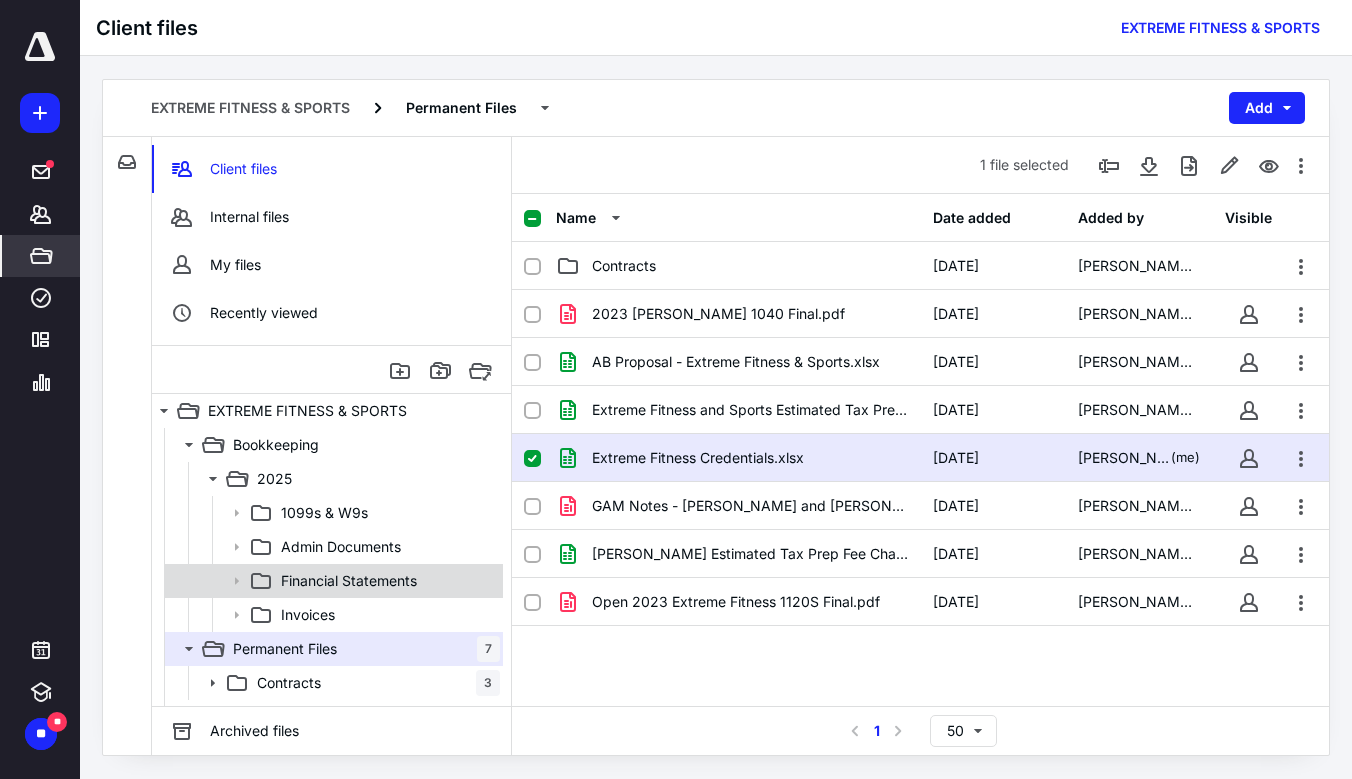 click on "Financial Statements" at bounding box center [349, 581] 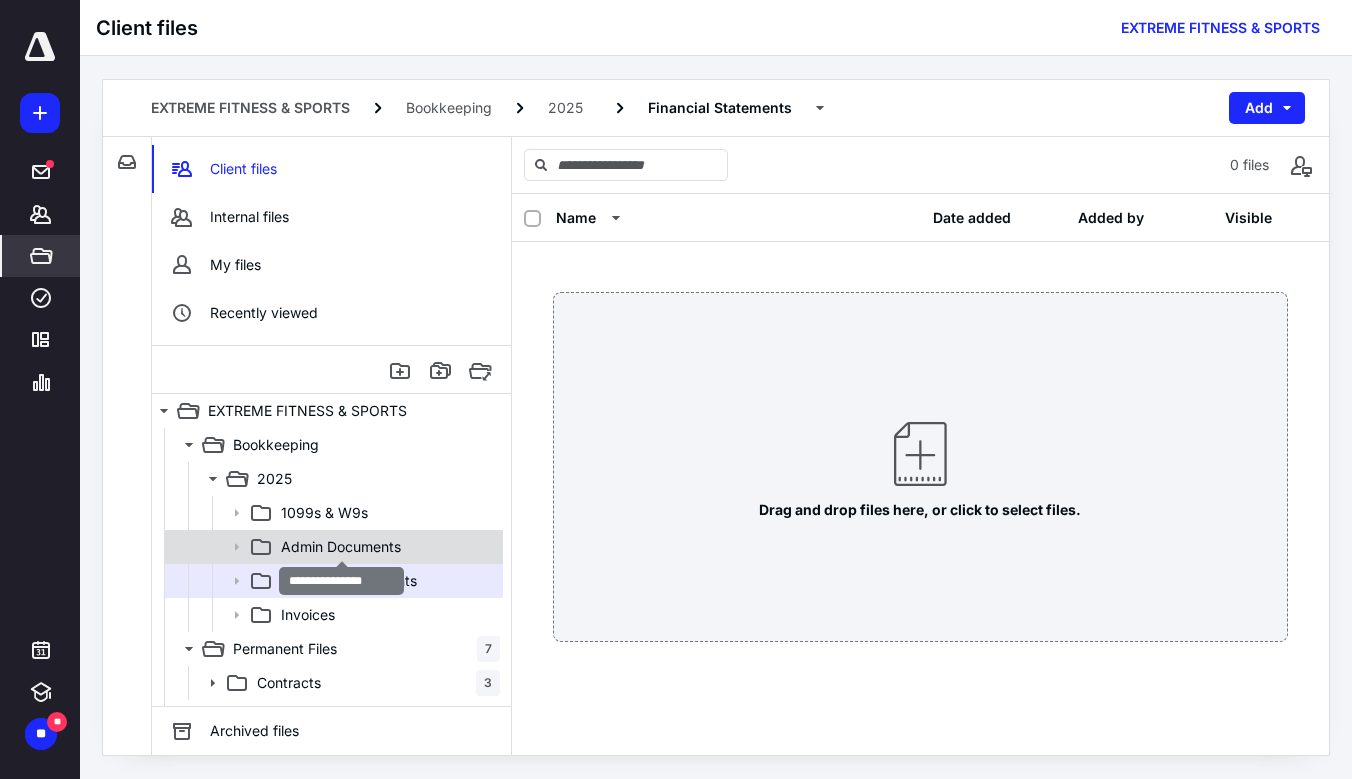 click on "Admin Documents" at bounding box center [341, 547] 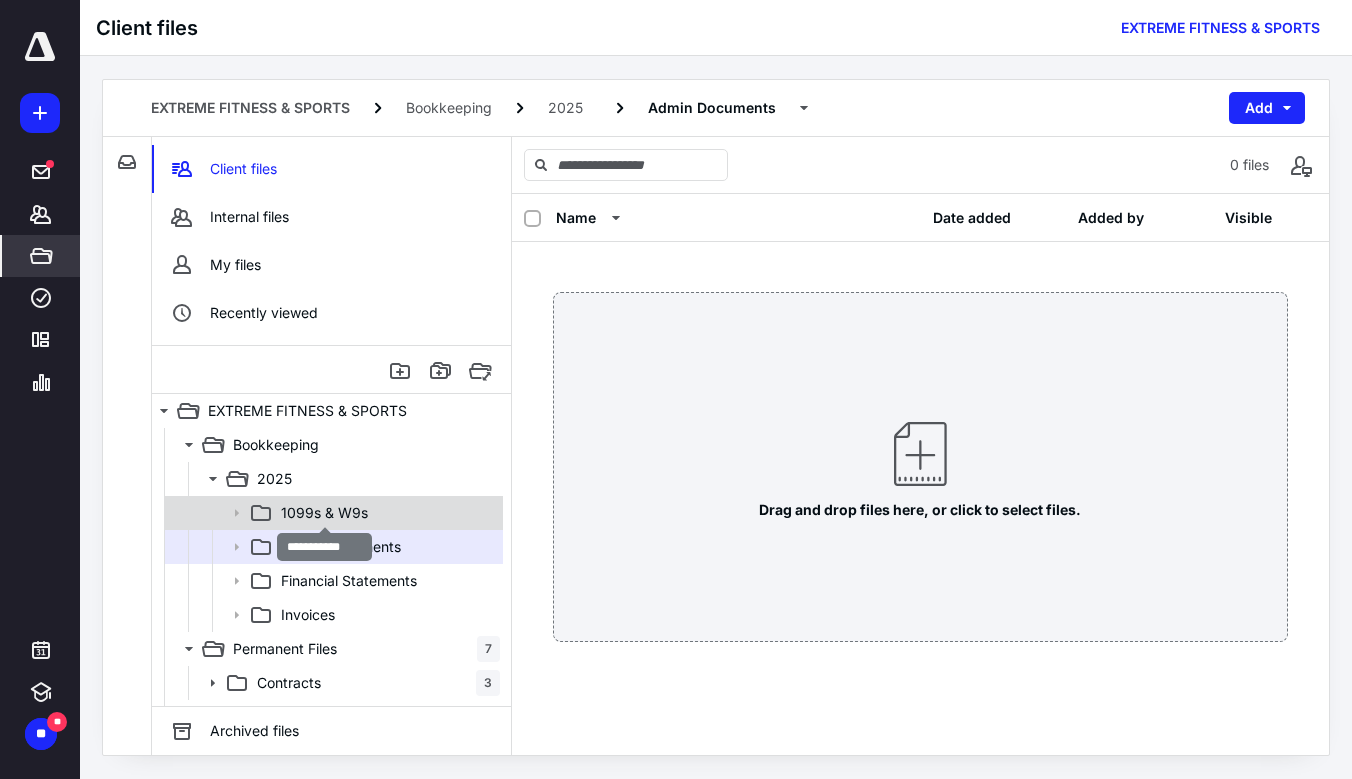 click on "1099s & W9s" at bounding box center (324, 513) 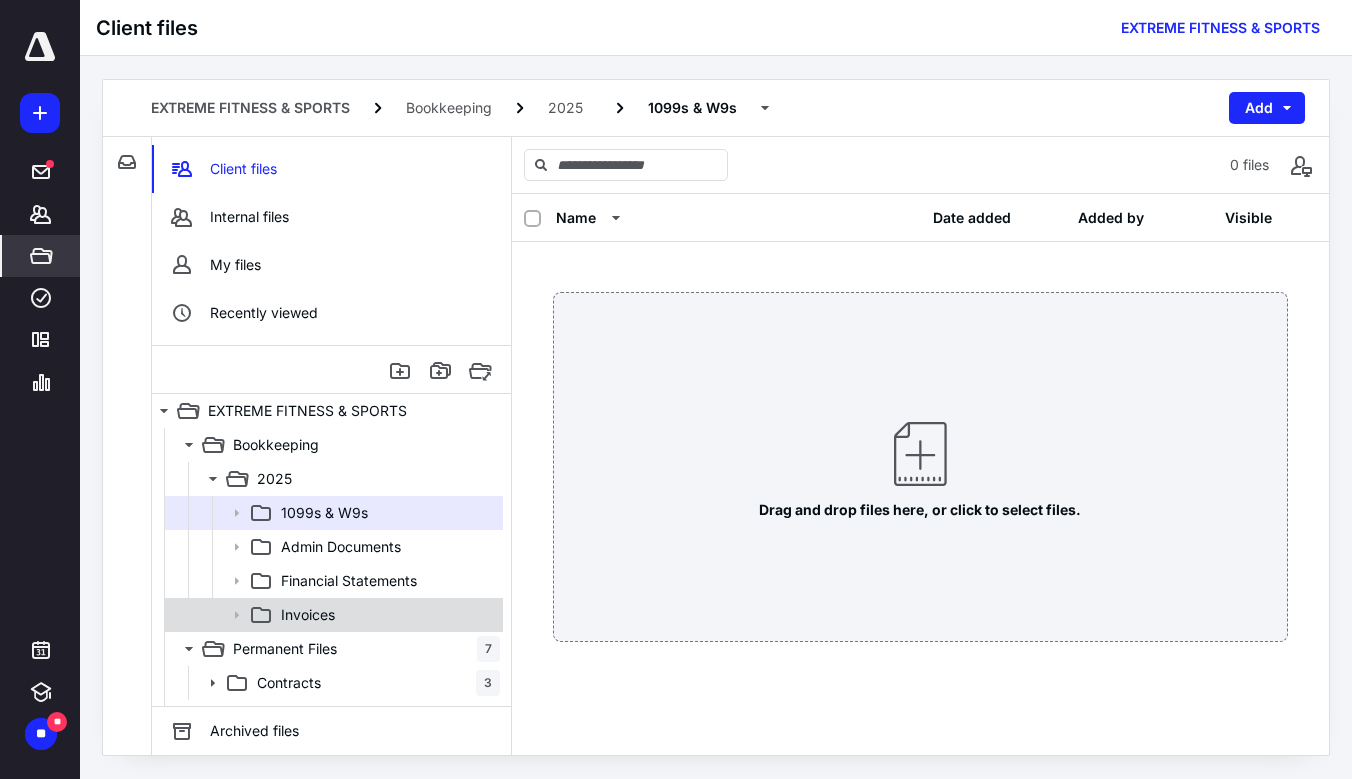 click on "Invoices" at bounding box center [386, 615] 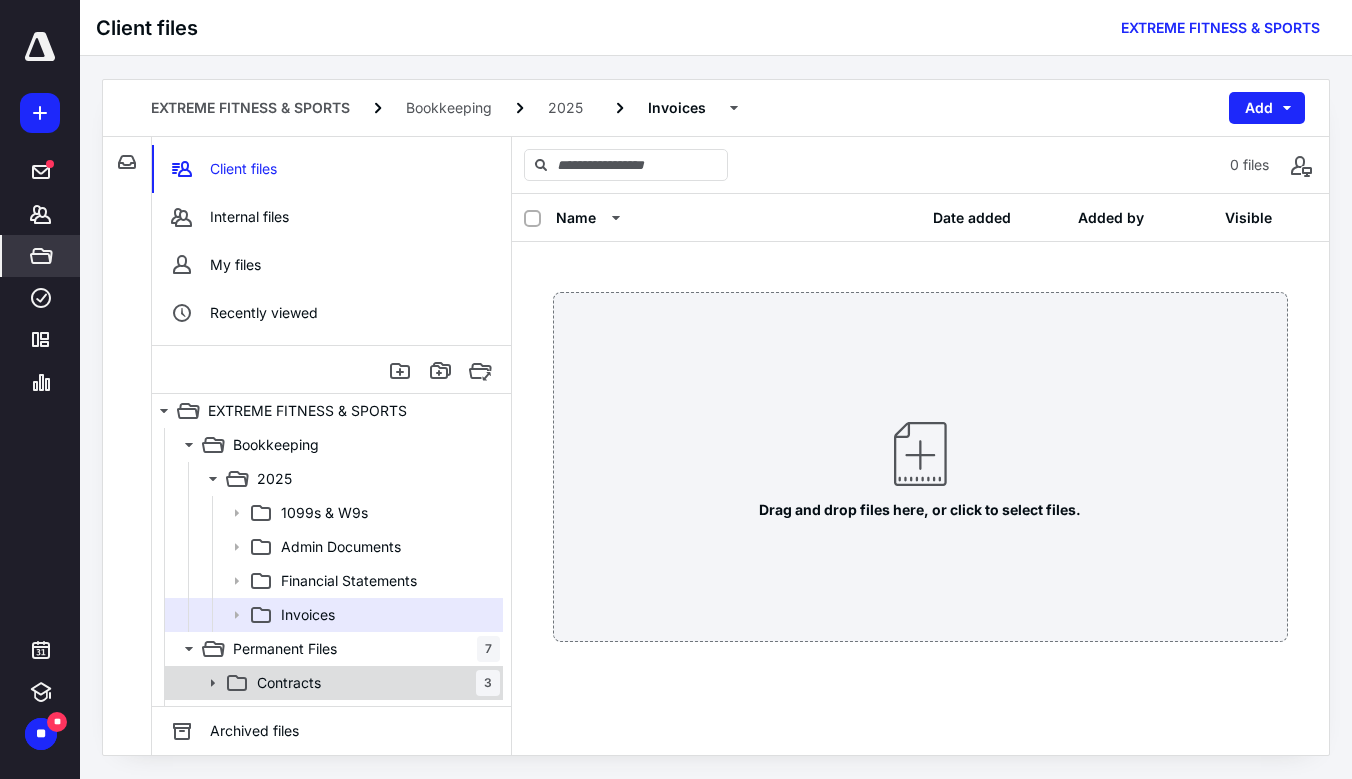 click on "Contracts 3" at bounding box center (374, 683) 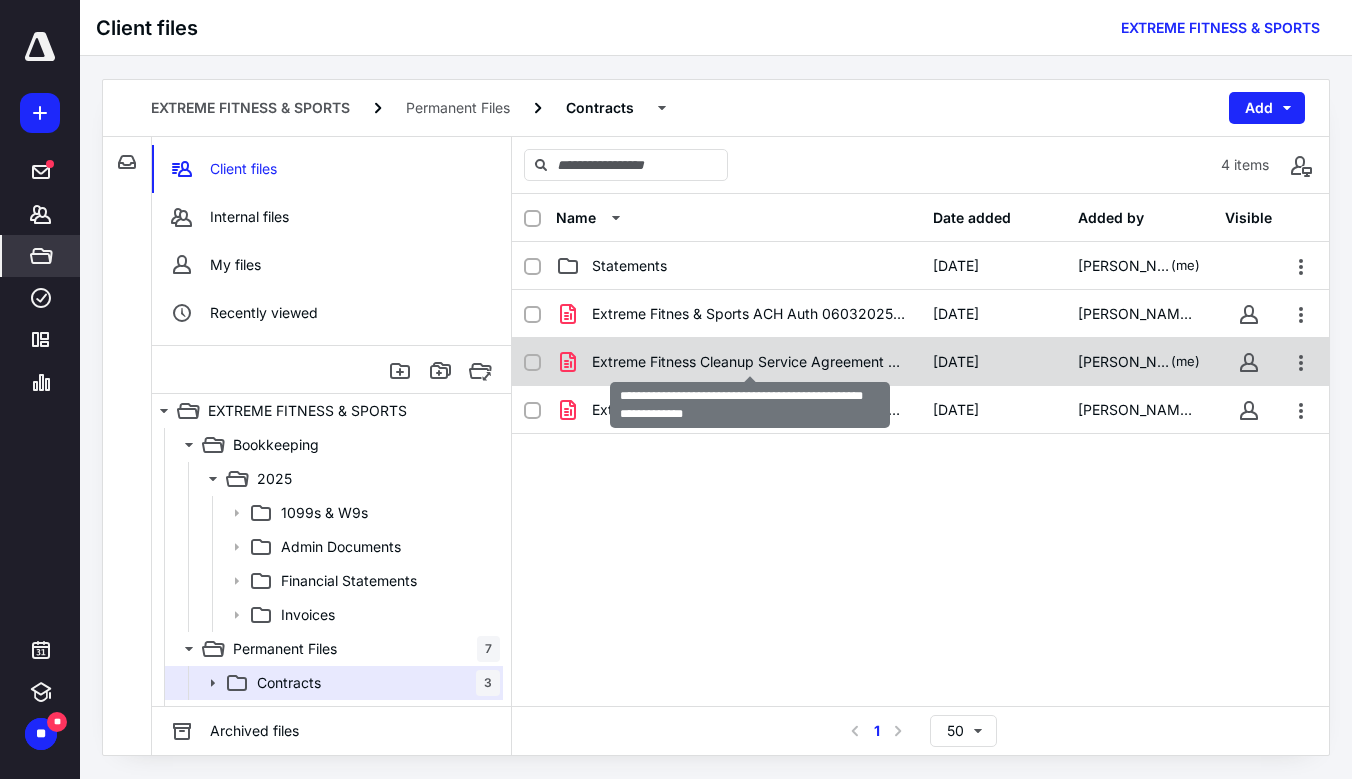 click on "Extreme Fitness Cleanup Service Agreement 06032025.docx (1).pdf" at bounding box center [750, 362] 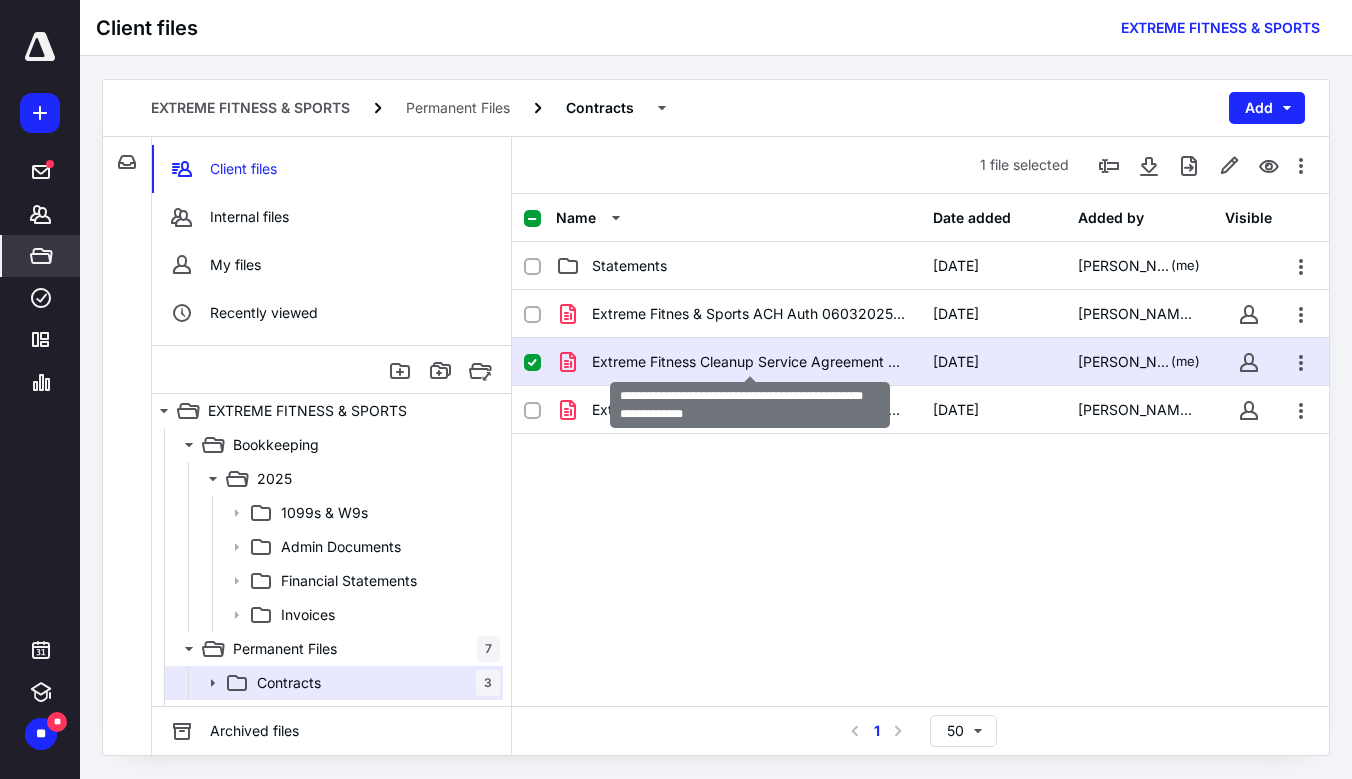 click on "Extreme Fitness Cleanup Service Agreement 06032025.docx (1).pdf" at bounding box center [750, 362] 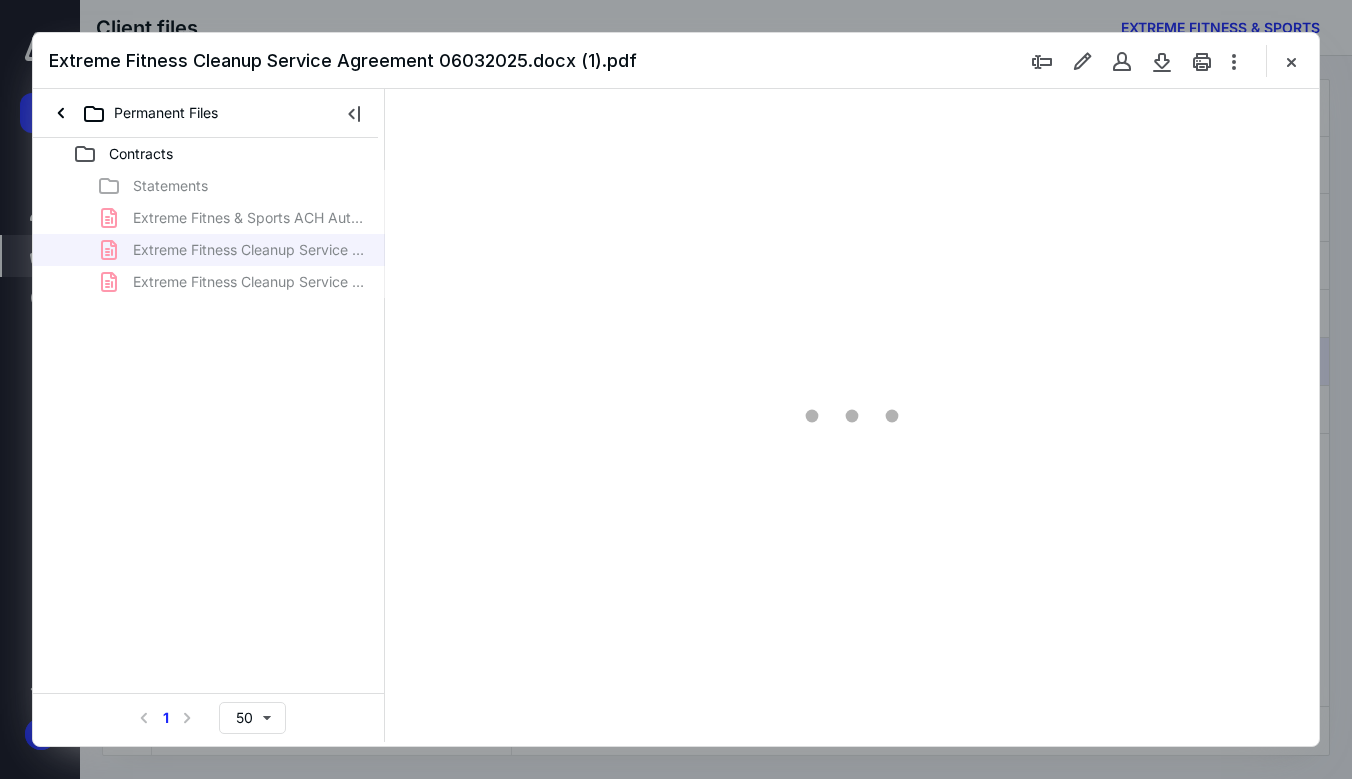scroll, scrollTop: 0, scrollLeft: 0, axis: both 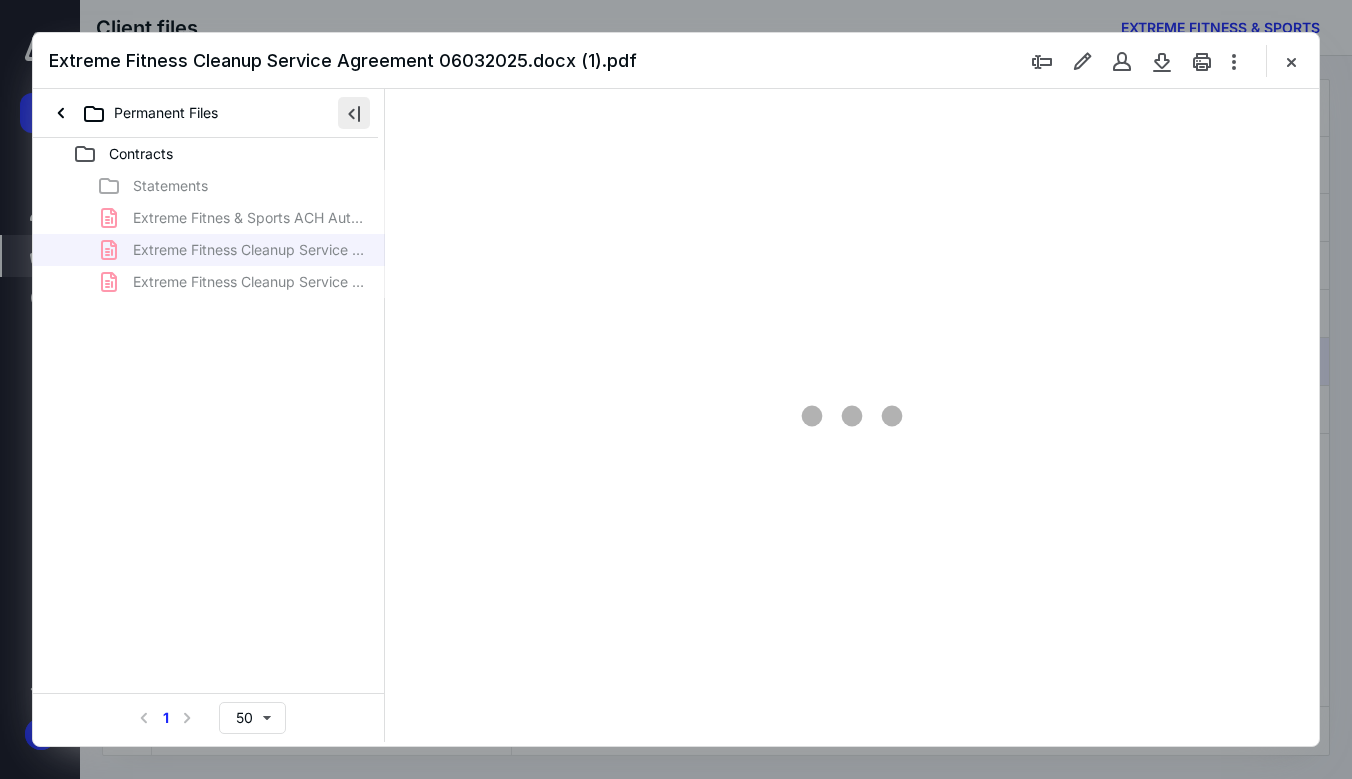 click at bounding box center [354, 113] 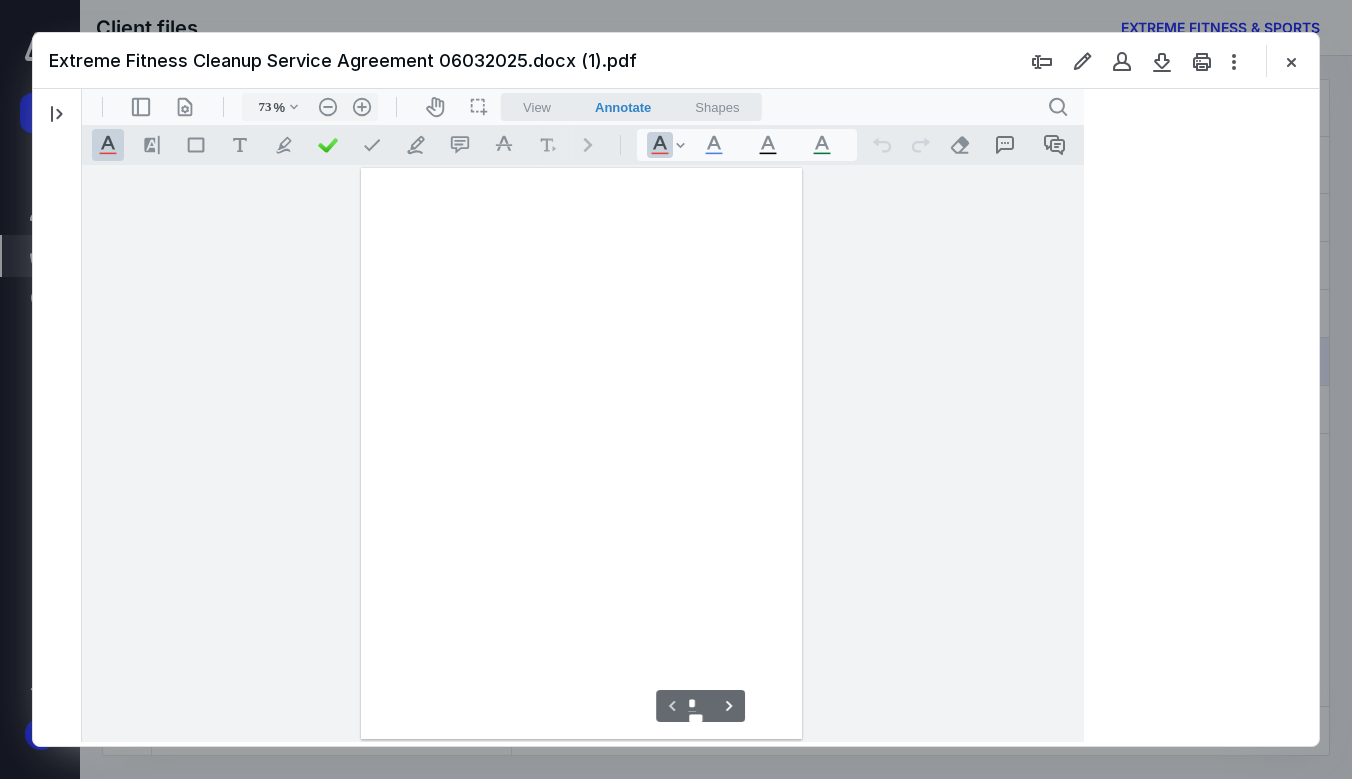 scroll, scrollTop: 79, scrollLeft: 0, axis: vertical 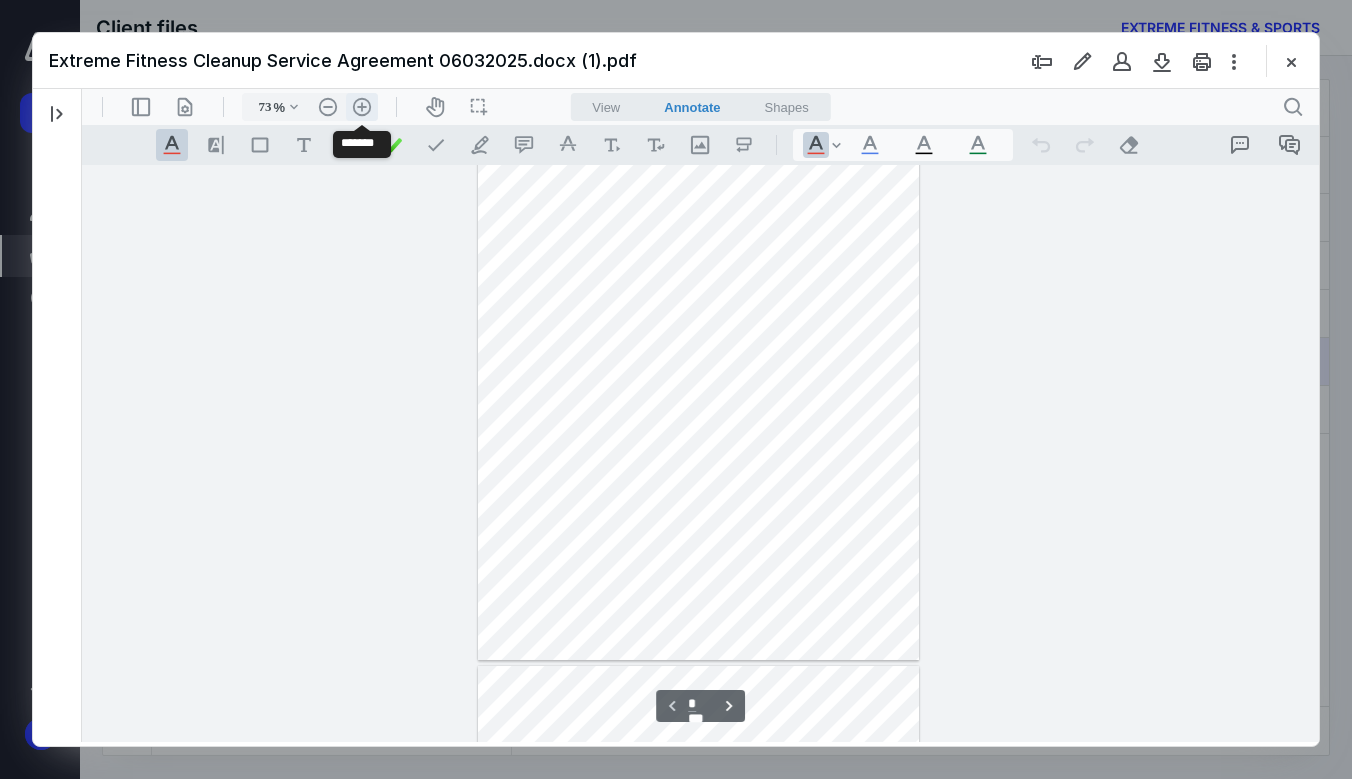 click on ".cls-1{fill:#abb0c4;} icon - header - zoom - in - line" at bounding box center (362, 107) 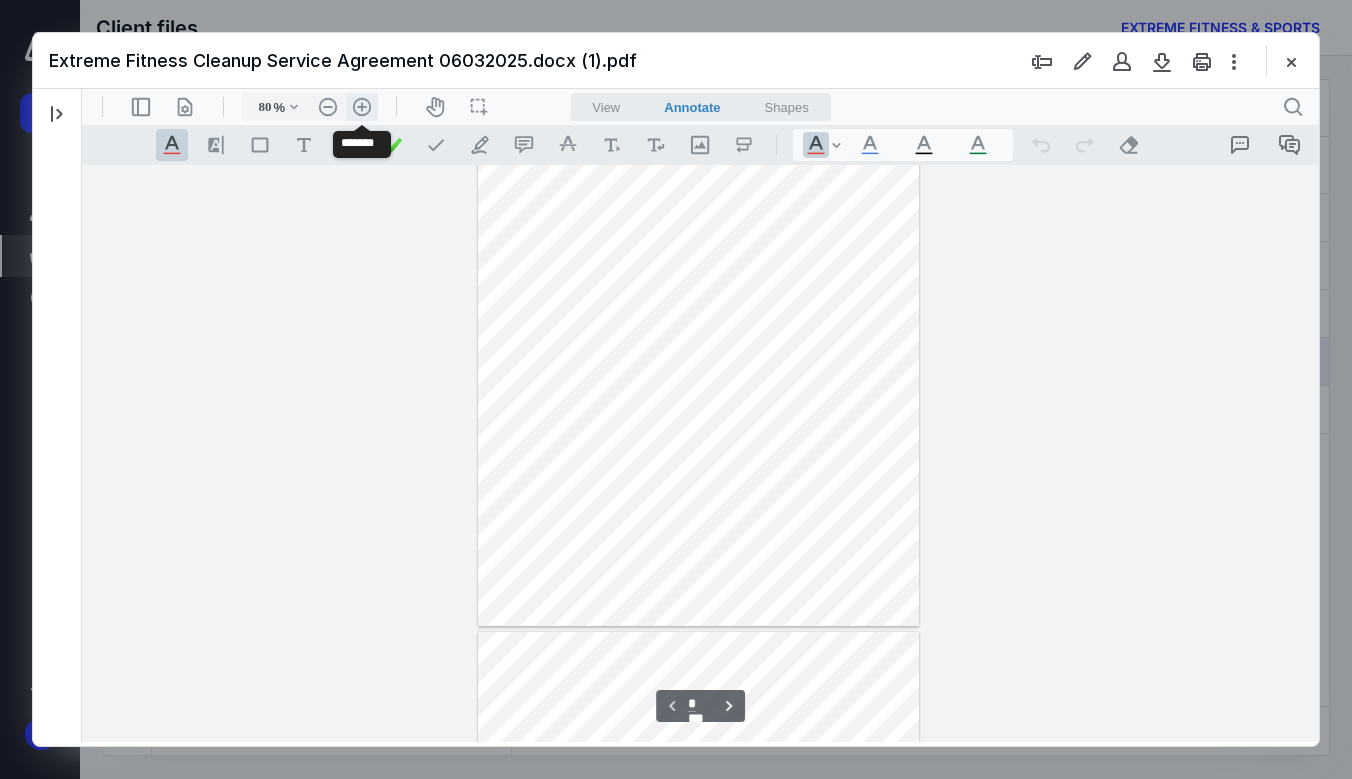click on ".cls-1{fill:#abb0c4;} icon - header - zoom - in - line" at bounding box center [362, 107] 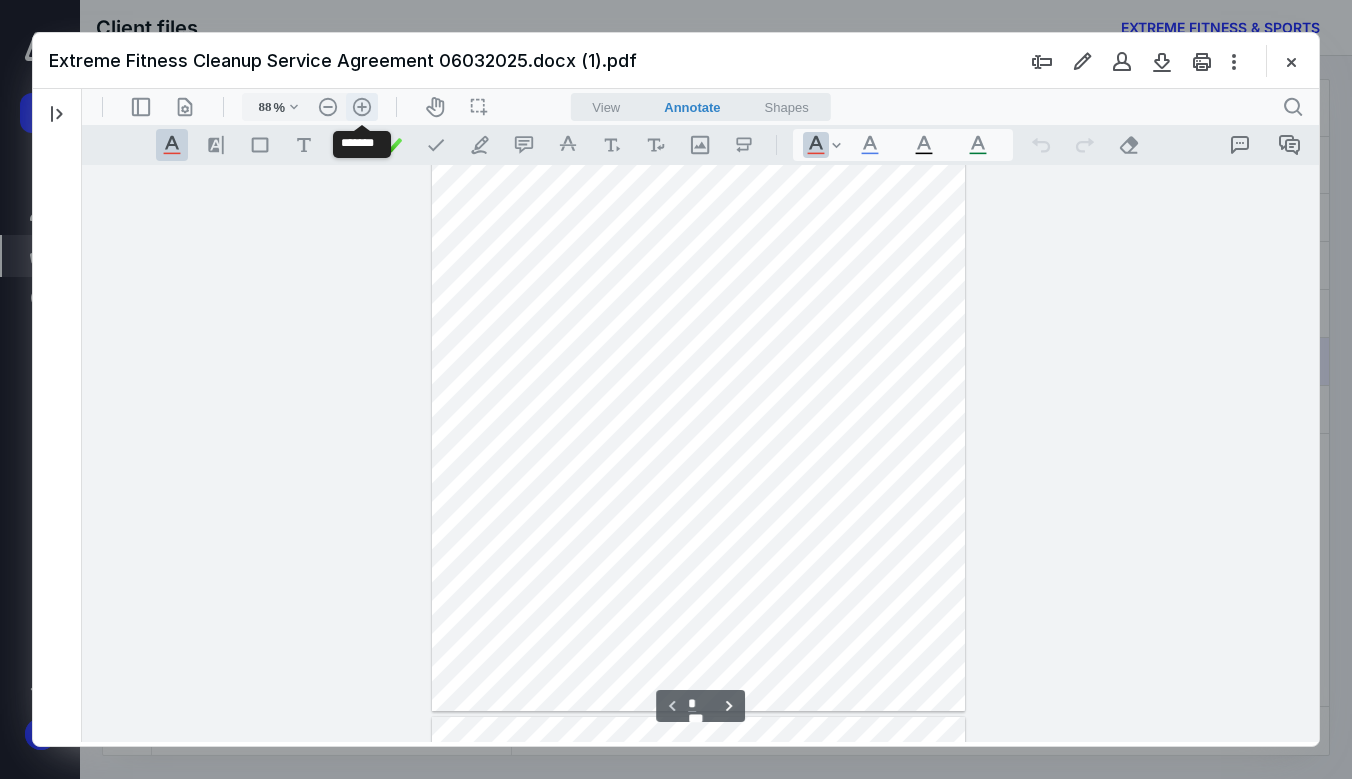 click on ".cls-1{fill:#abb0c4;} icon - header - zoom - in - line" at bounding box center (362, 107) 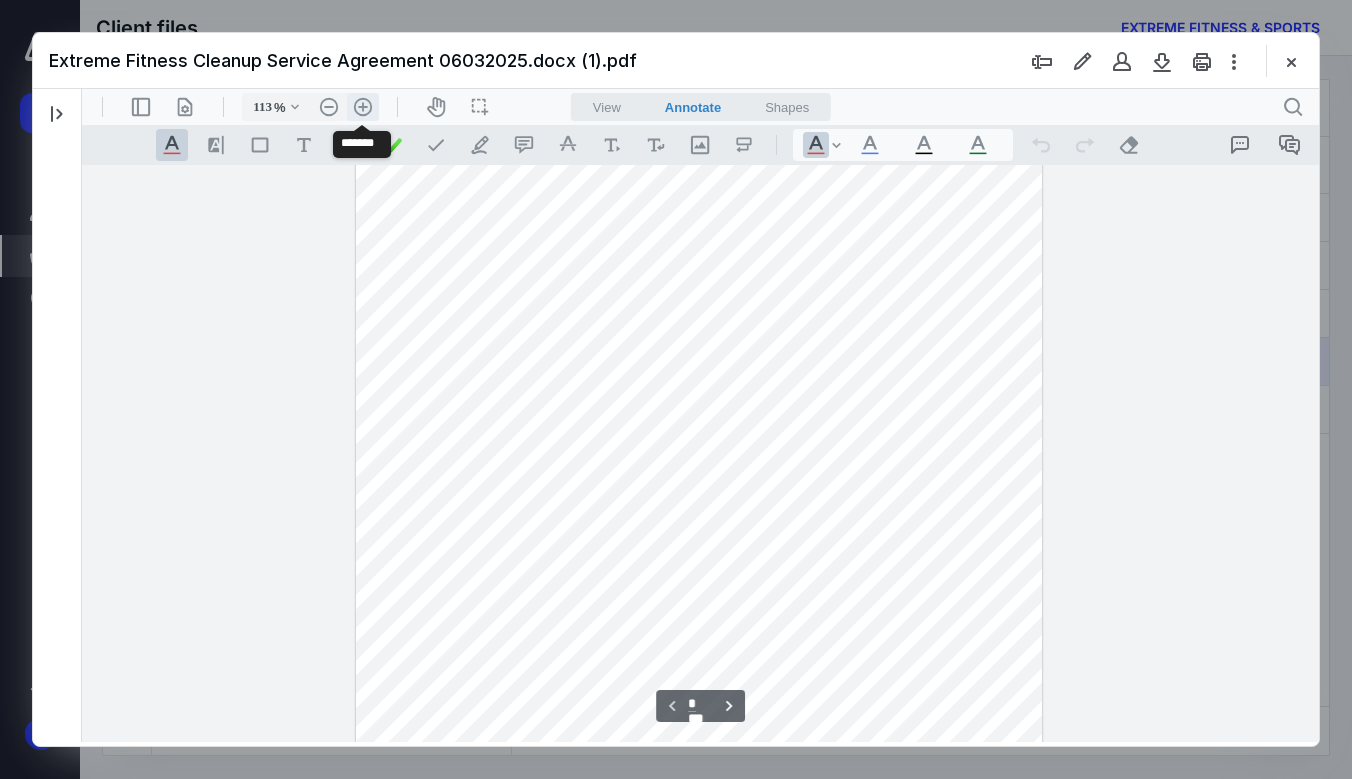 click on ".cls-1{fill:#abb0c4;} icon - header - zoom - in - line" at bounding box center [363, 107] 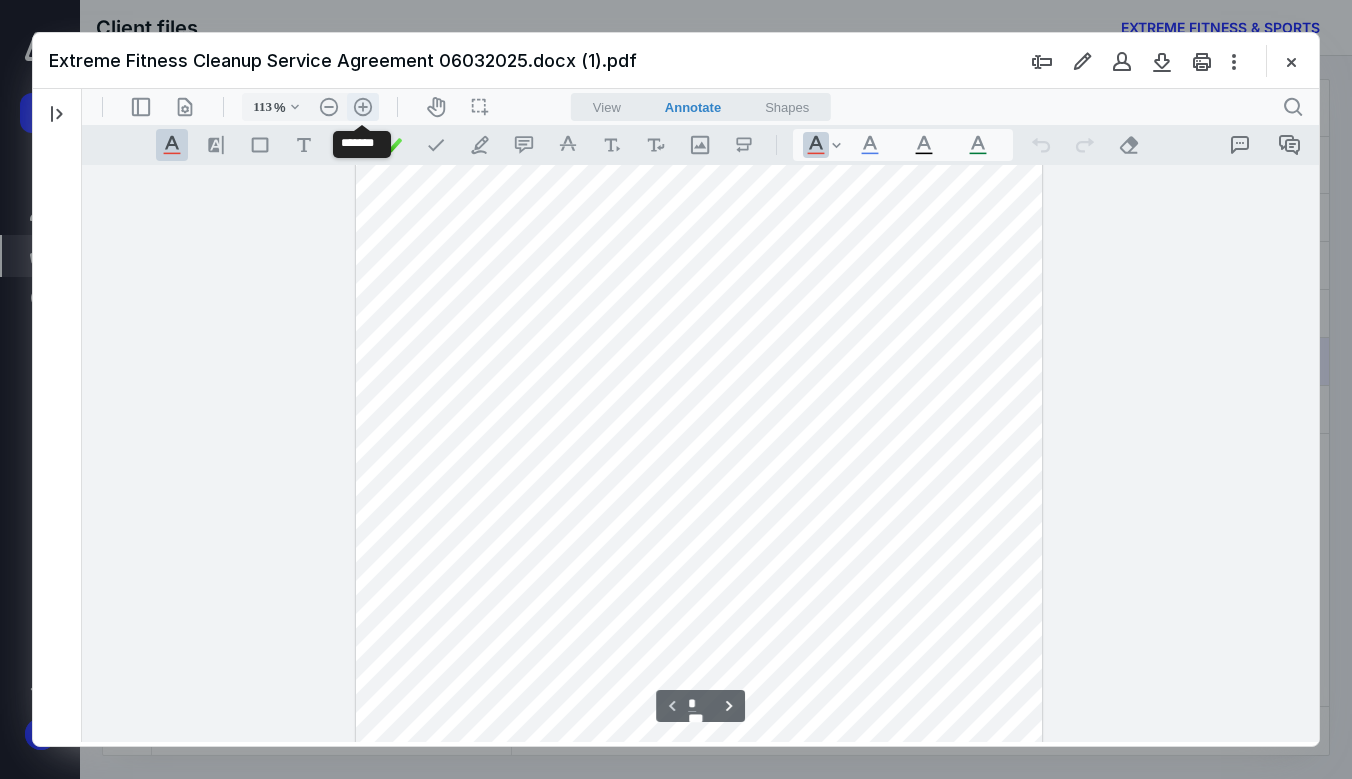 type on "138" 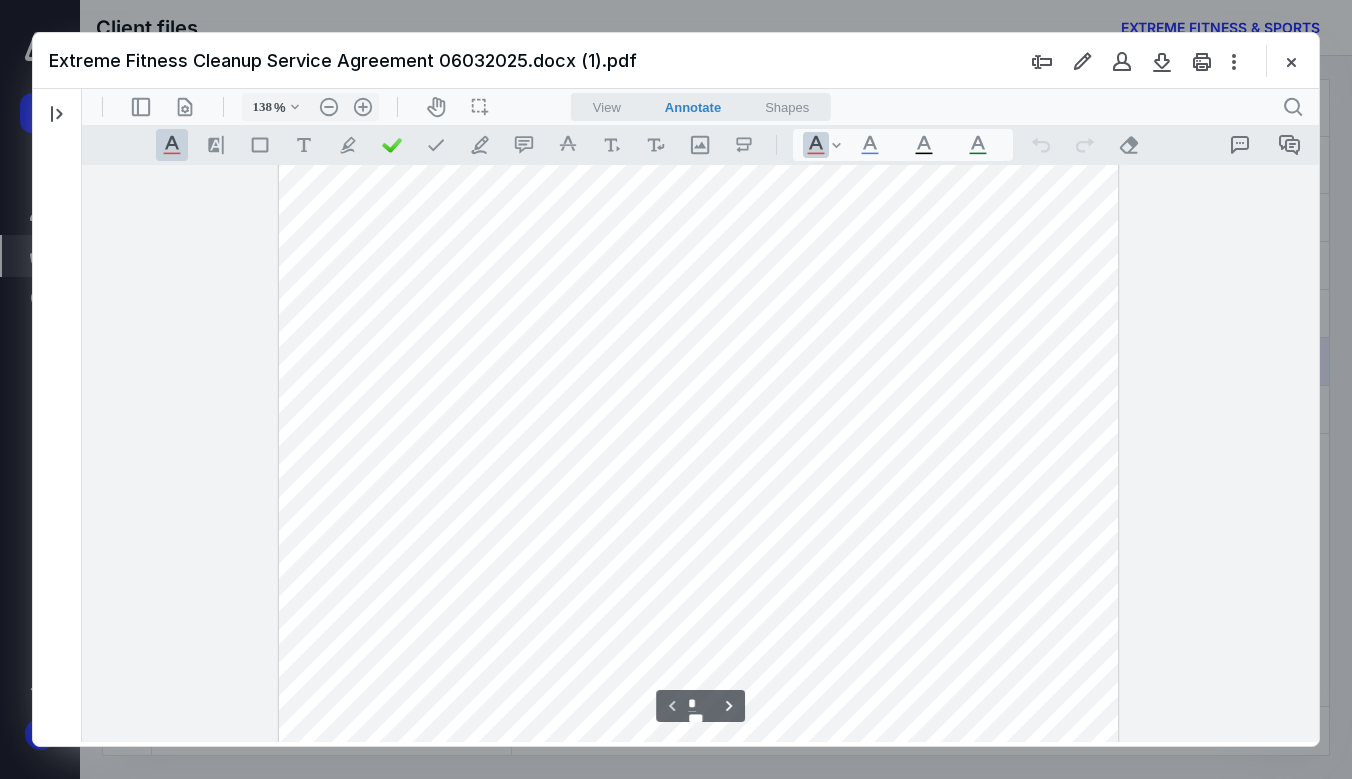 scroll, scrollTop: 275, scrollLeft: 0, axis: vertical 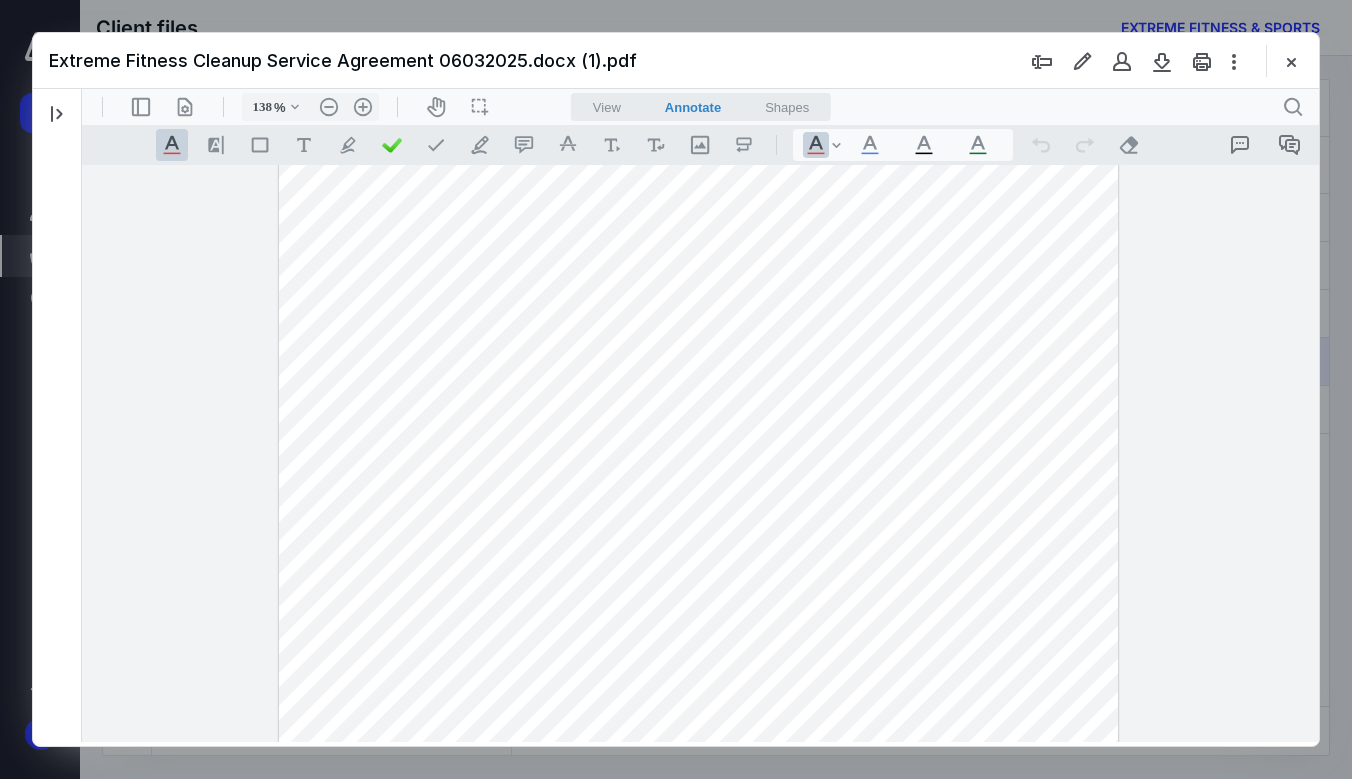 click on "*********" at bounding box center (698, 438) 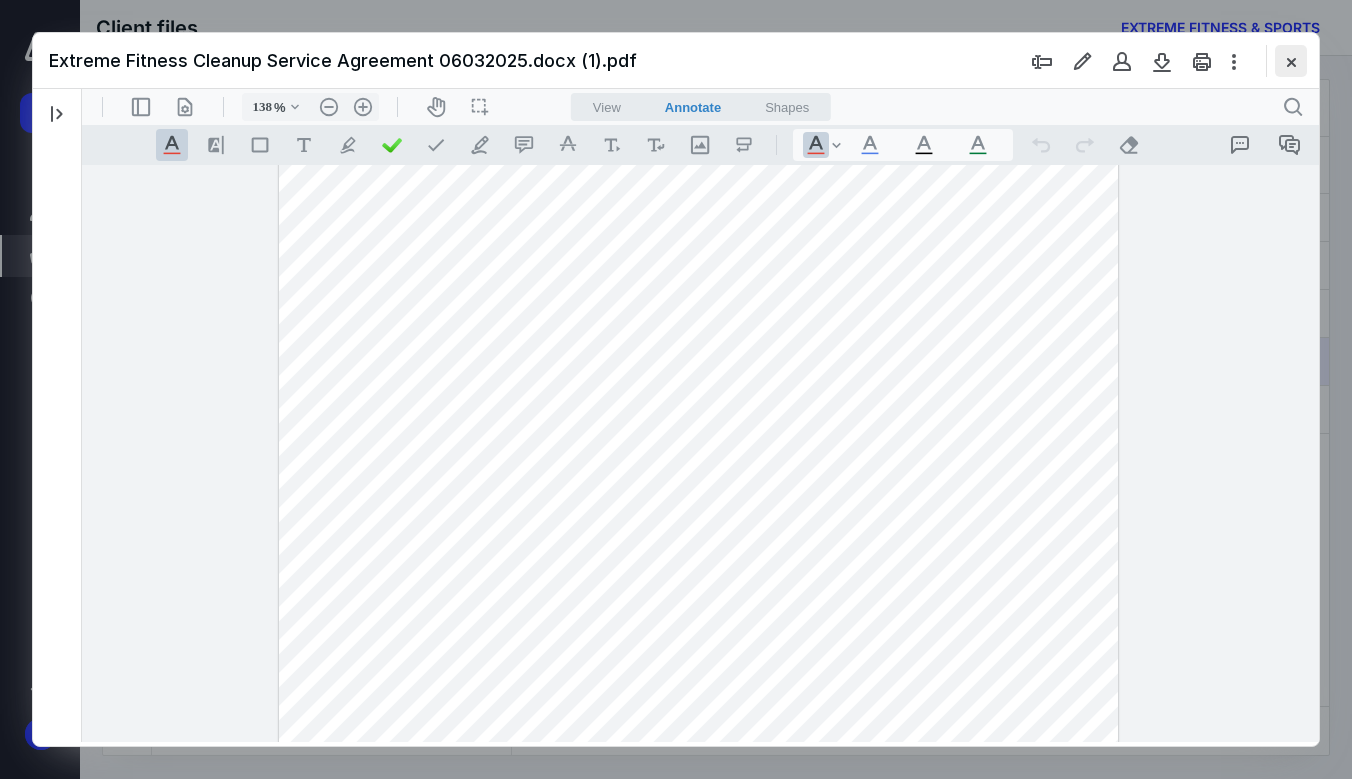click at bounding box center (1291, 61) 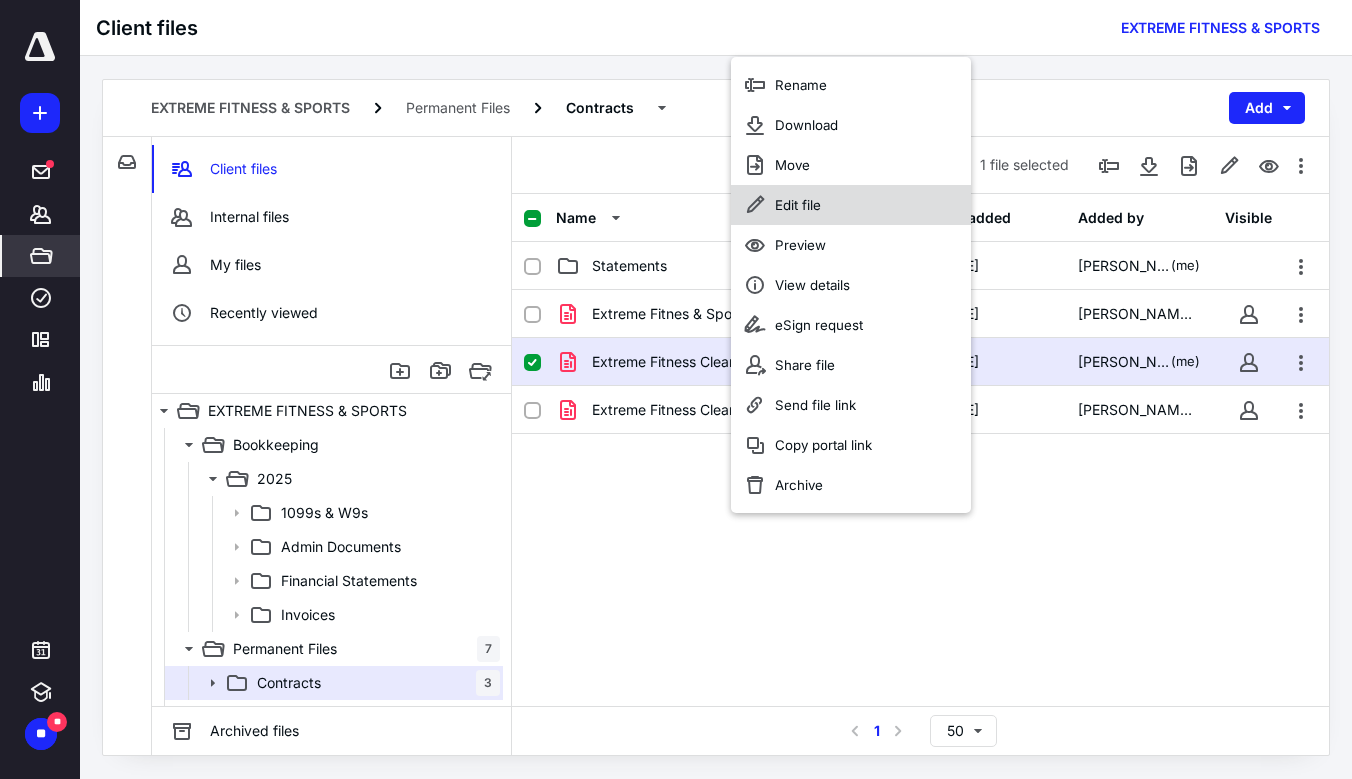 click on "Edit file" at bounding box center (798, 205) 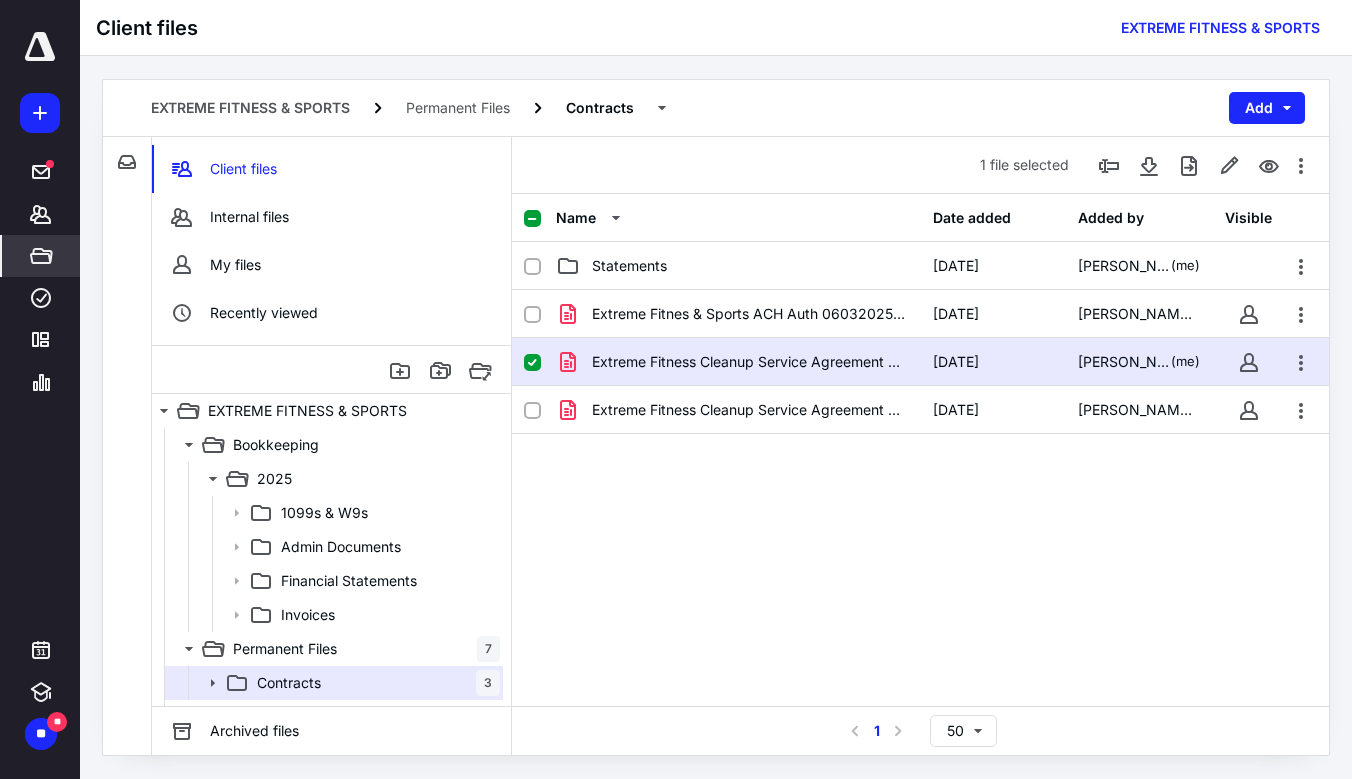 click 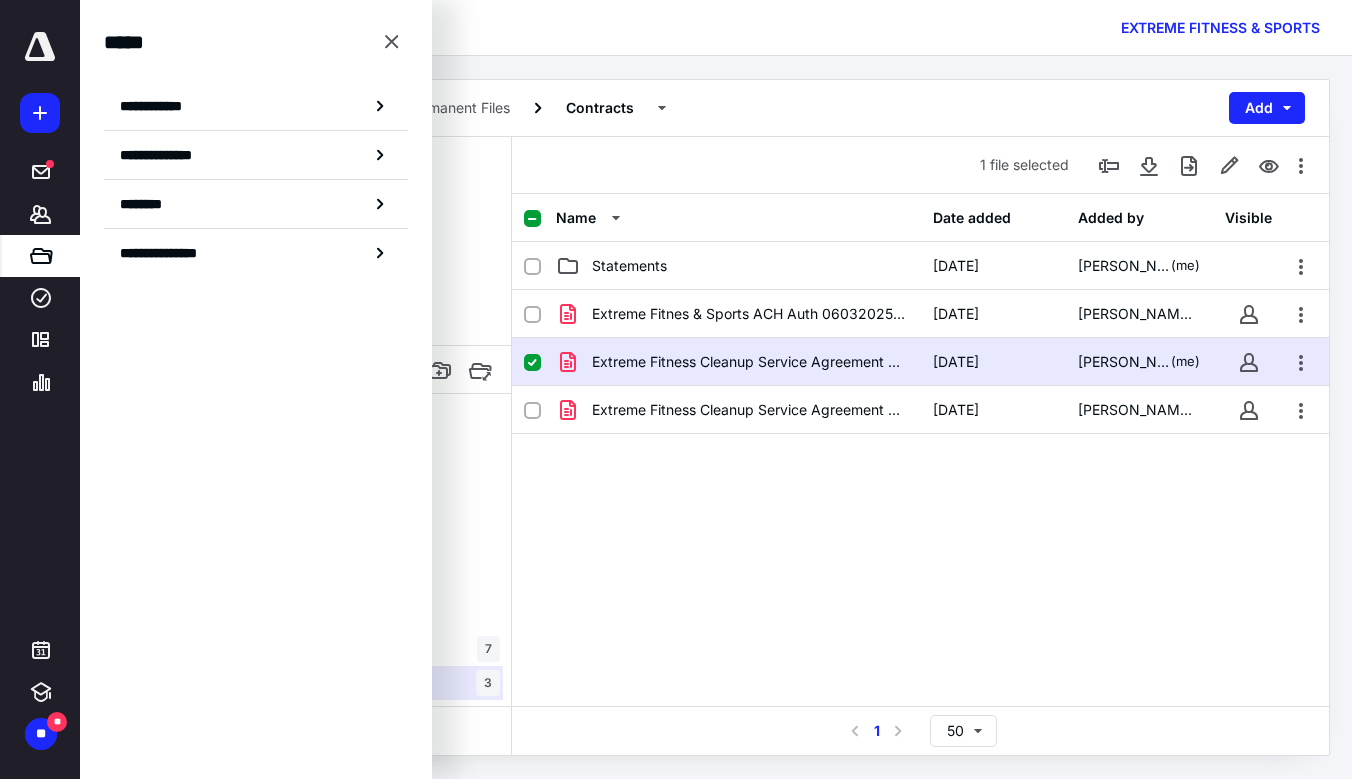click on "**********" at bounding box center (256, 106) 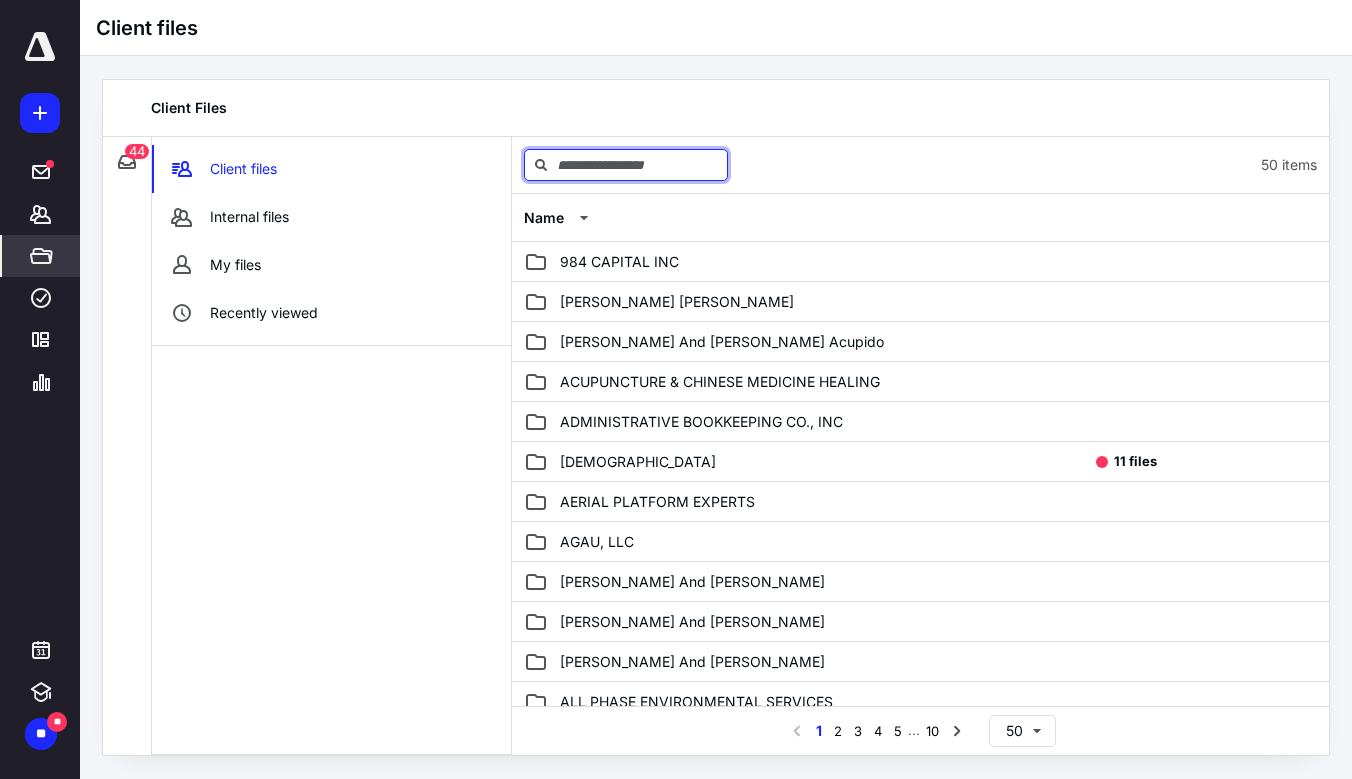click at bounding box center [626, 165] 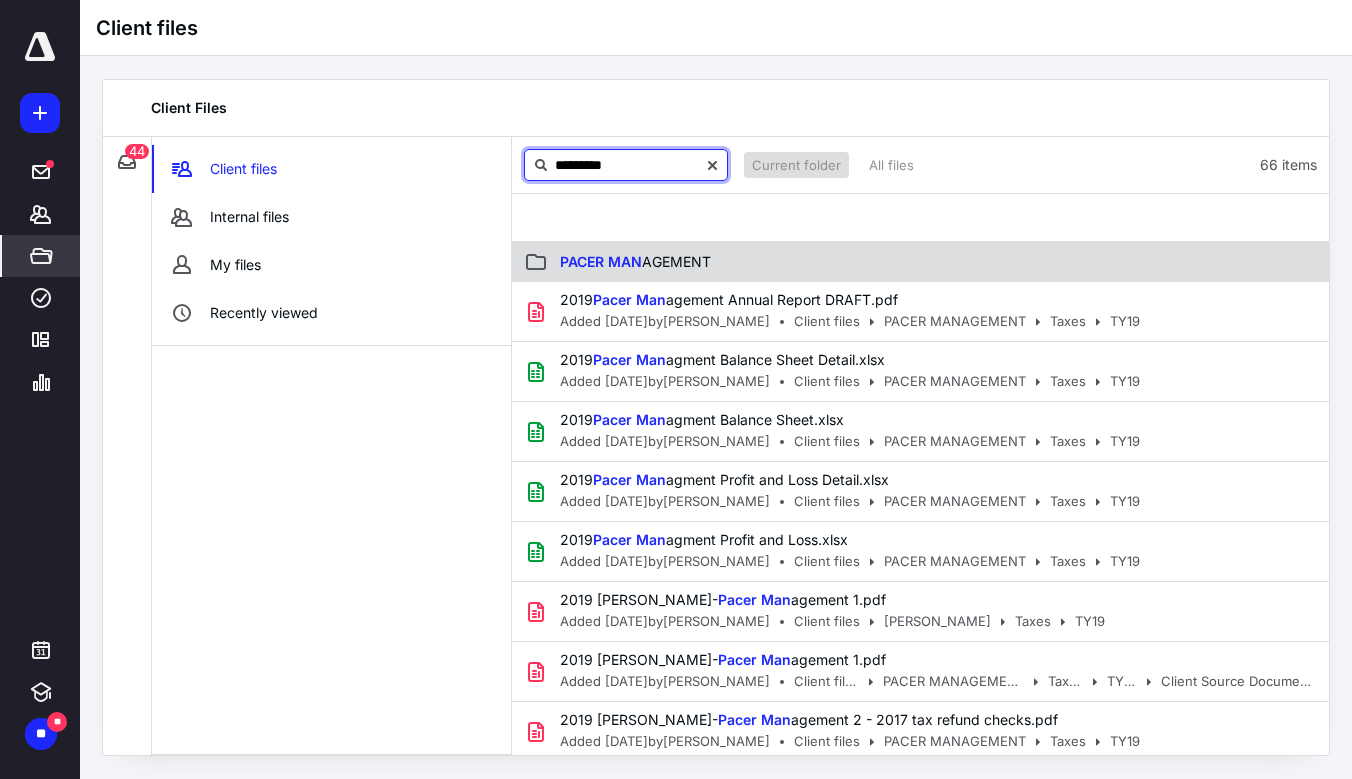 type on "*********" 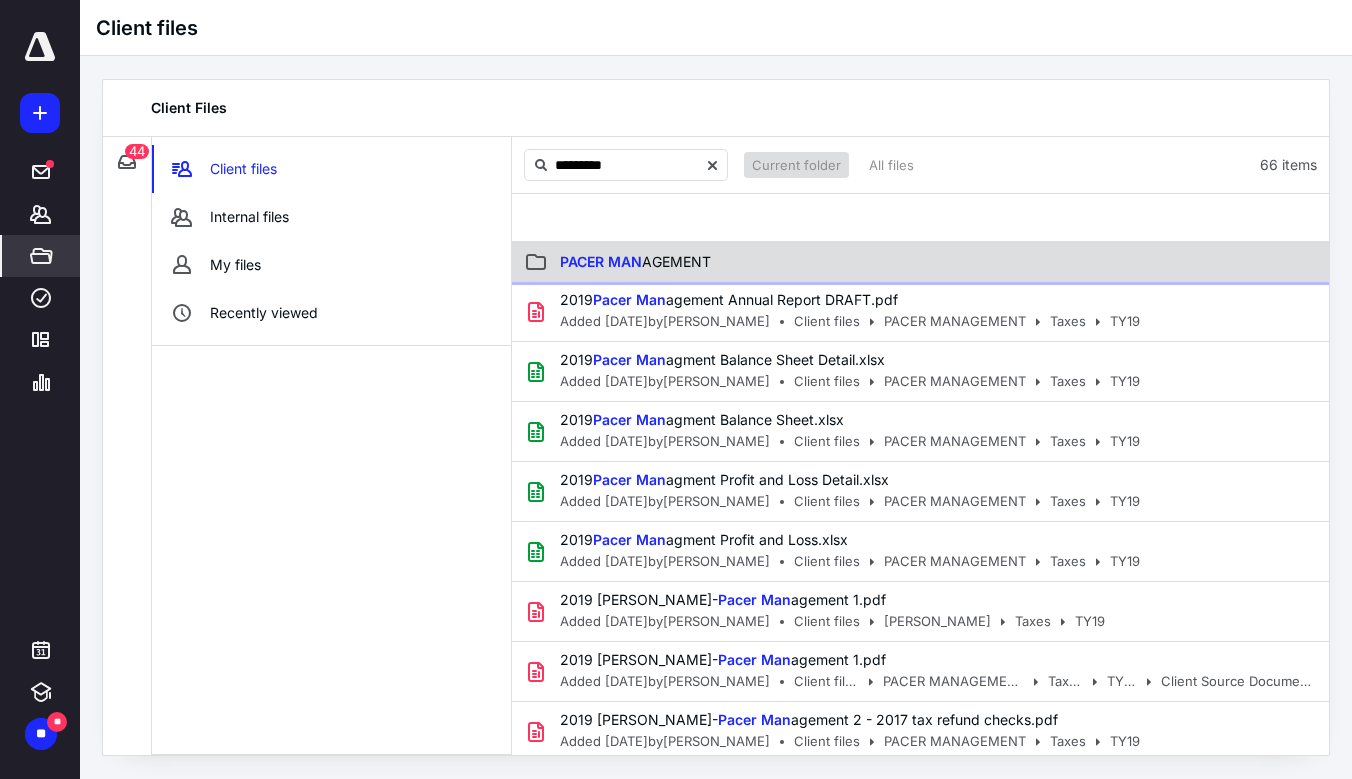 click on "PACER MAN" at bounding box center [601, 261] 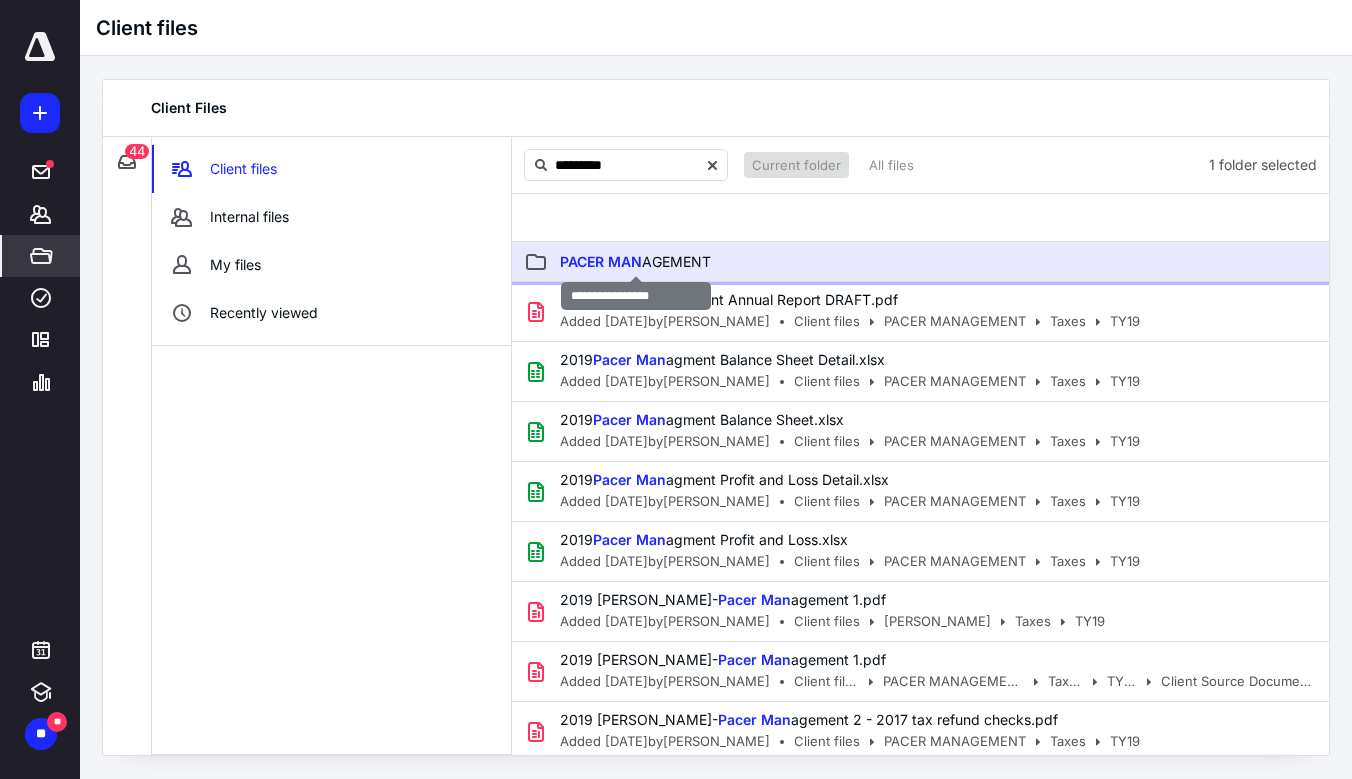 click on "PACER MAN" at bounding box center [601, 261] 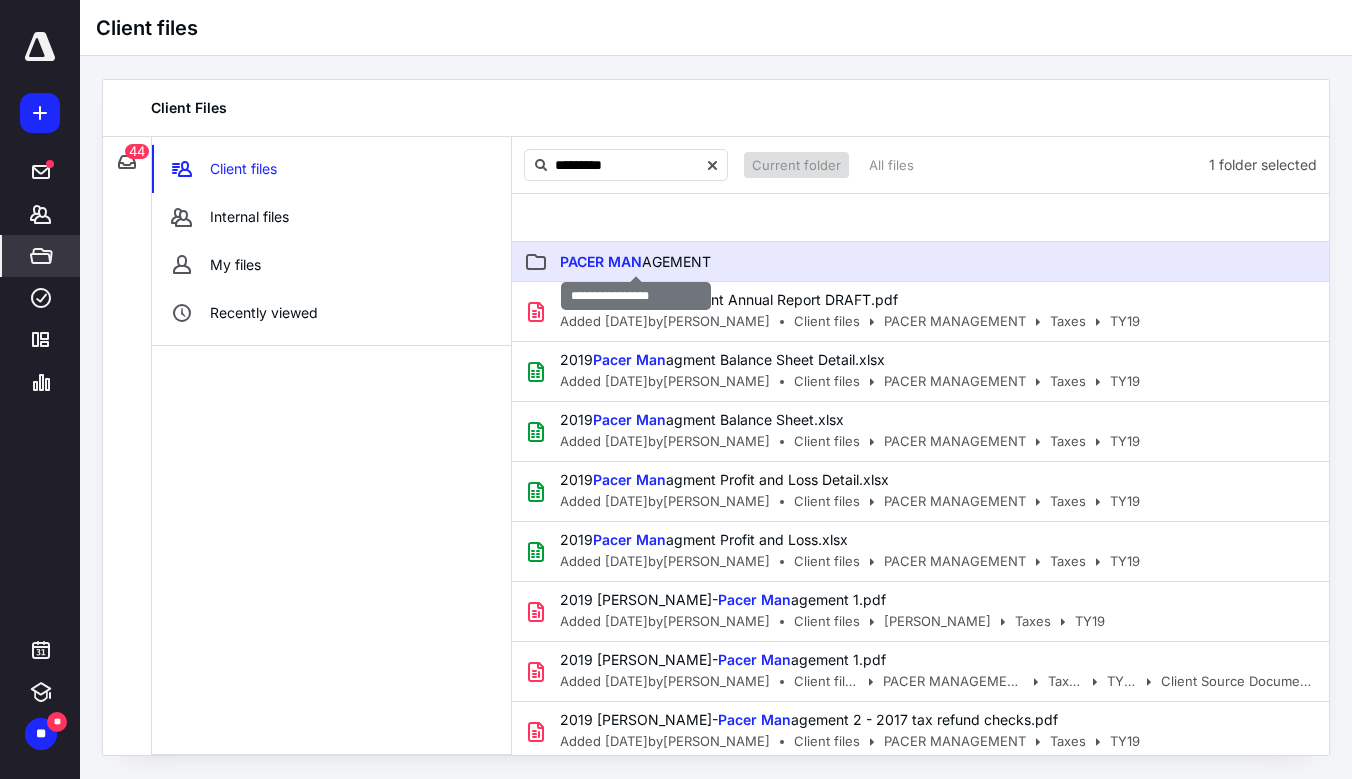 type 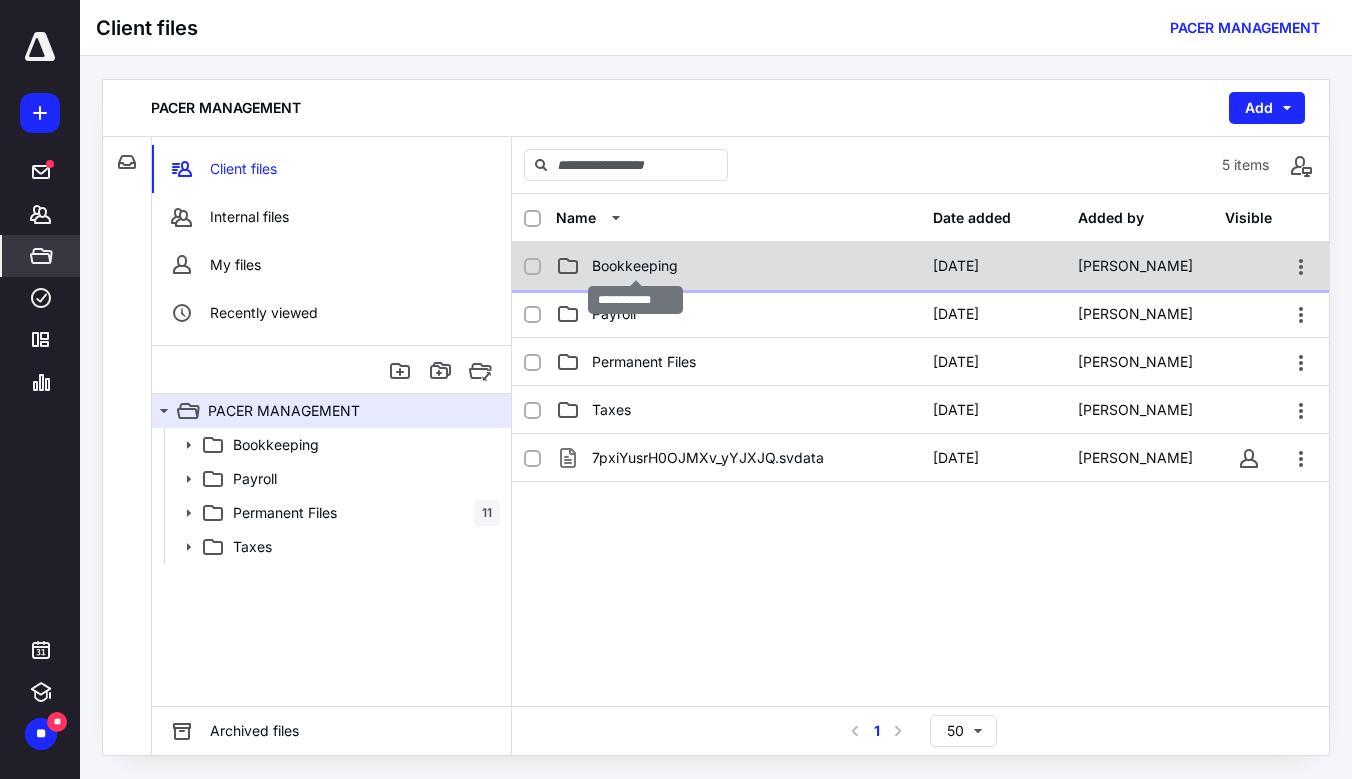 click on "Bookkeeping" at bounding box center (635, 266) 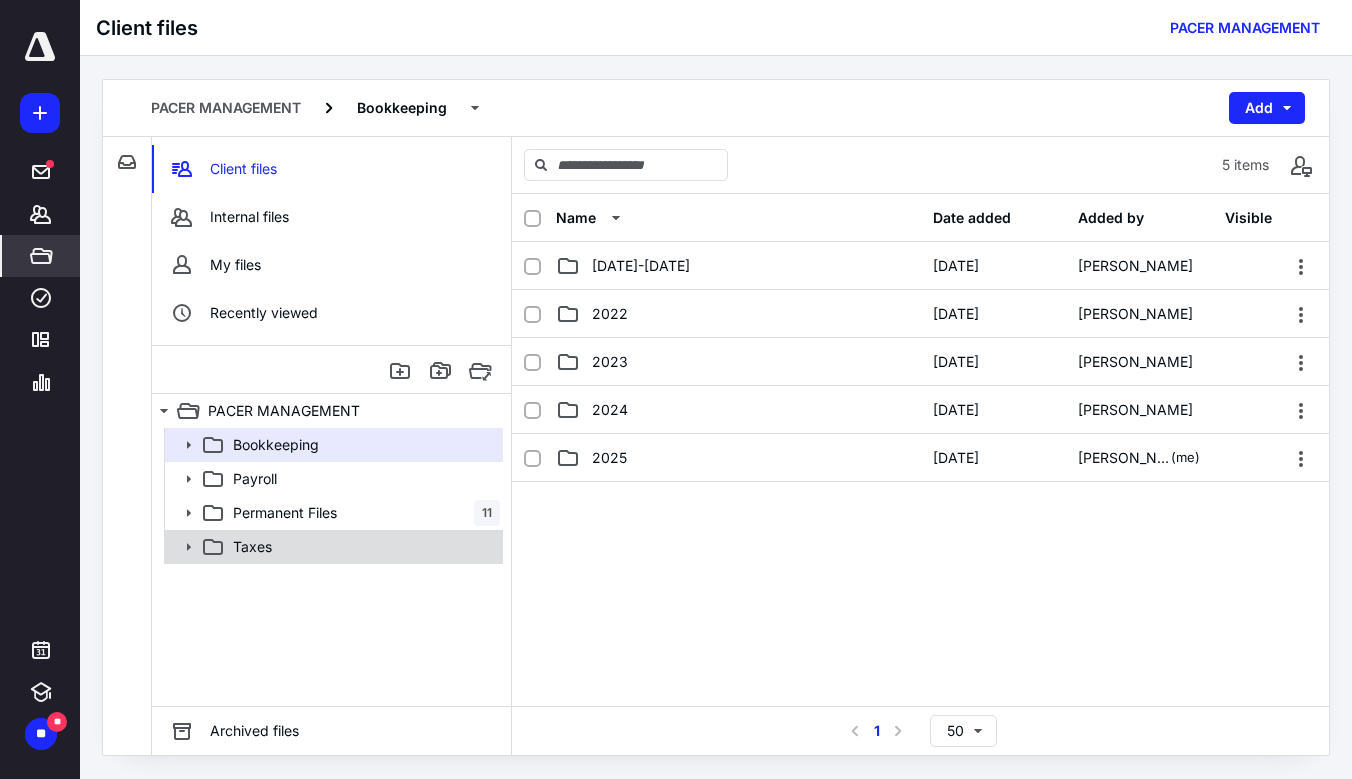 click on "Taxes" at bounding box center (362, 547) 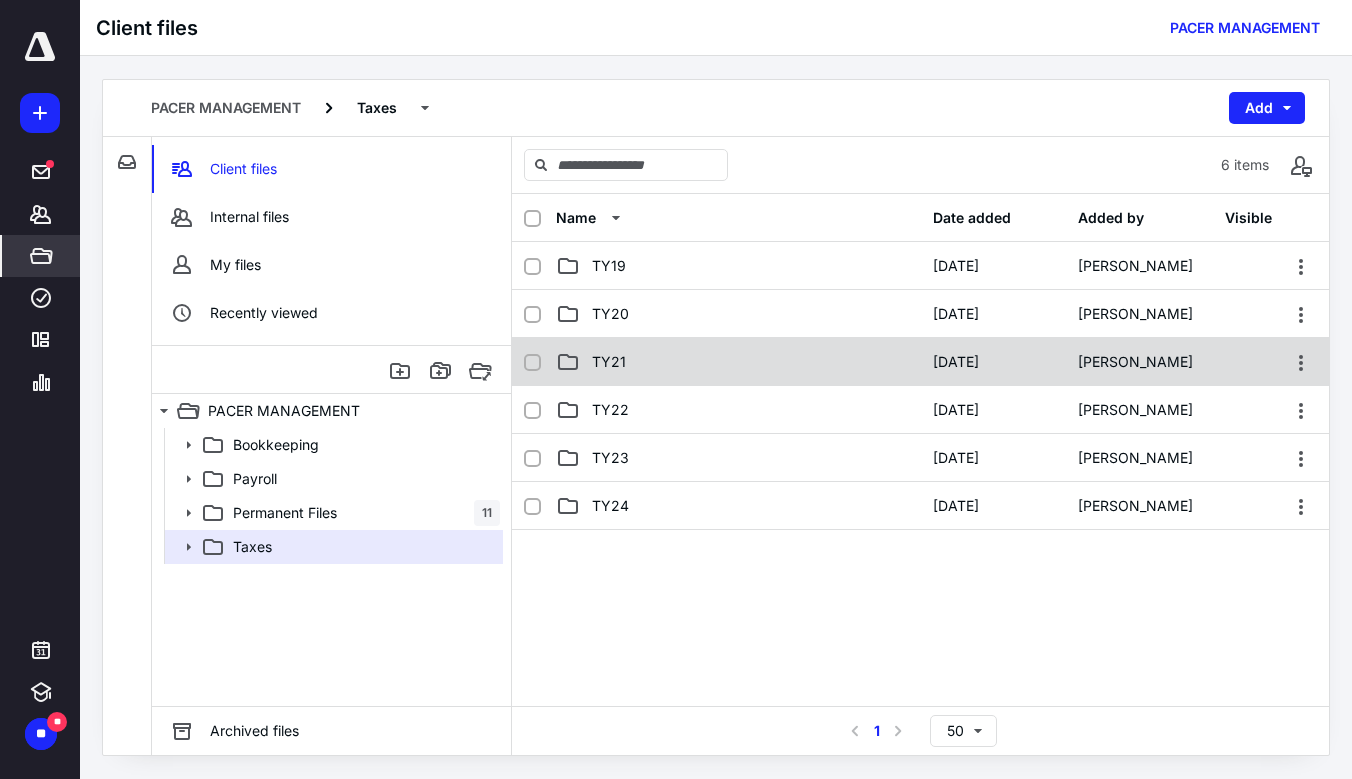 click on "TY21" at bounding box center [738, 362] 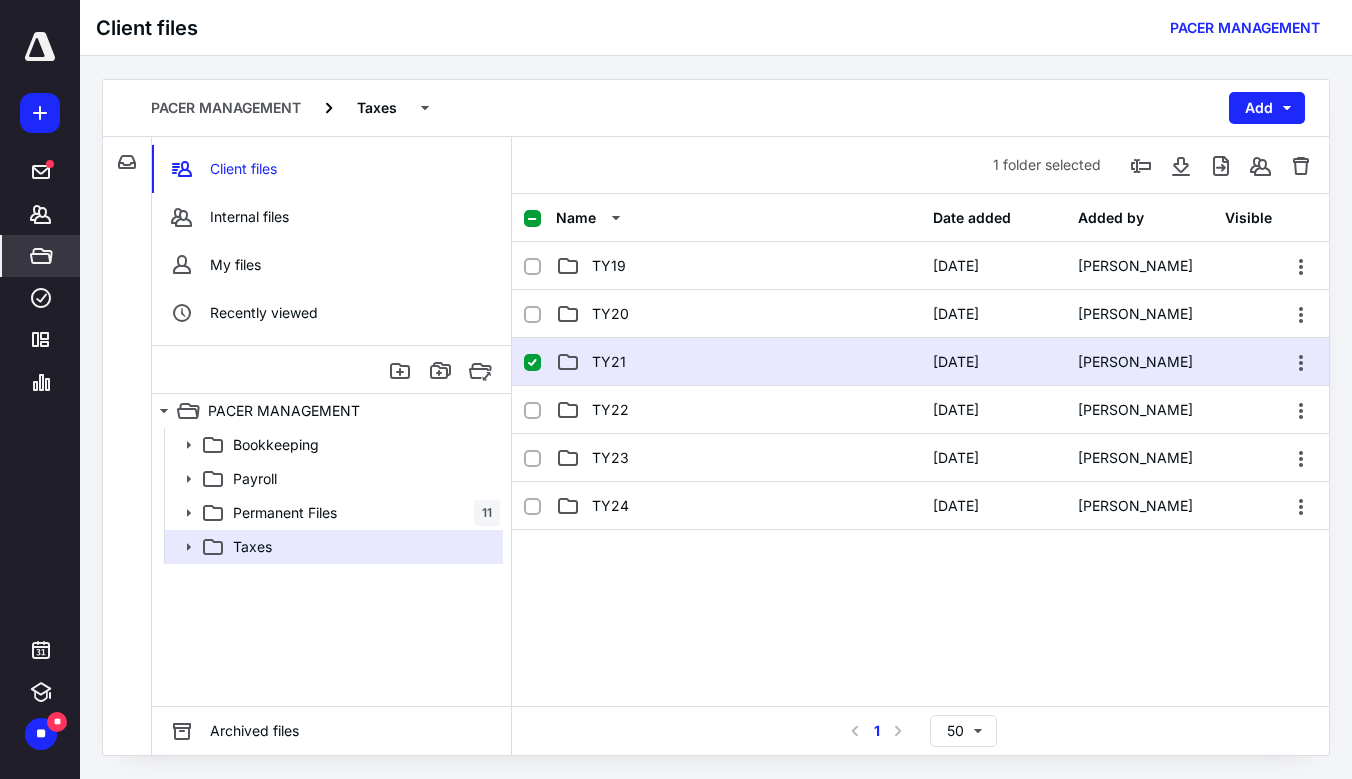 click on "TY21" at bounding box center (738, 362) 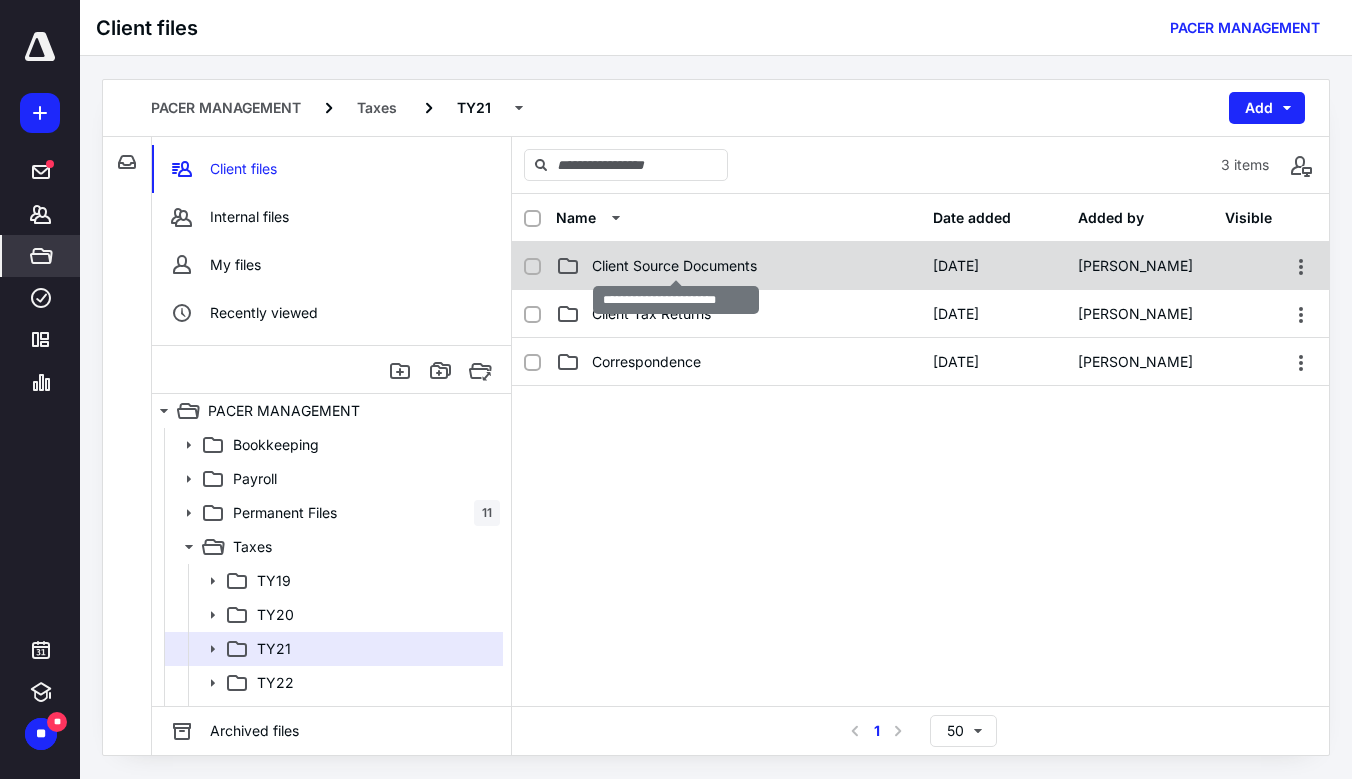 click on "Client Source Documents" at bounding box center [674, 266] 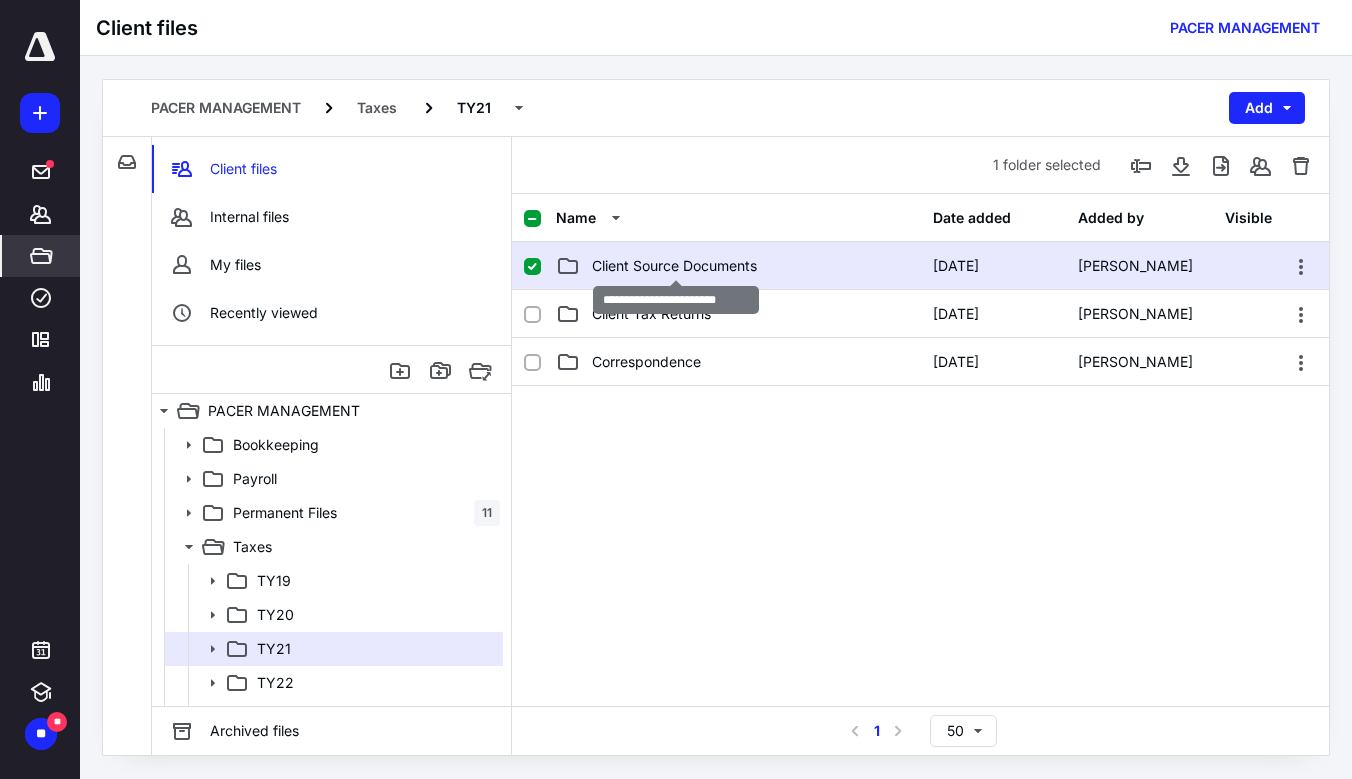 click on "Client Source Documents" at bounding box center (674, 266) 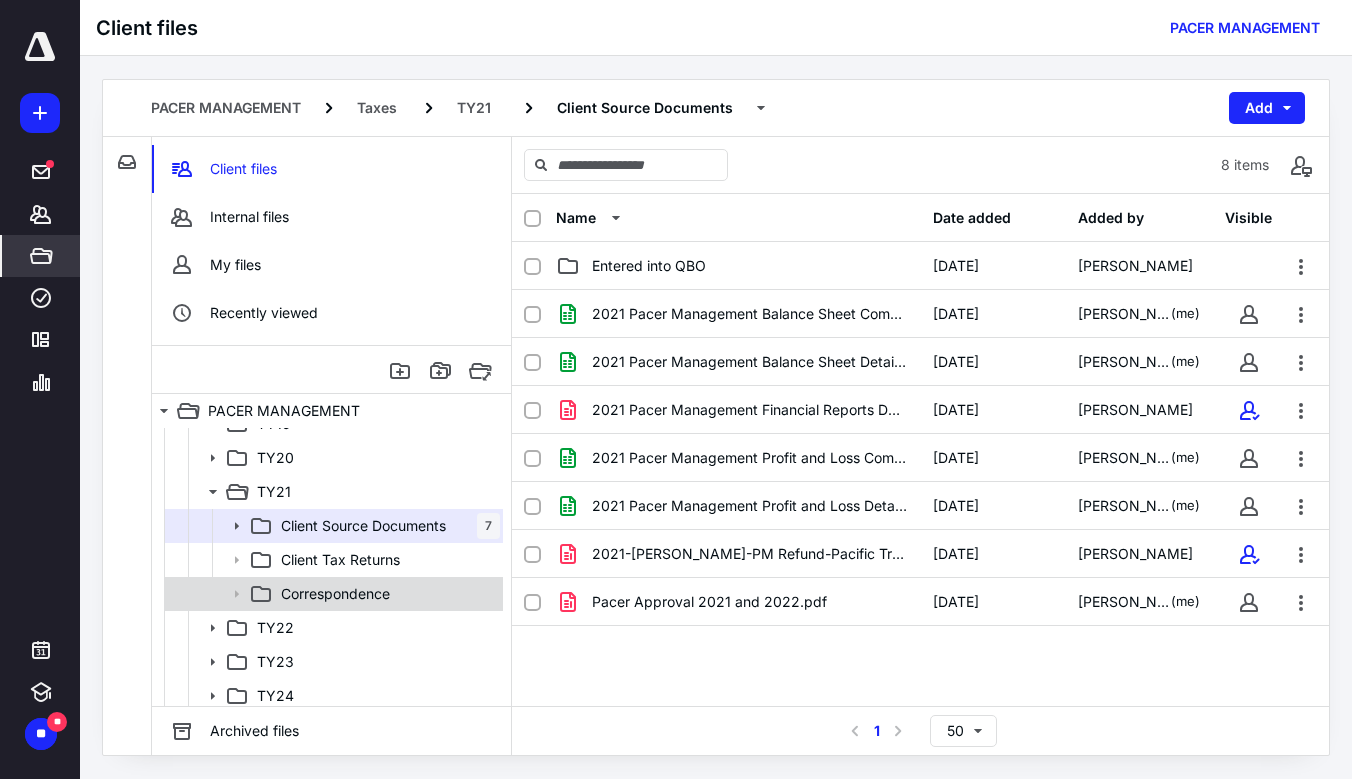 scroll, scrollTop: 164, scrollLeft: 0, axis: vertical 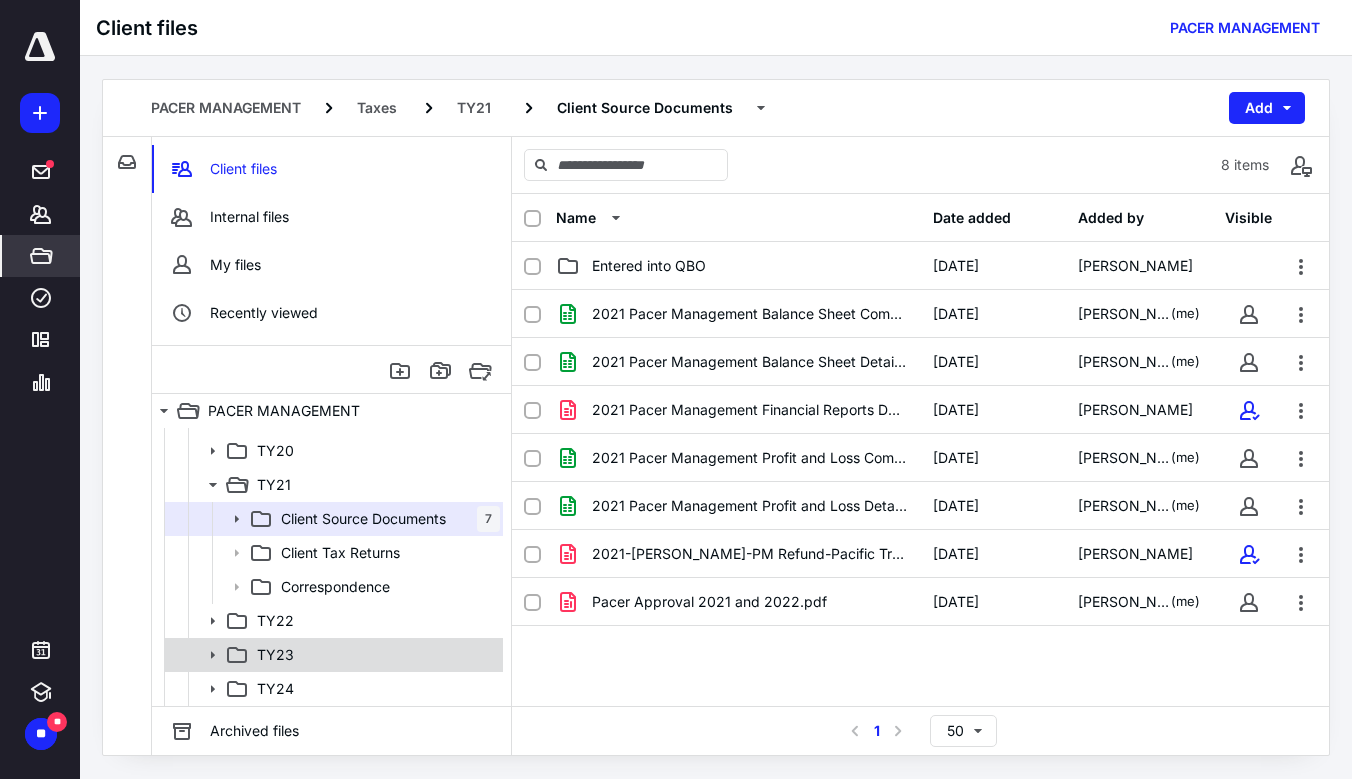 click on "TY23" at bounding box center (332, 655) 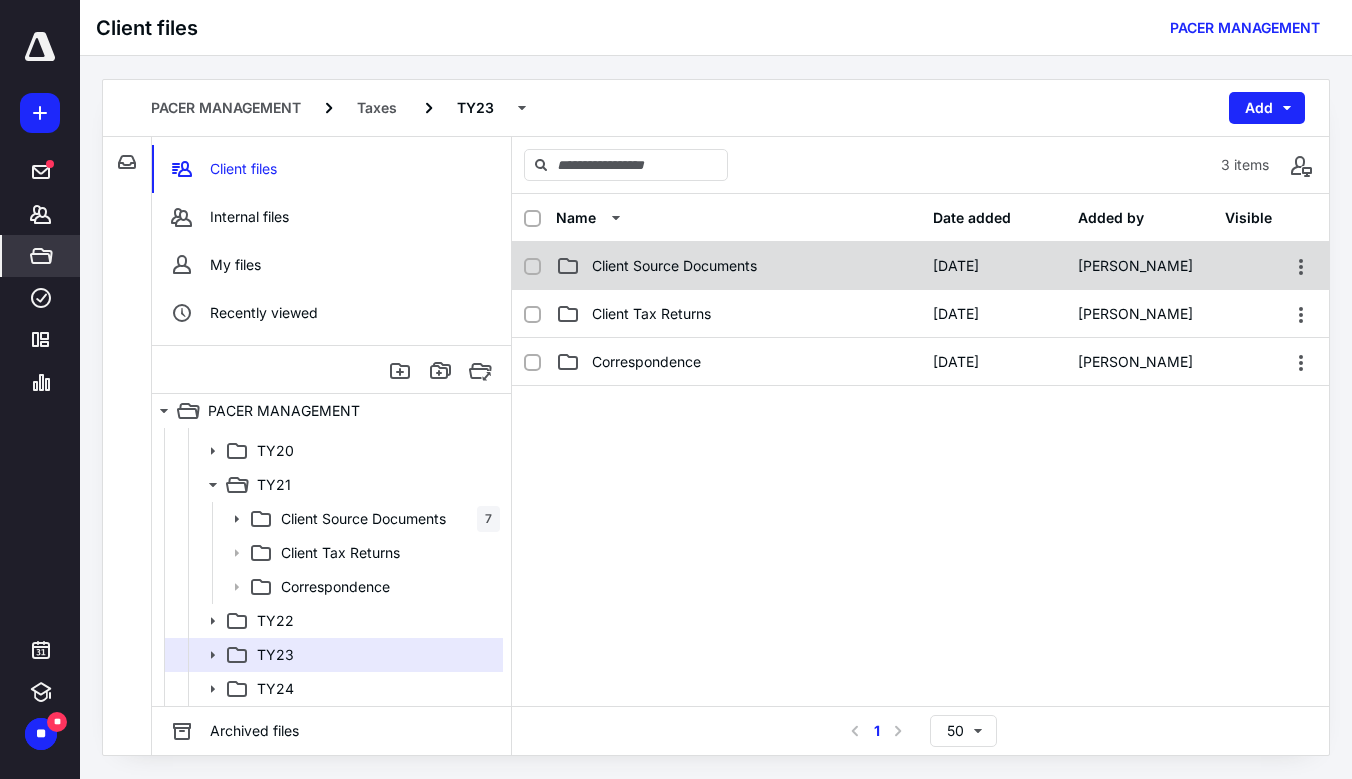 click on "Client Source Documents" at bounding box center [674, 266] 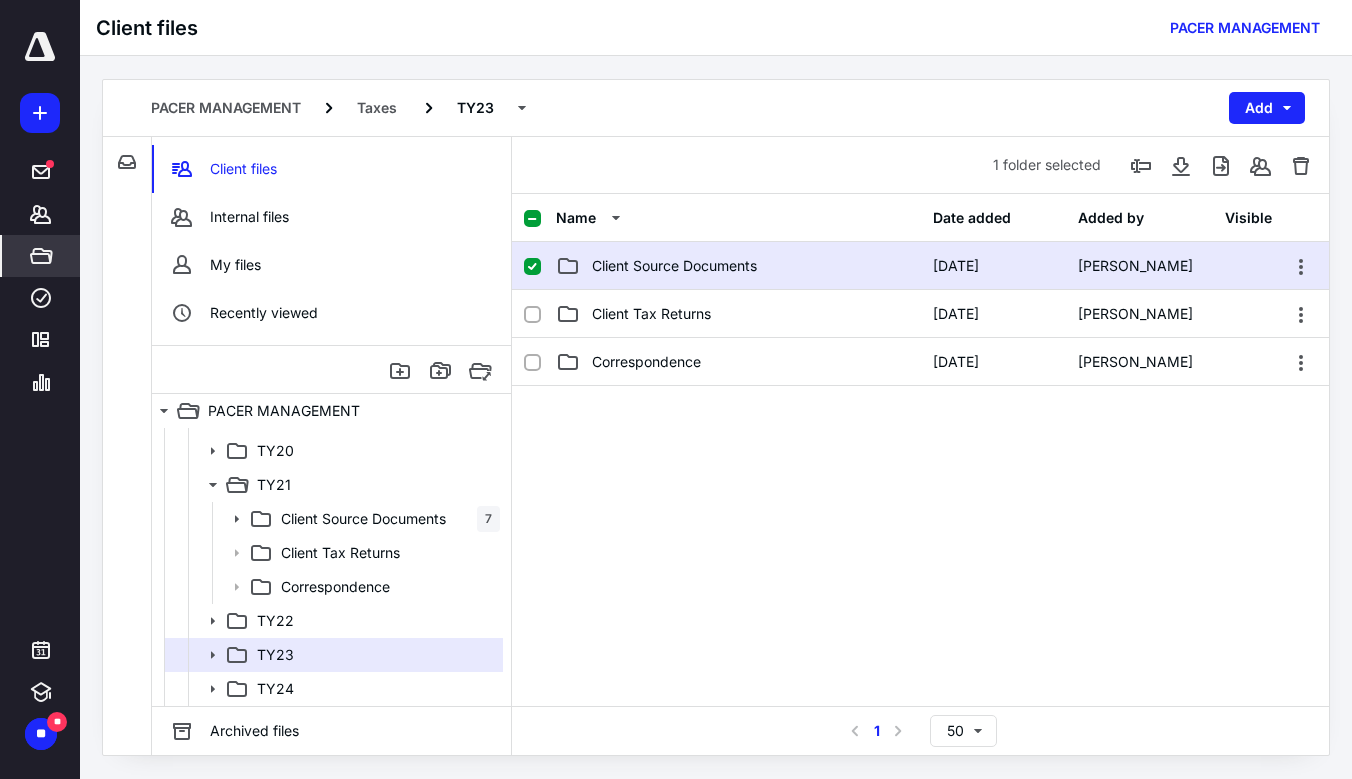 click on "Client Source Documents" at bounding box center (674, 266) 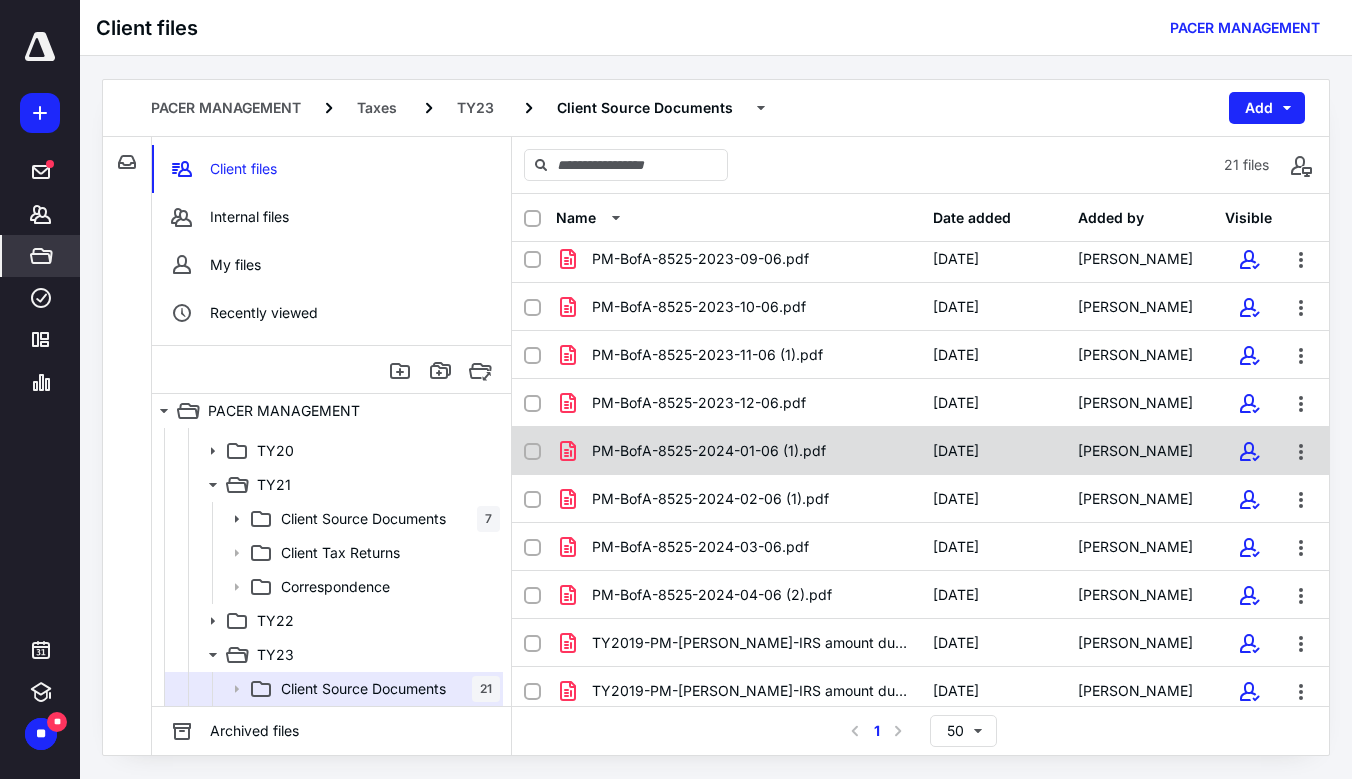 scroll, scrollTop: 544, scrollLeft: 0, axis: vertical 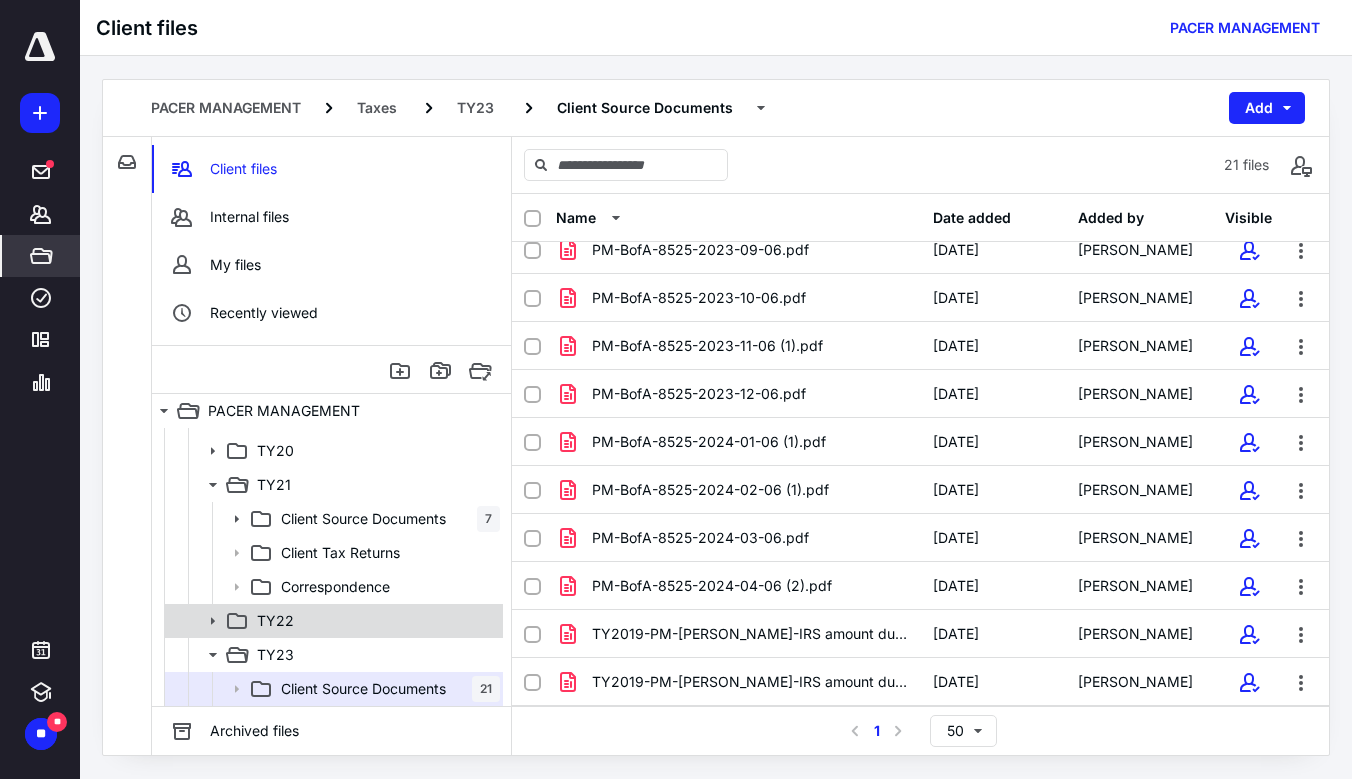 click on "TY22" at bounding box center (275, 621) 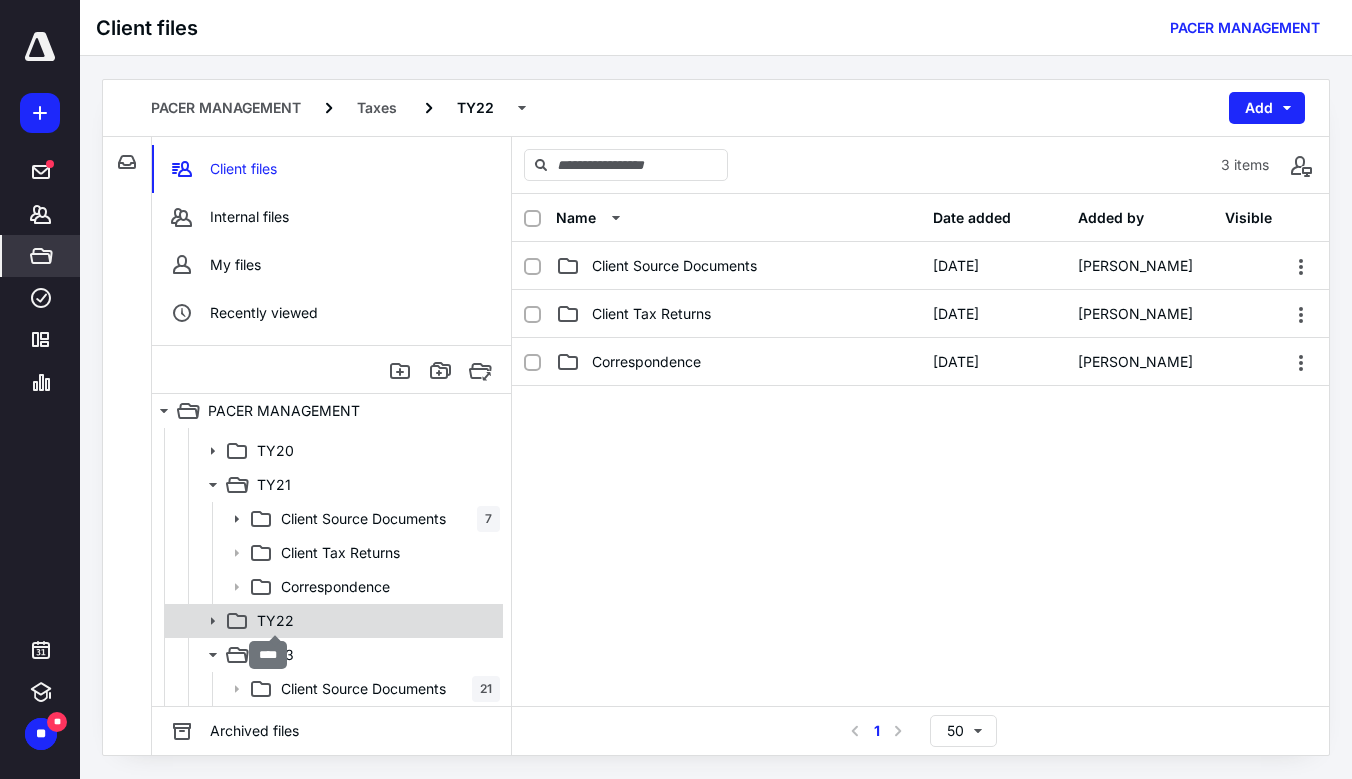 scroll, scrollTop: 0, scrollLeft: 0, axis: both 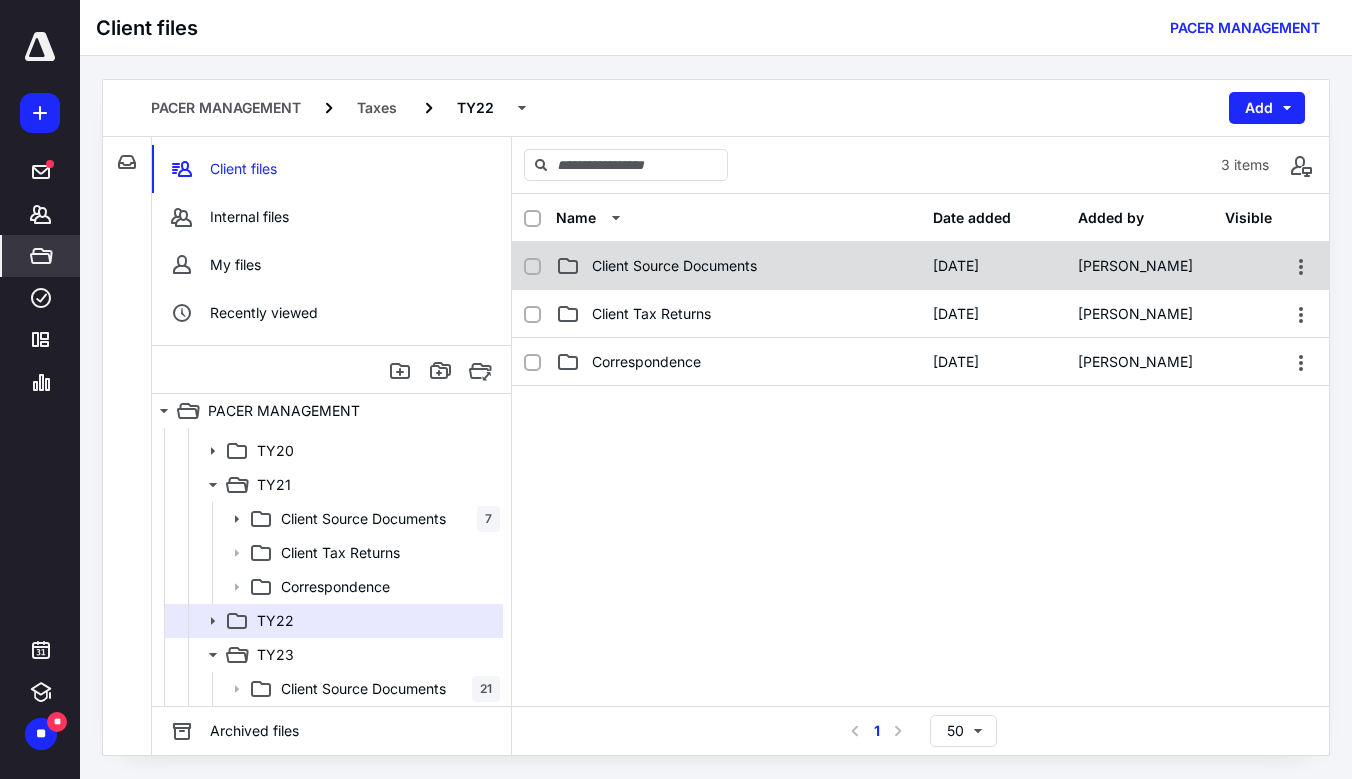 click on "Client Source Documents" at bounding box center [738, 266] 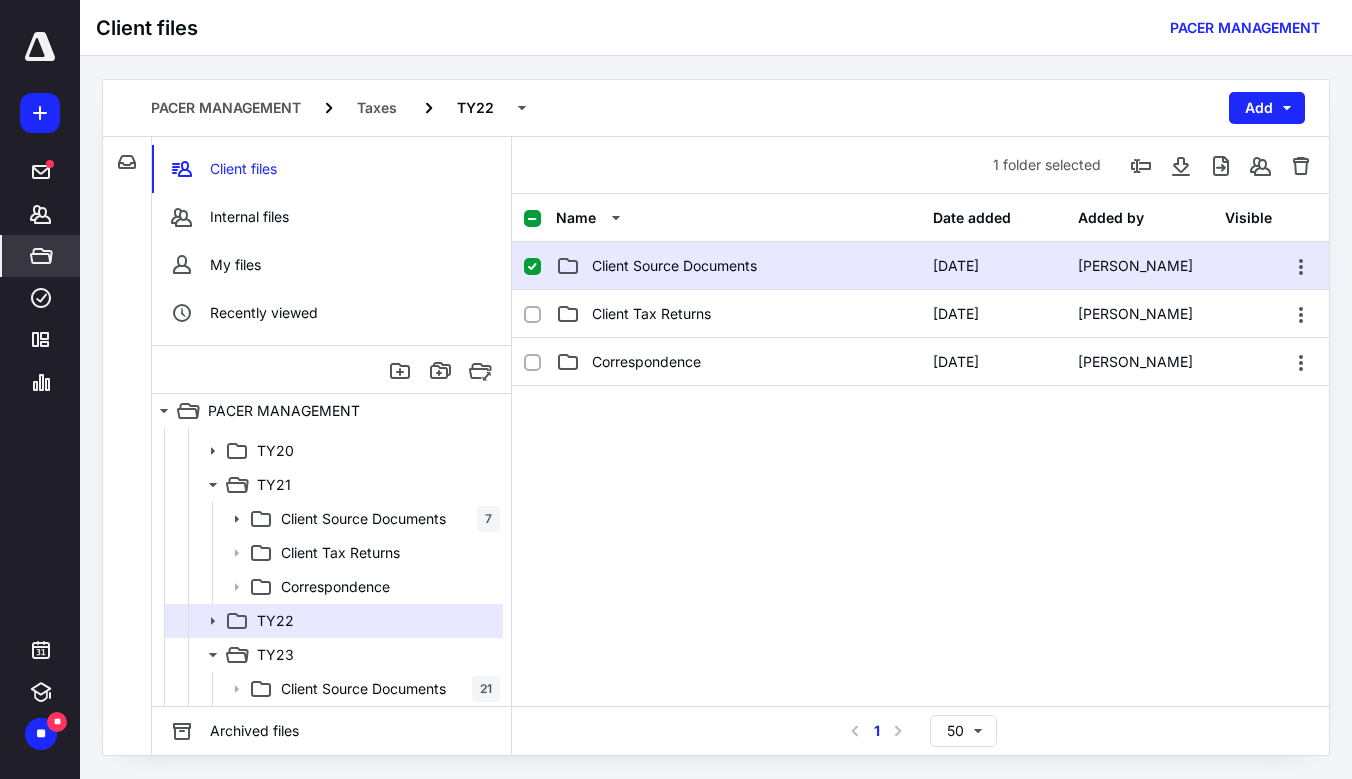 click on "Client Source Documents" at bounding box center (738, 266) 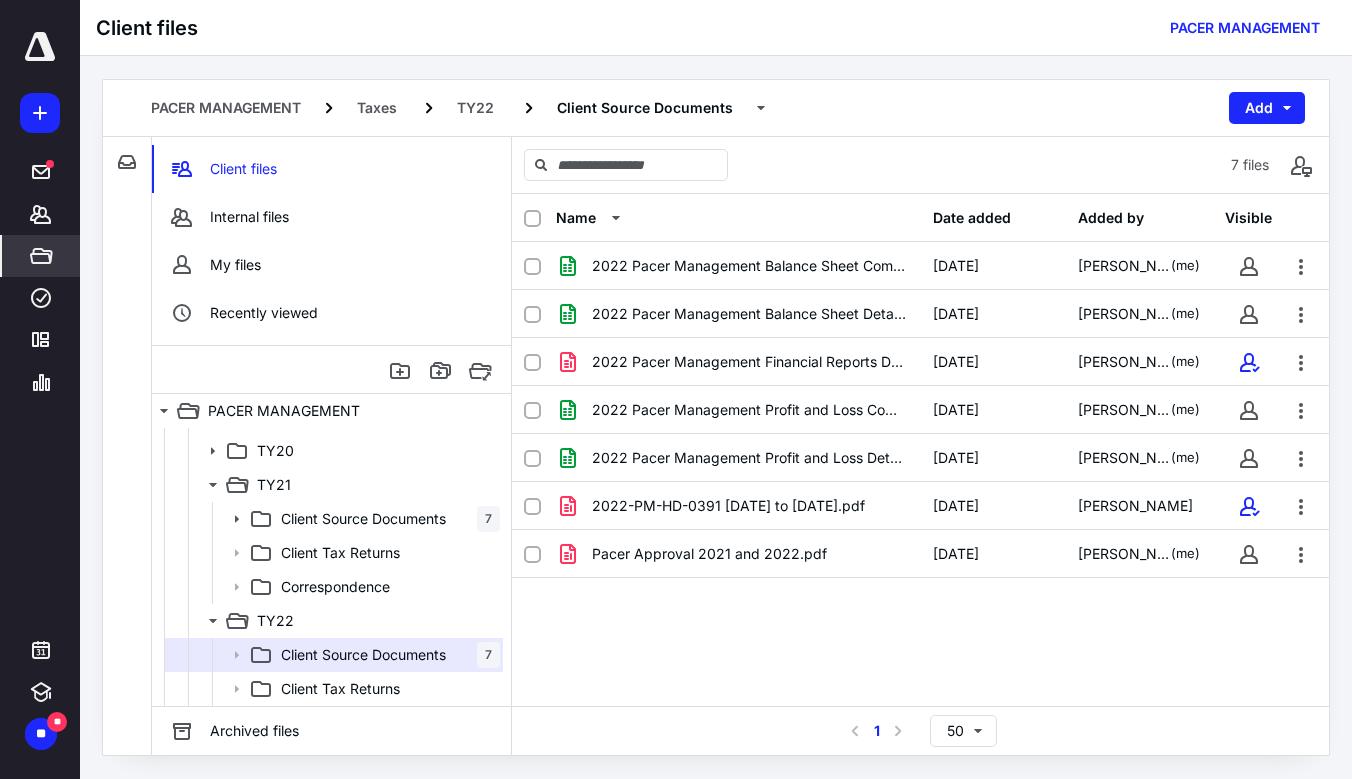 click 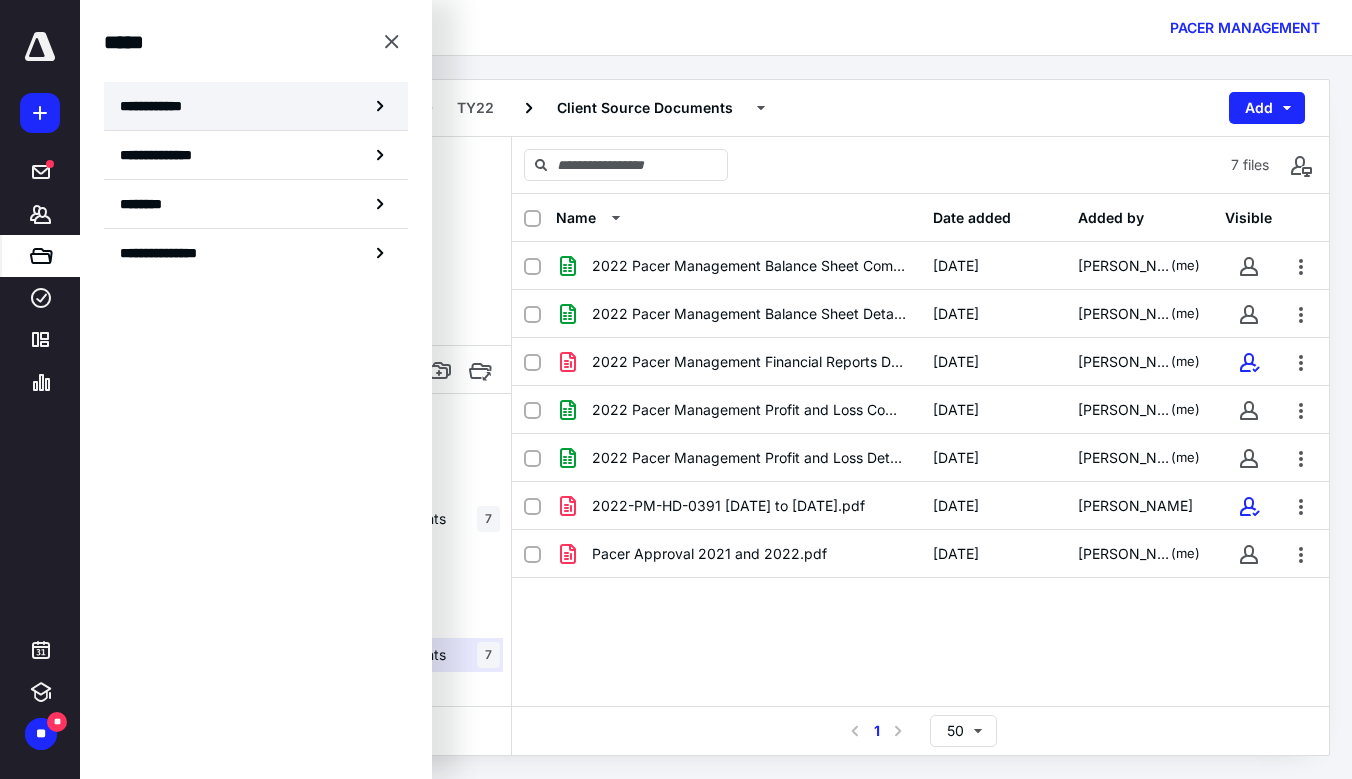 click on "**********" at bounding box center [157, 106] 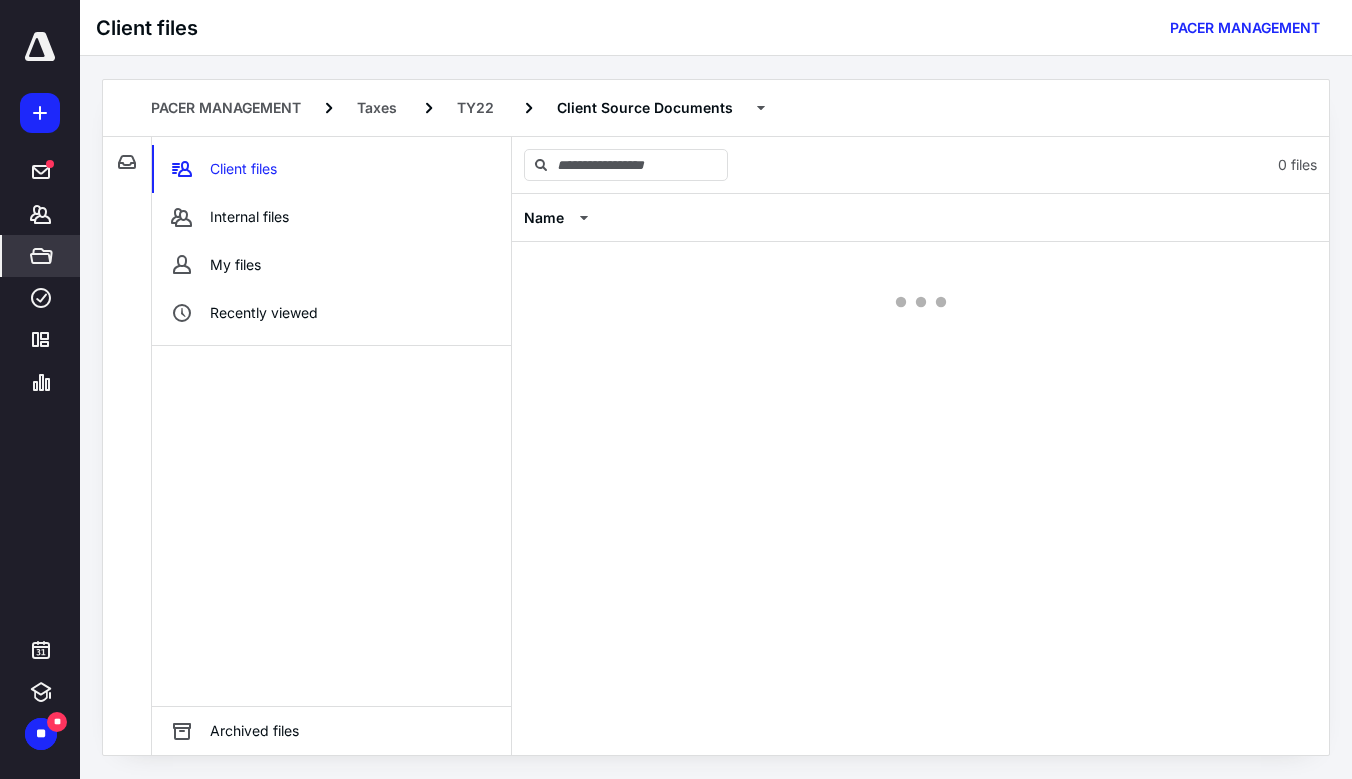 scroll, scrollTop: 0, scrollLeft: 0, axis: both 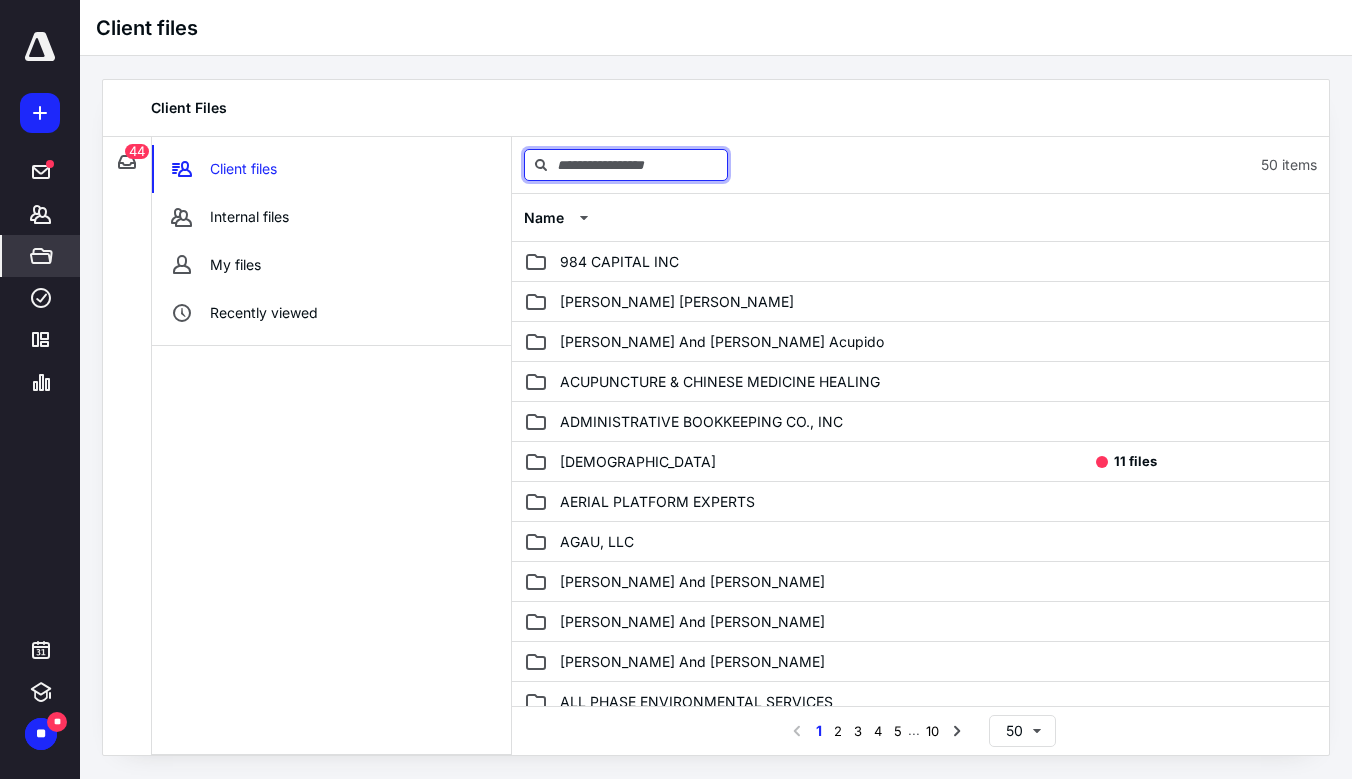 click at bounding box center [626, 165] 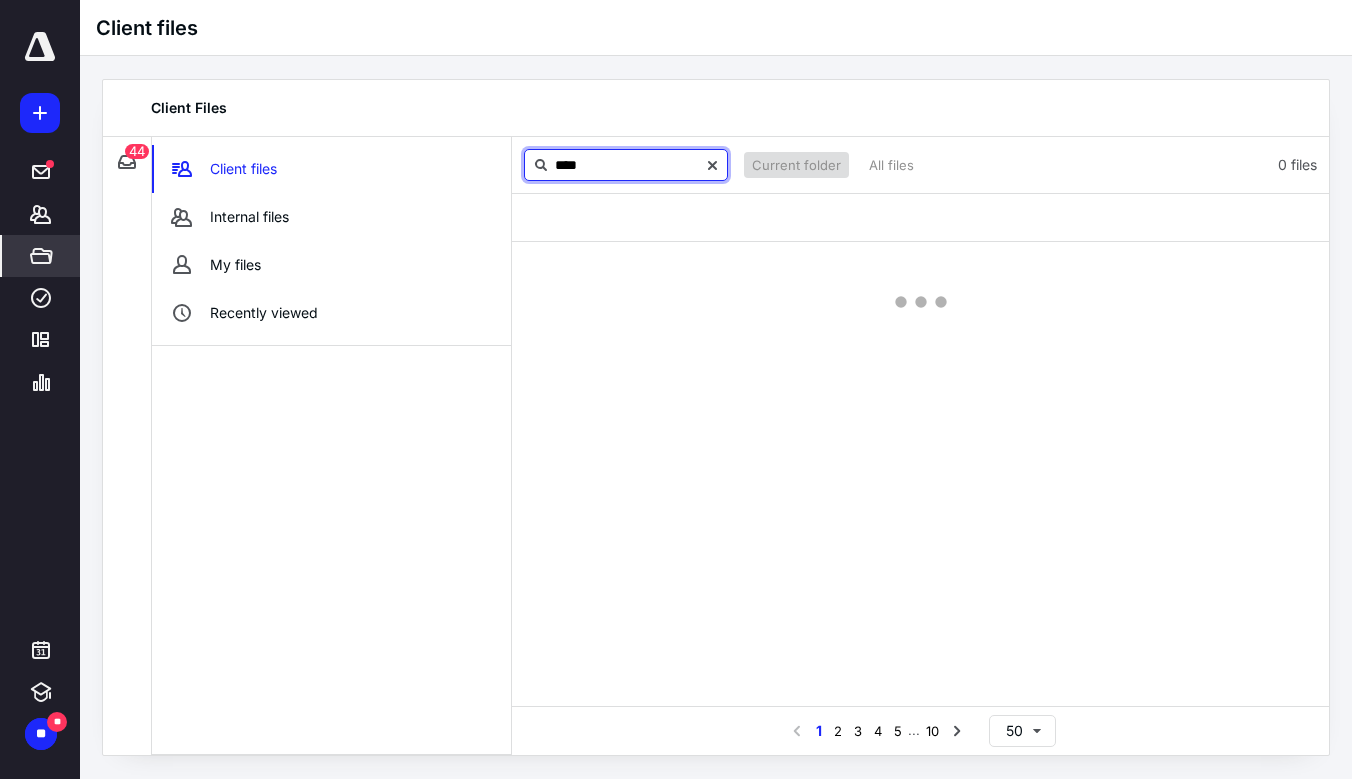 click on "****" at bounding box center [626, 165] 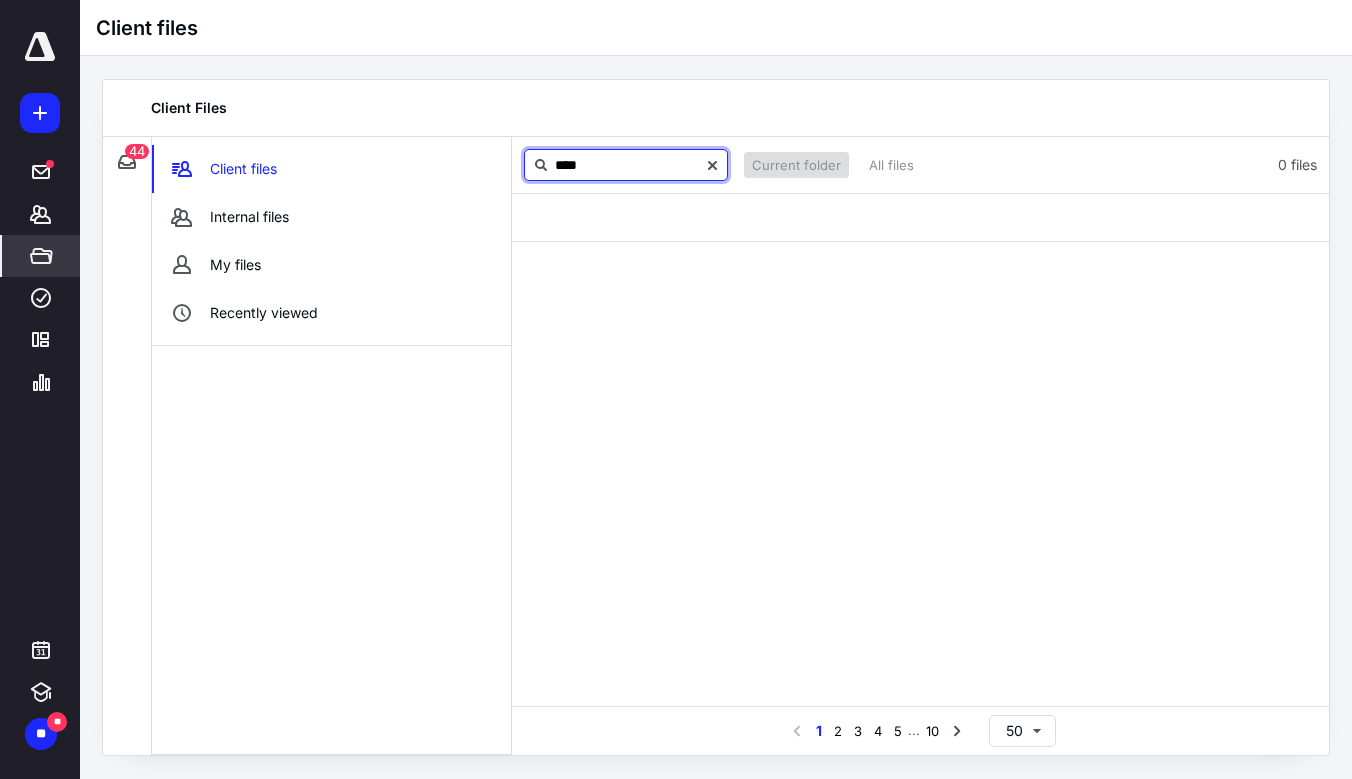 click on "****" at bounding box center [626, 165] 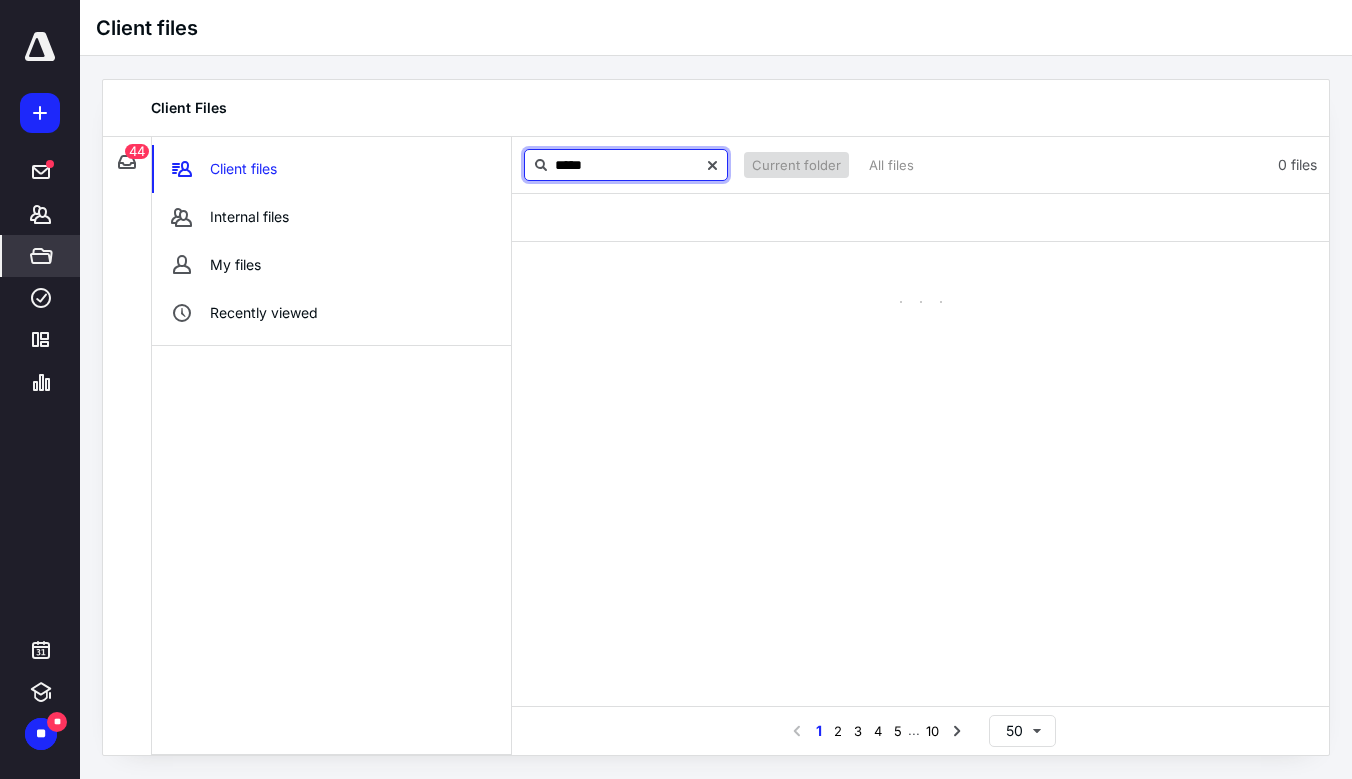 type on "******" 